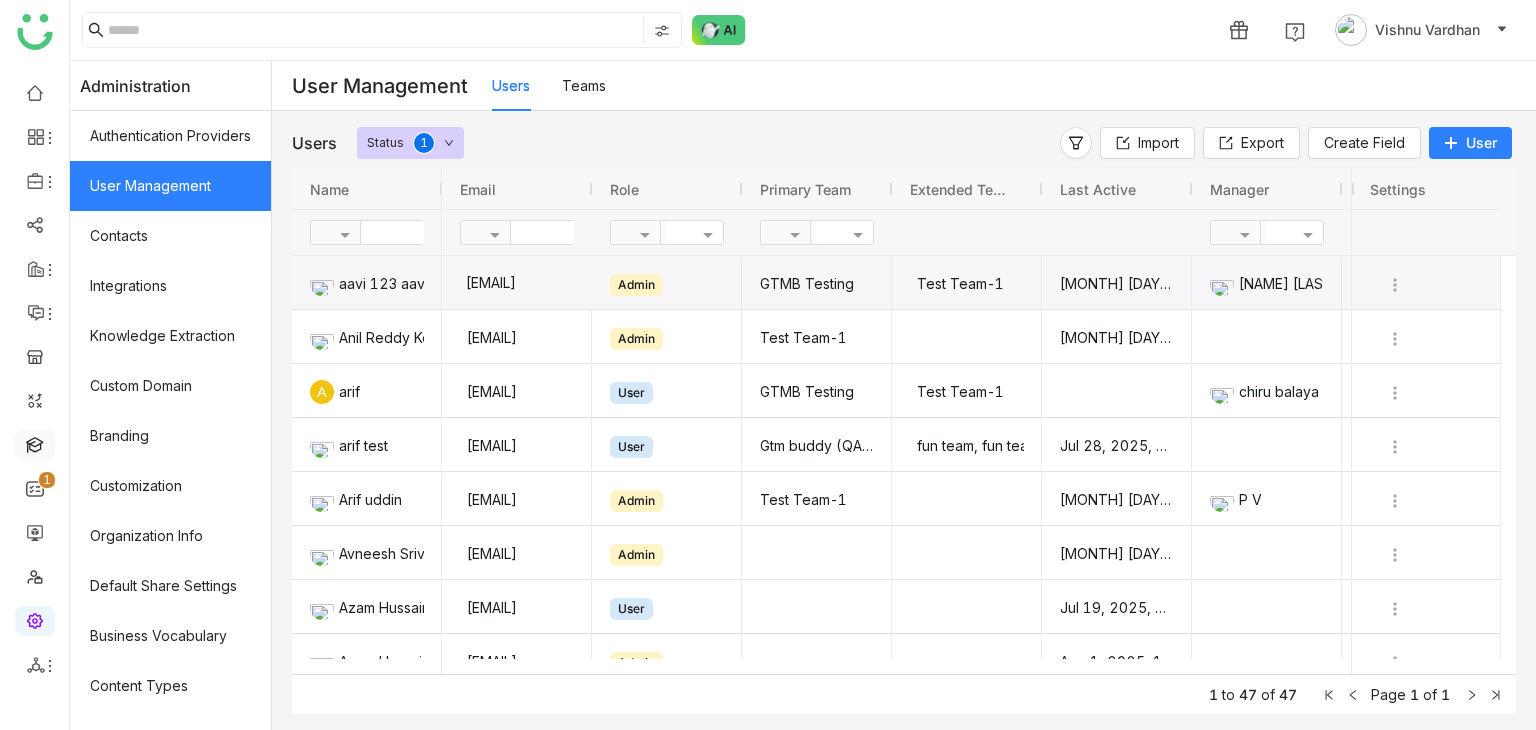 scroll, scrollTop: 0, scrollLeft: 0, axis: both 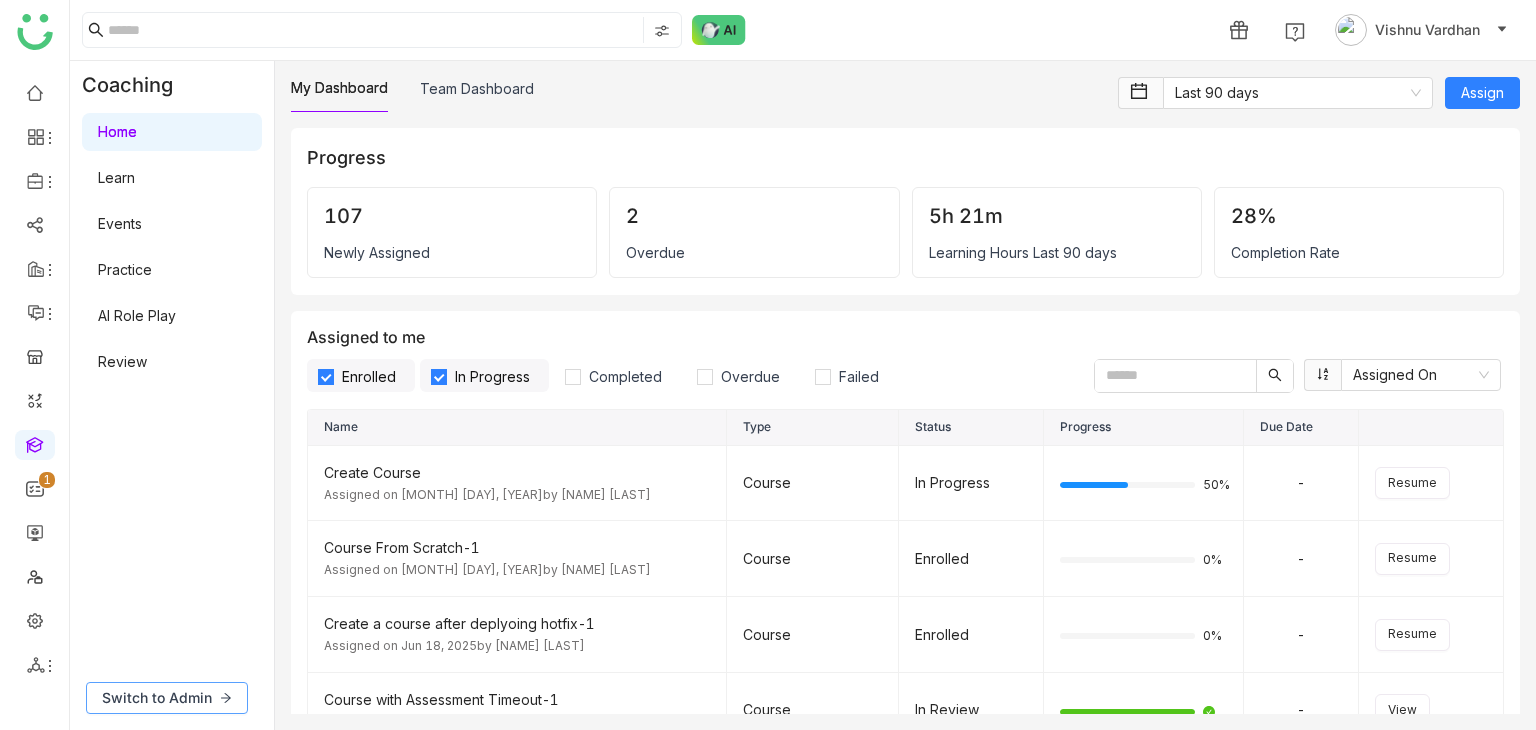click on "Switch to Admin" 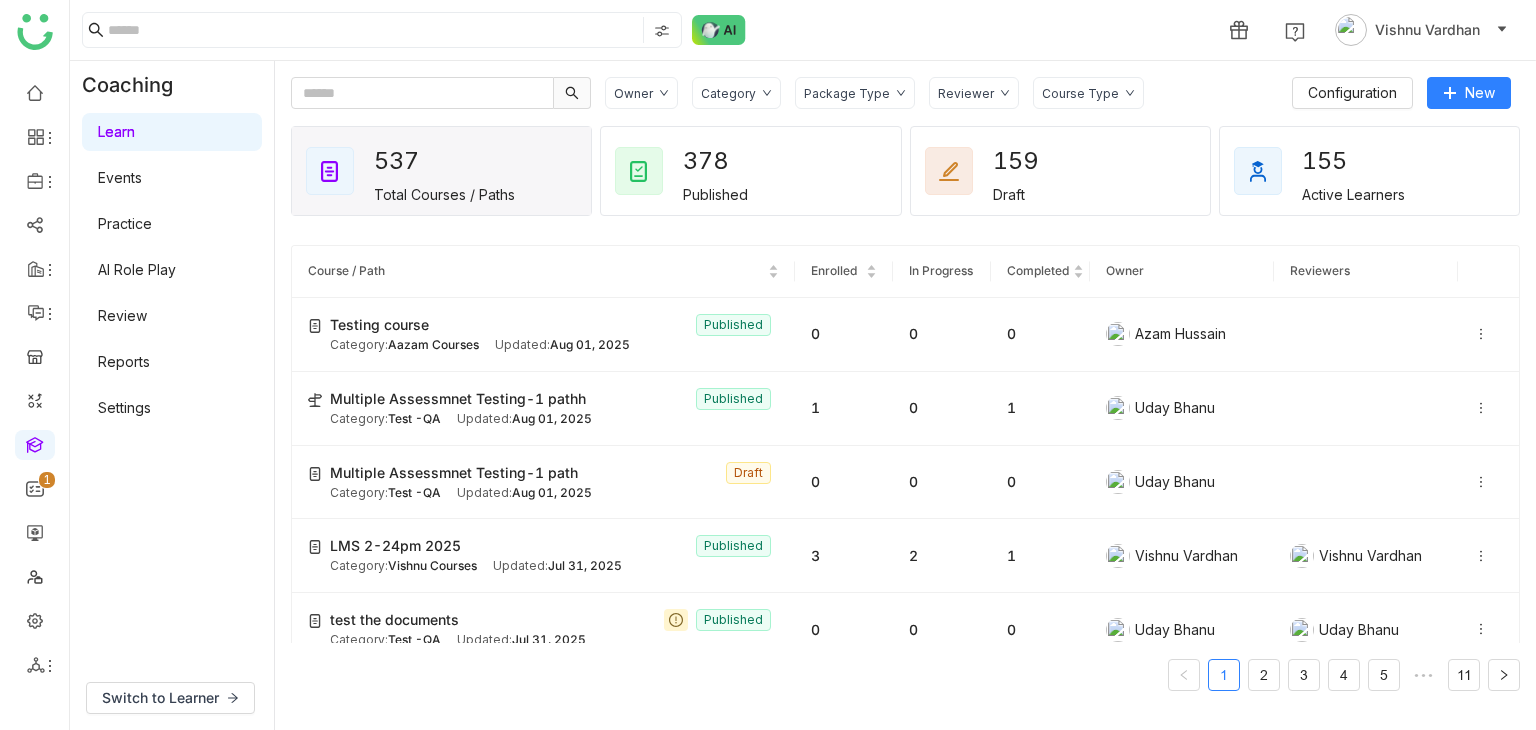 click on "Review" at bounding box center (122, 315) 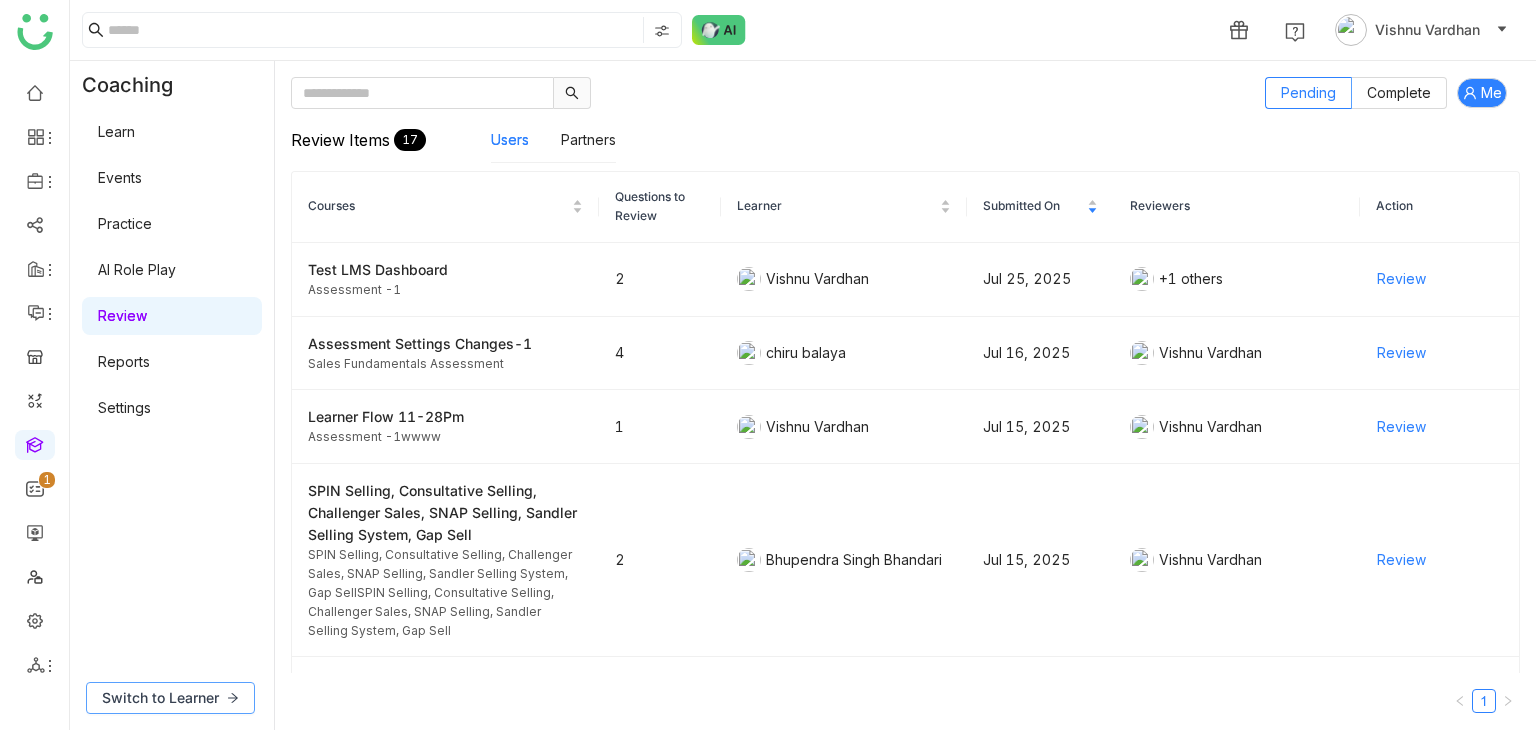 click on "Switch to Learner" 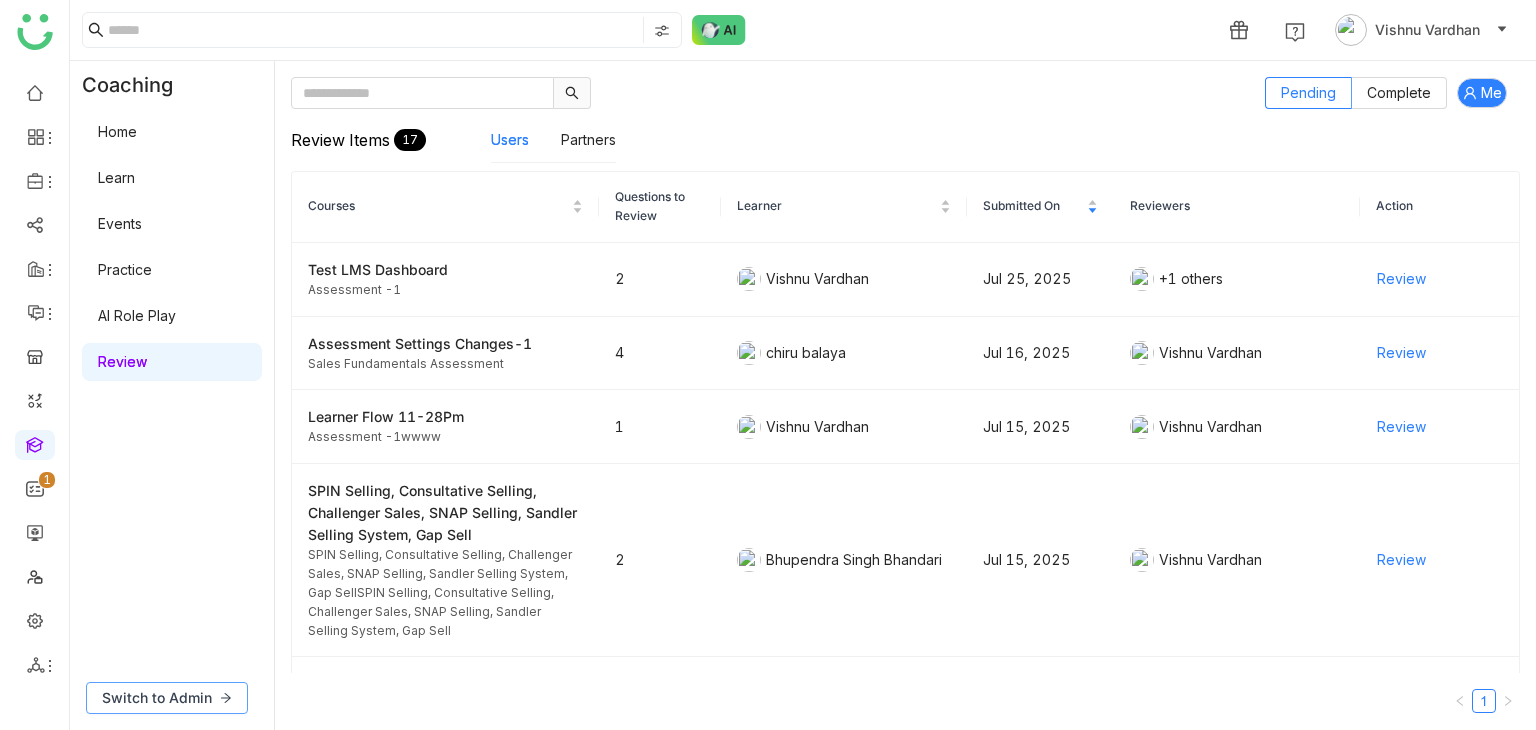 click on "Switch to Admin" 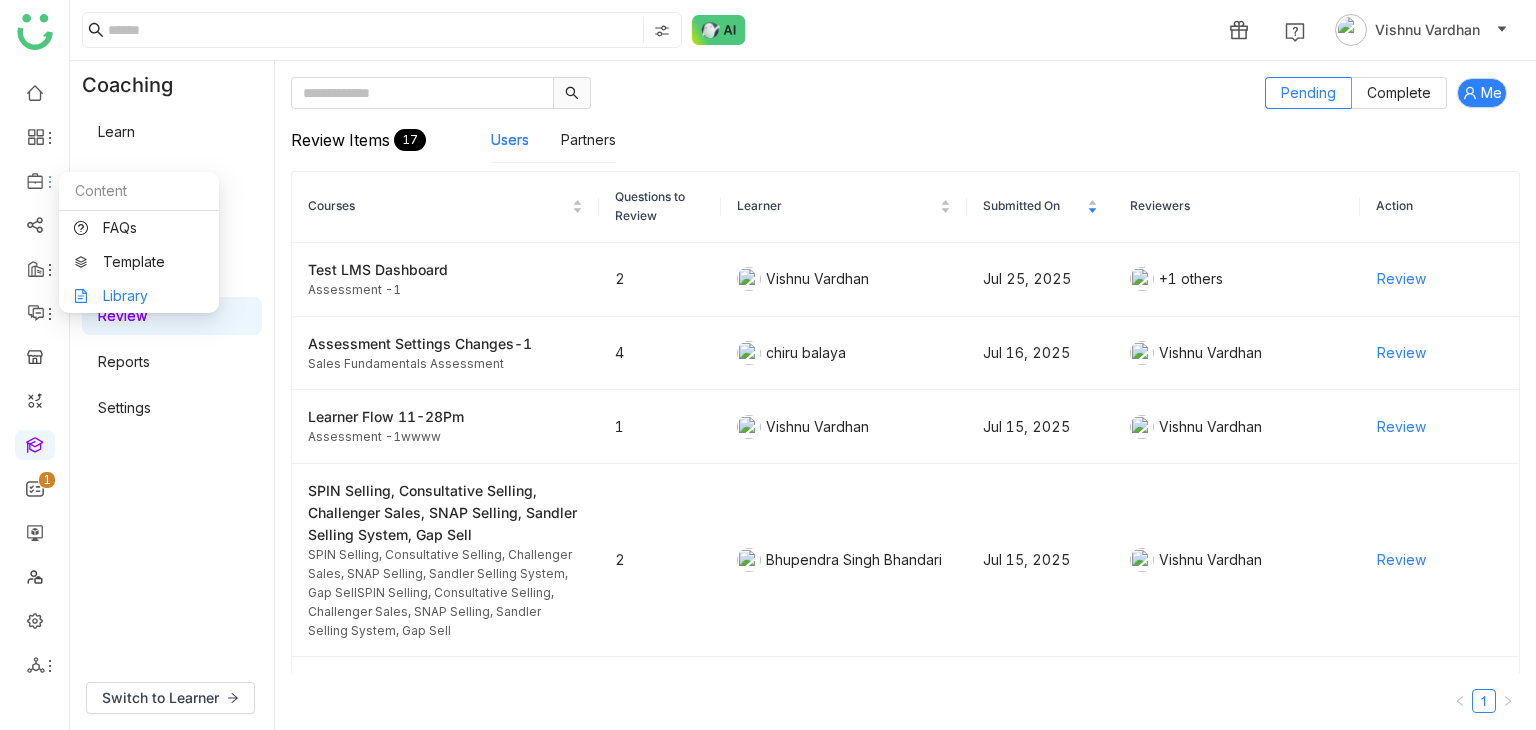 click on "Library" at bounding box center [139, 296] 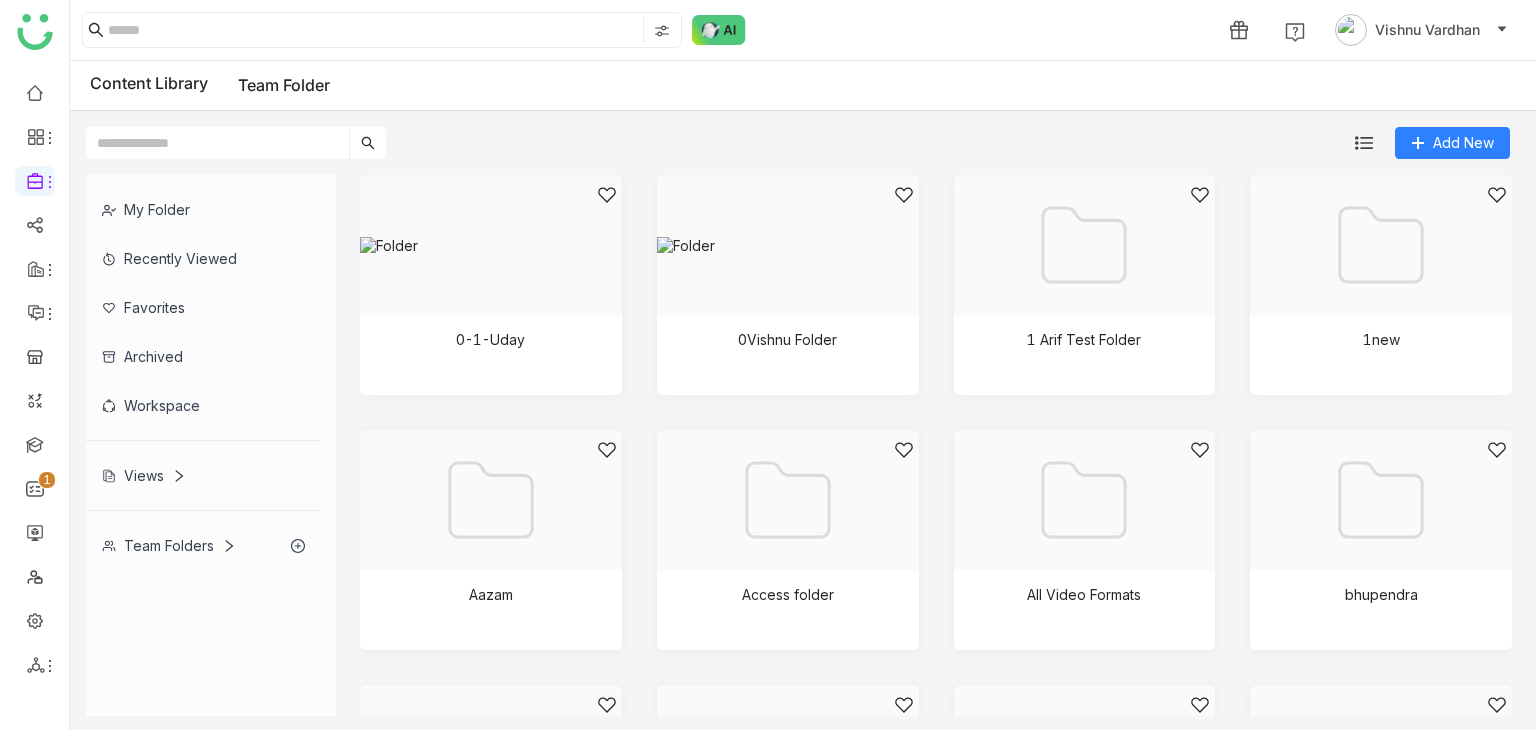 click on "Team Folders" 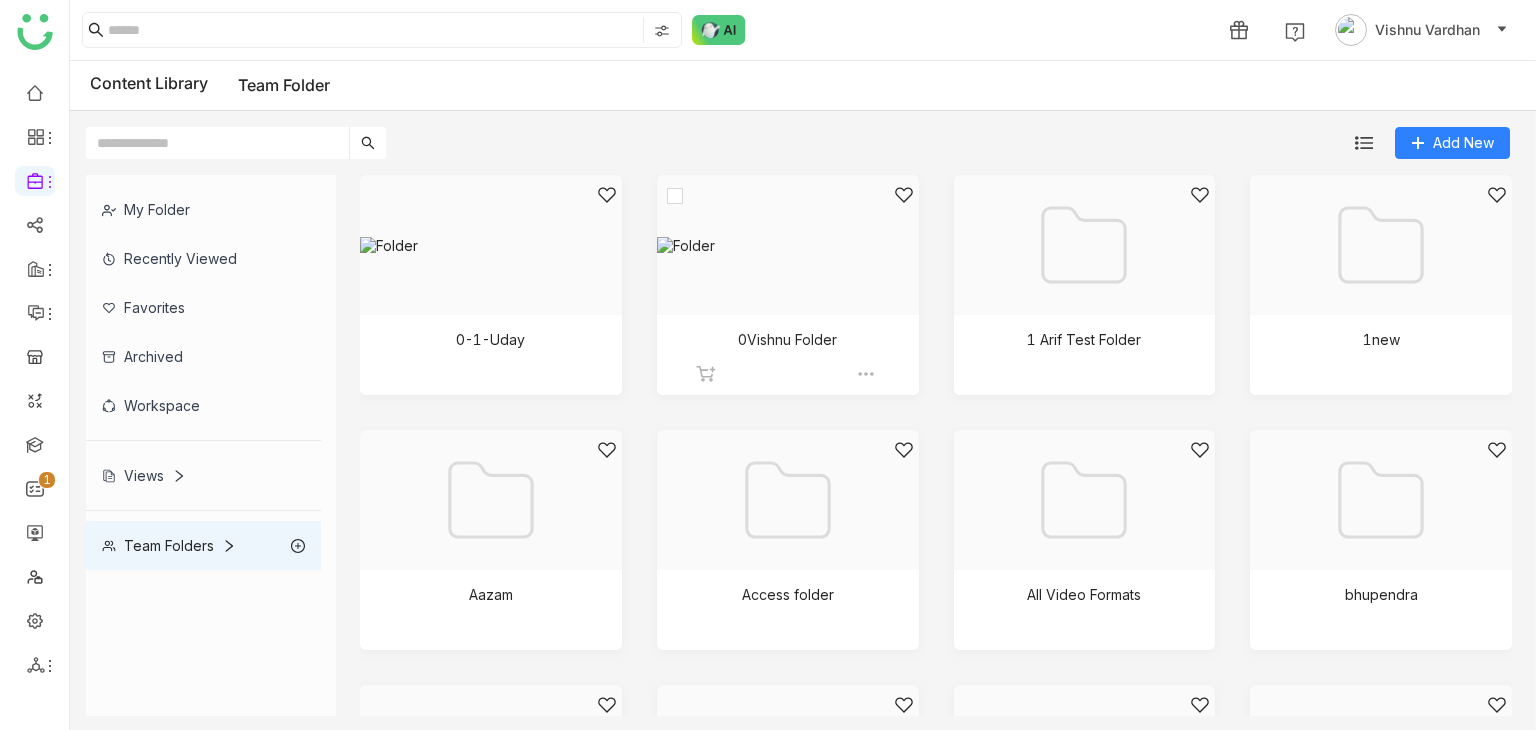 click 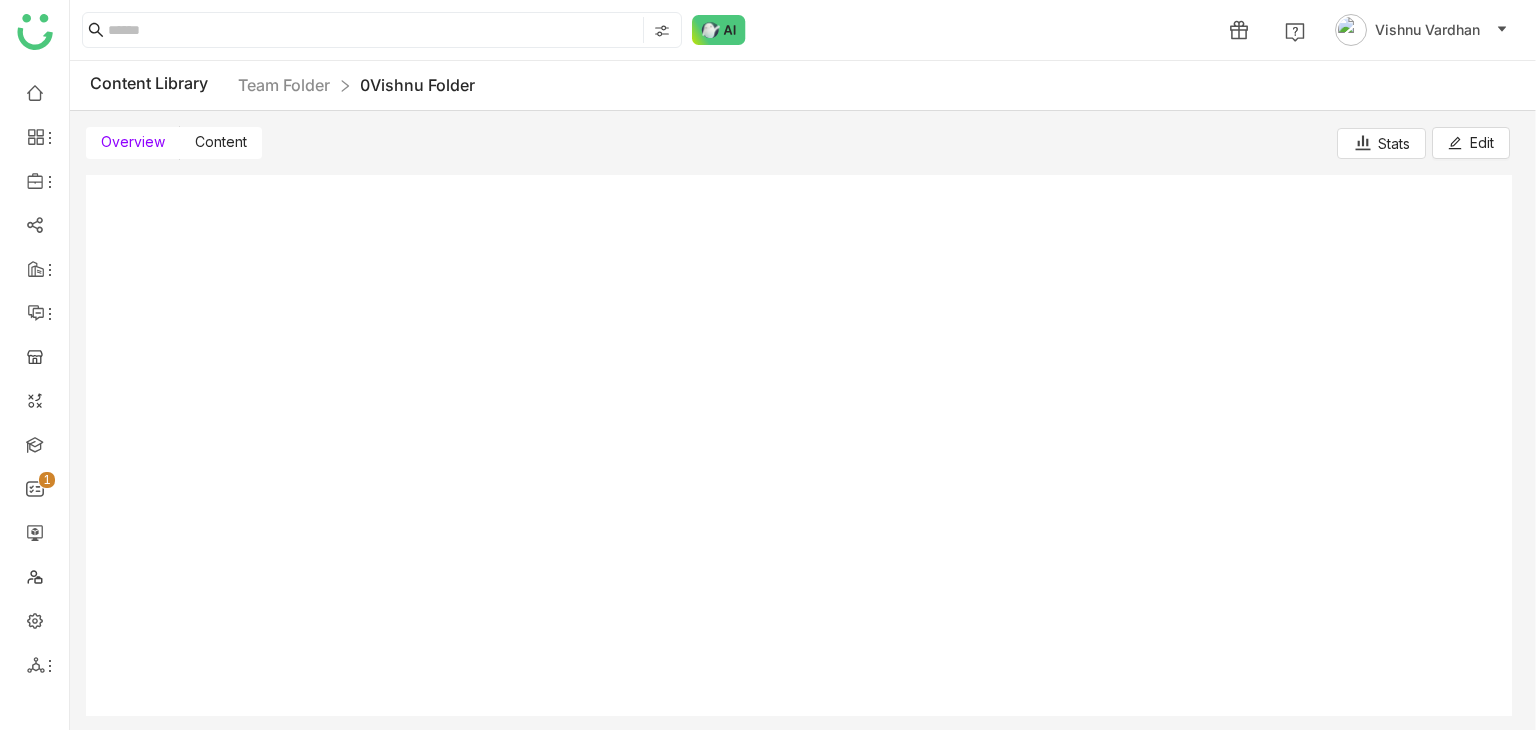click on "Content" at bounding box center [221, 141] 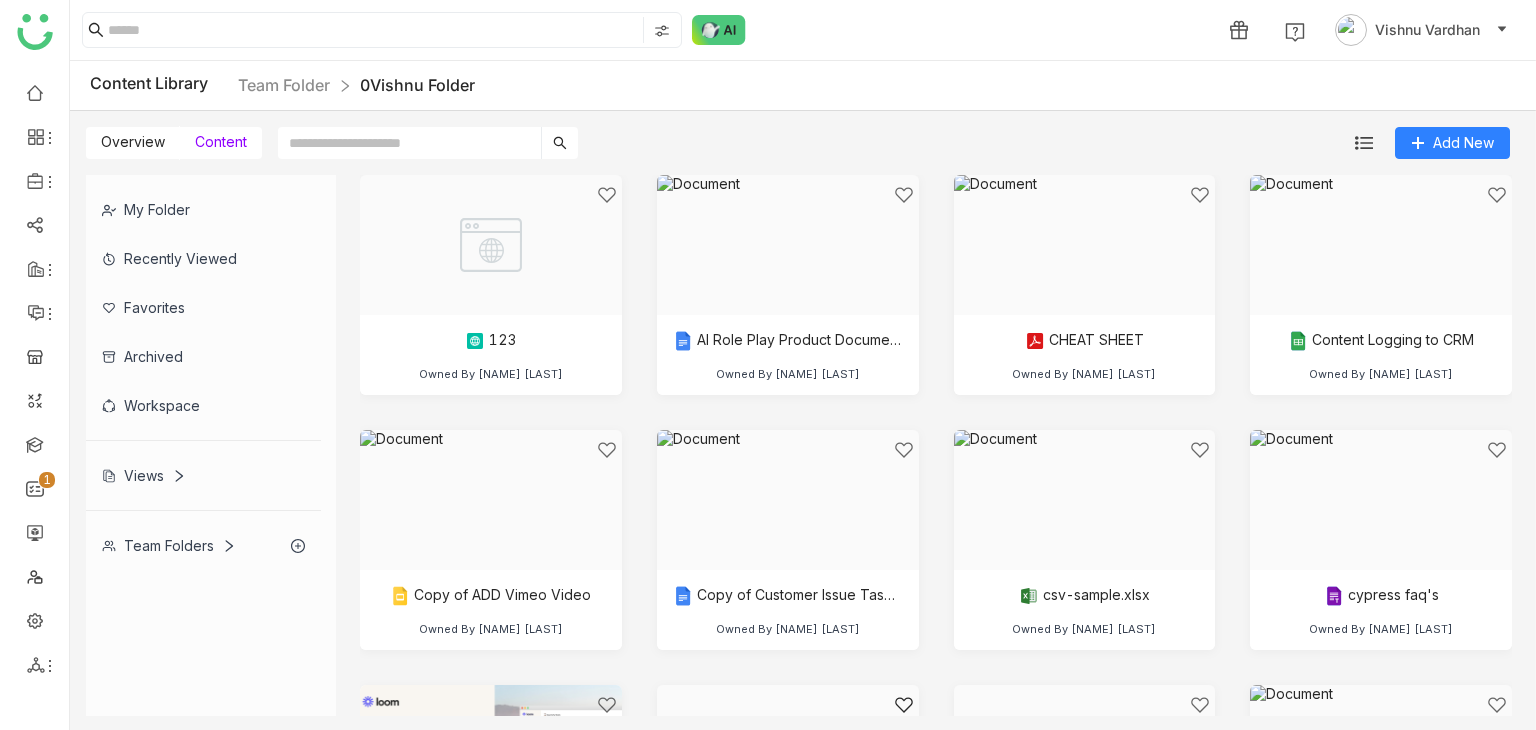 click on "Content" at bounding box center [221, 141] 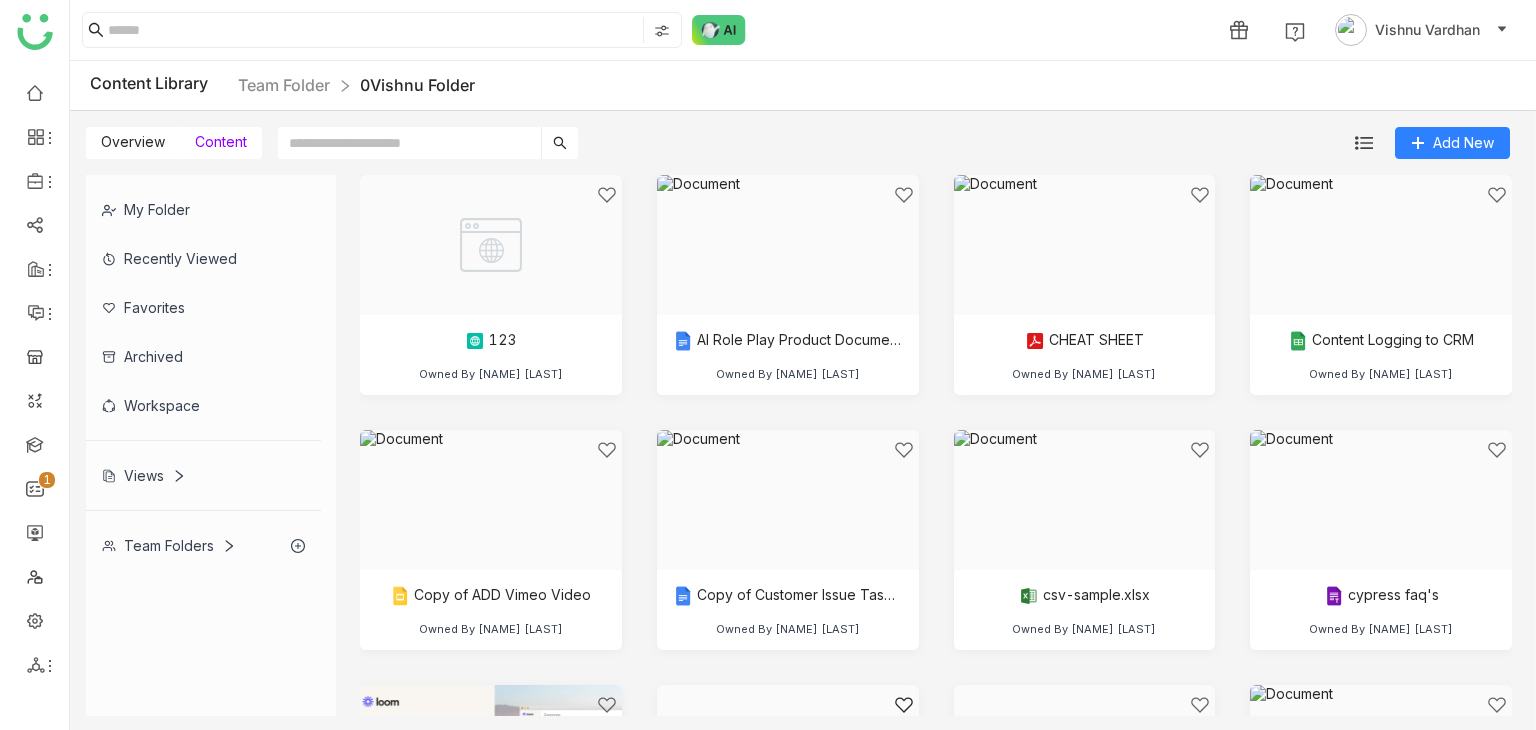 click at bounding box center [409, 143] 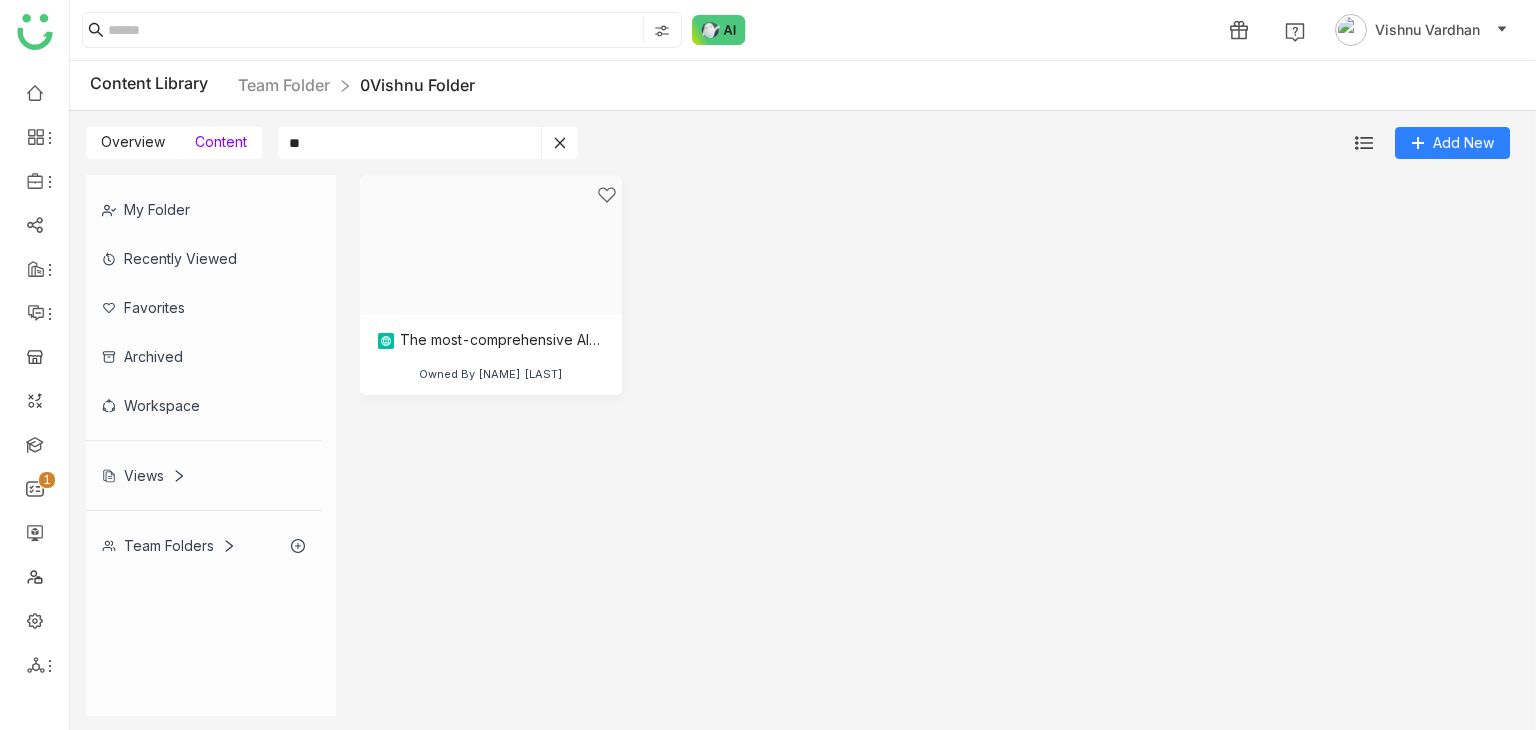 type on "*" 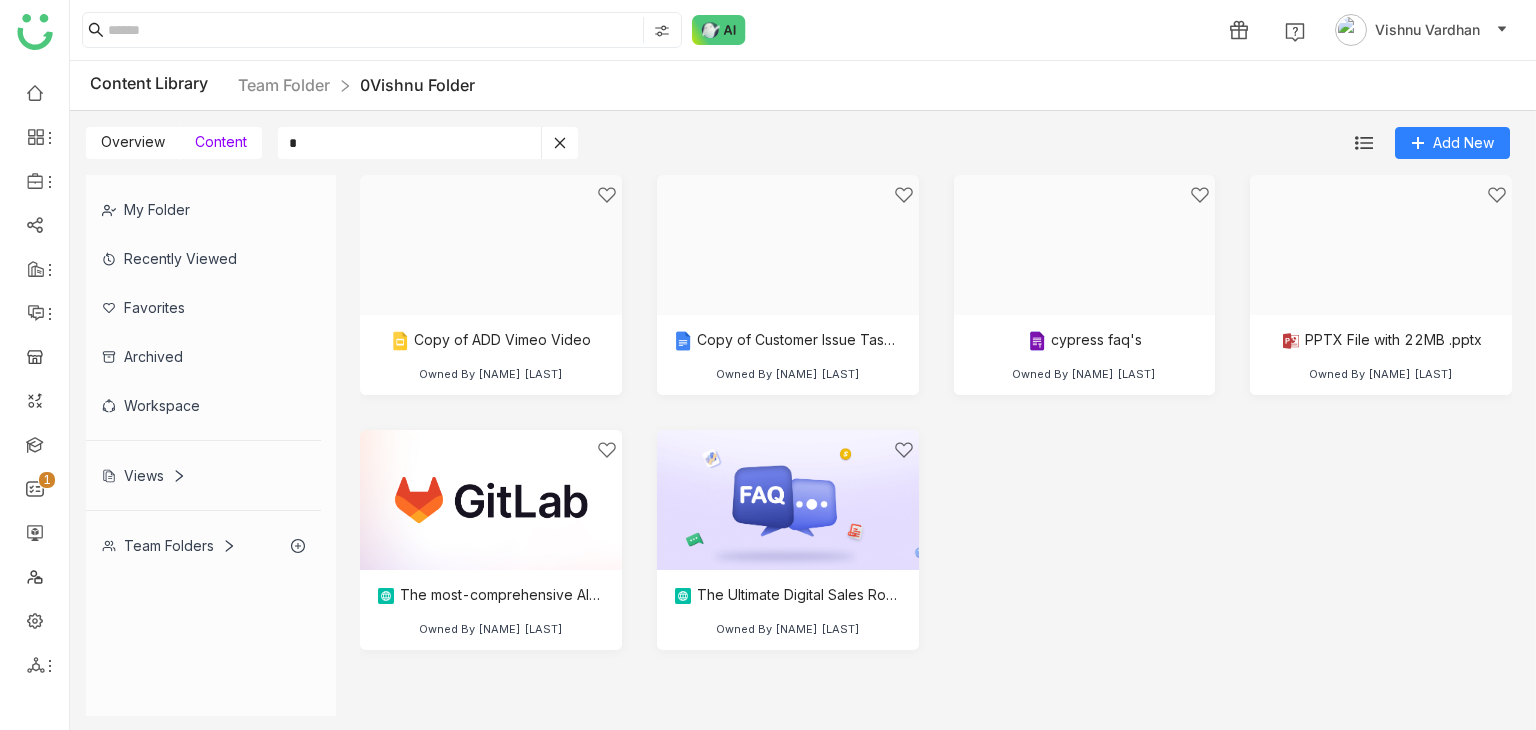 type 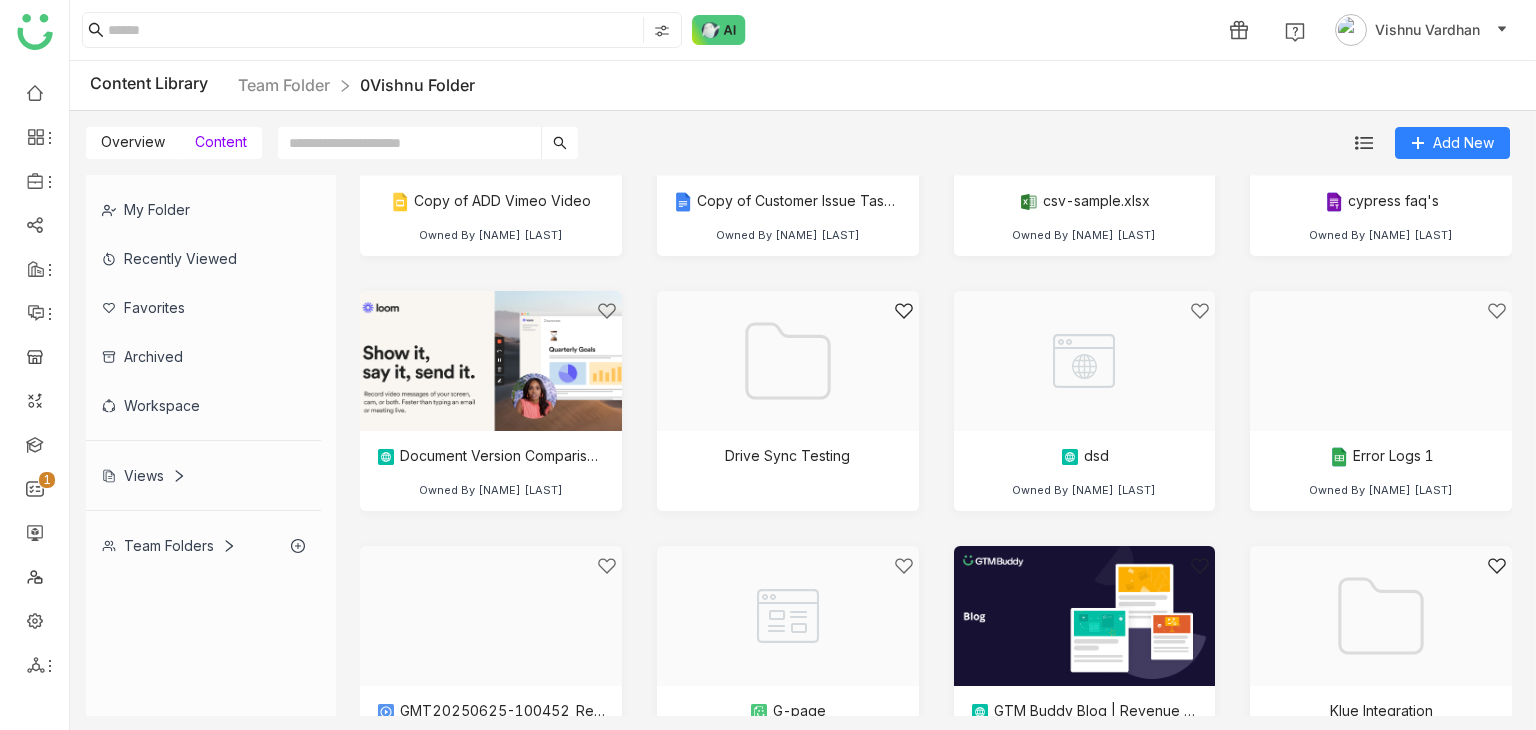 scroll, scrollTop: 271, scrollLeft: 0, axis: vertical 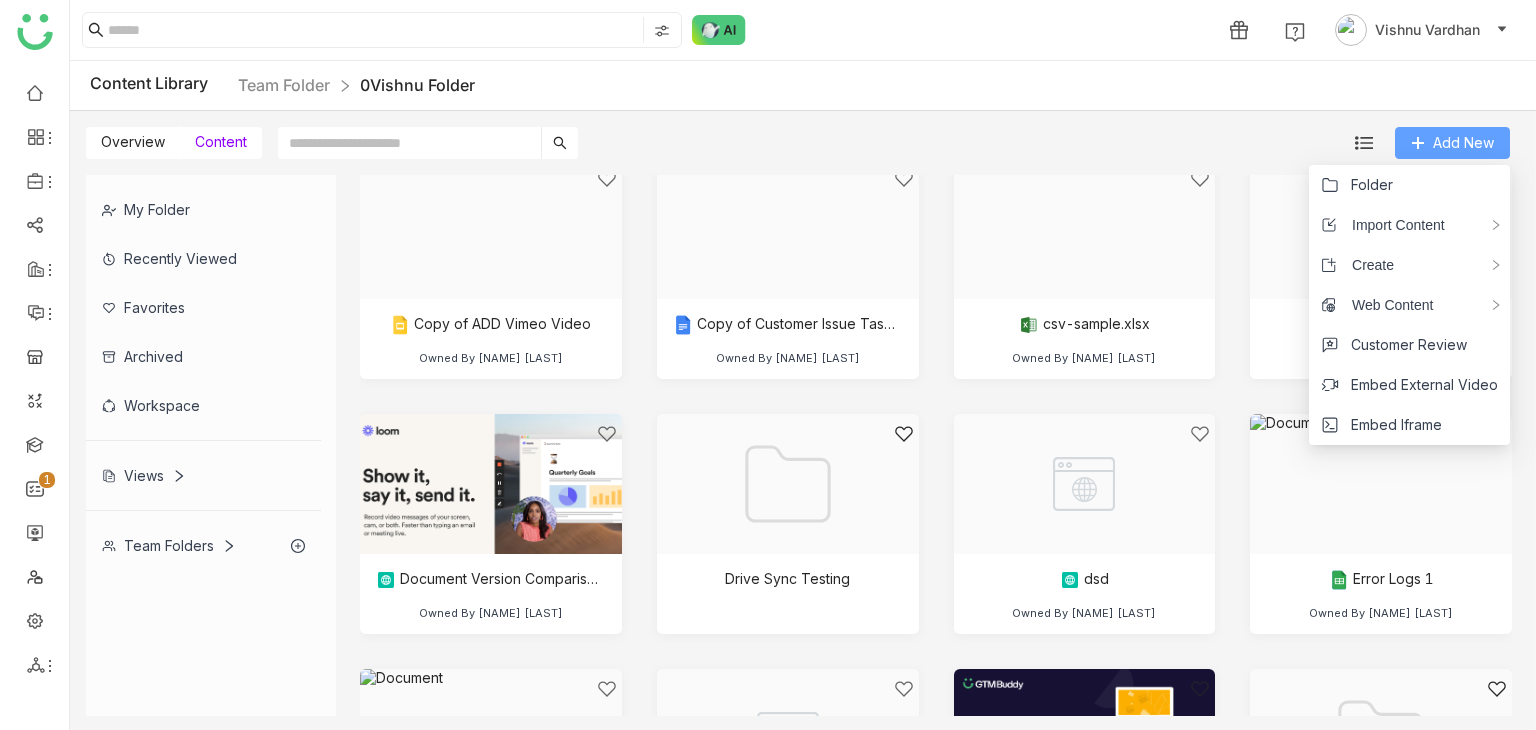 click on "Add New" at bounding box center [1463, 143] 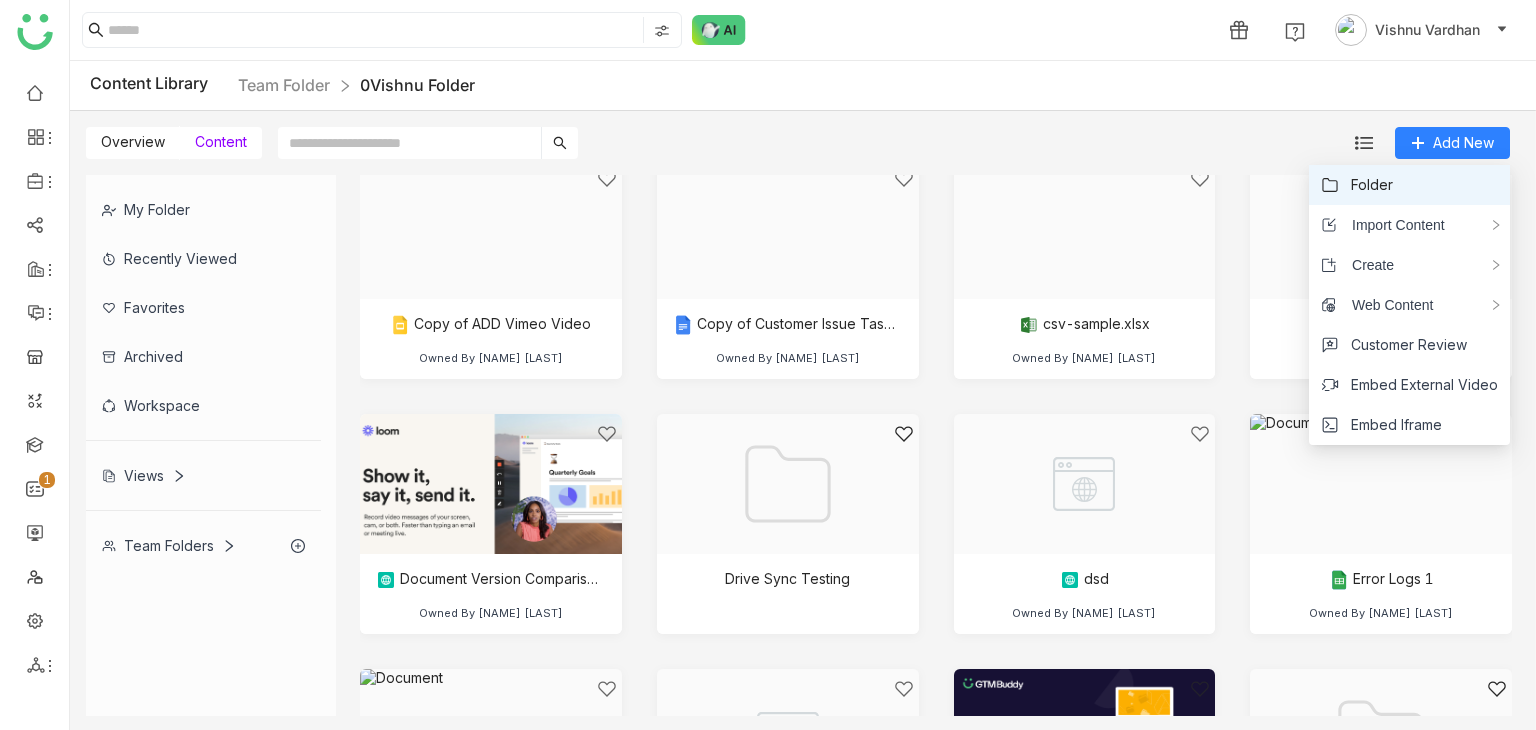 click on "Folder" at bounding box center (1372, 185) 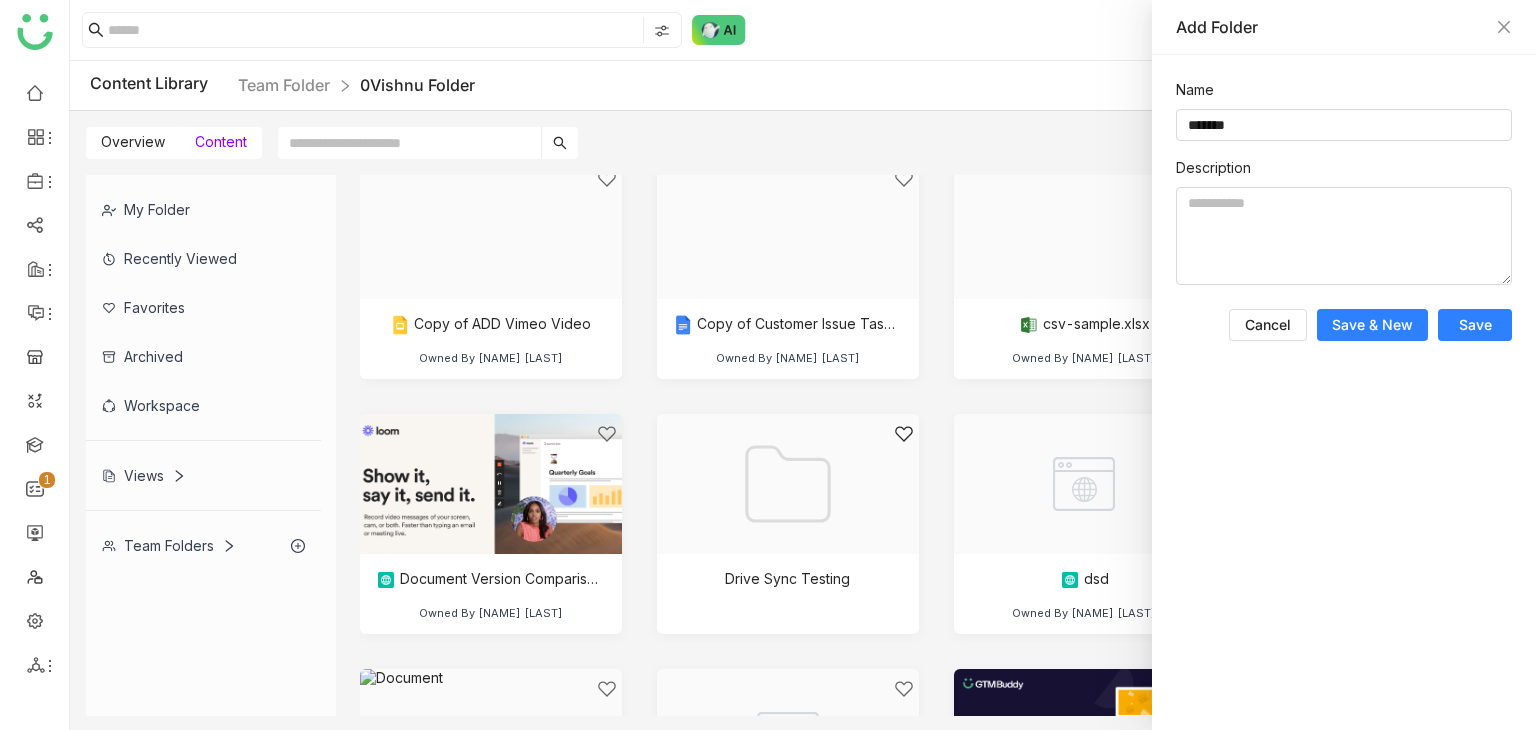 type on "*******" 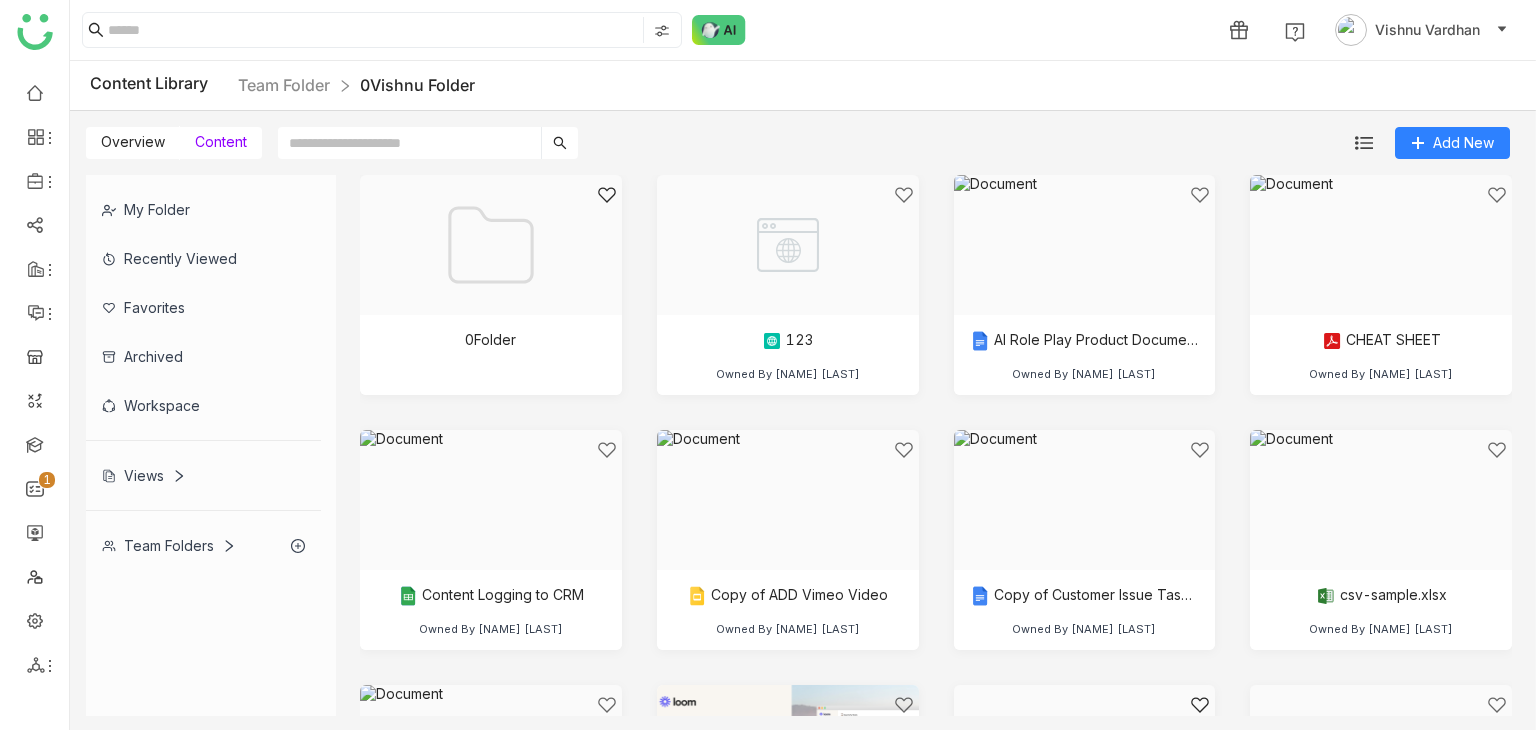 click on "My Folder
Recently Viewed
Favorites
Archived
Workspace
Views
Team Folders   0Folder   123   Owned By Vishnu Vardhan   AI Role Play Product Documentation new   Owned By Uday Pulasetti   CHEAT SHEET   Owned By Vishnu Vardhan   Content Logging to CRM   Owned By Vishnu Vardhan   Copy of ADD Vimeo Video    Owned By Vishnu Vardhan   Copy of Customer Issue Task Template   Owned By Vishnu Vardhan   csv-sample.xlsx   Owned By Vishnu Vardhan   cypress faq's   Owned By Vishnu Vardhan   Document Version Comparison Tips ✍️   Owned By Jayasree Lekkalapudi   Drive Sync Testing   dsd   Owned By Vishnu Vardhan   Error Logs 1   Owned By Uday Pulasetti   GMT20250625-100452_Recording_1920x1080   Owned By Vineet Tiwari   G-page   Owned By Vishnu Vardhan   GTM Buddy Blog | Revenue Enablement Insights & Expert Perspectives   Owned By Sravani Jatoth   Klue Integration   Partner Management   Owned By Vishnu Vardhan   PPTX File with 22MB .pptx   Untitled" 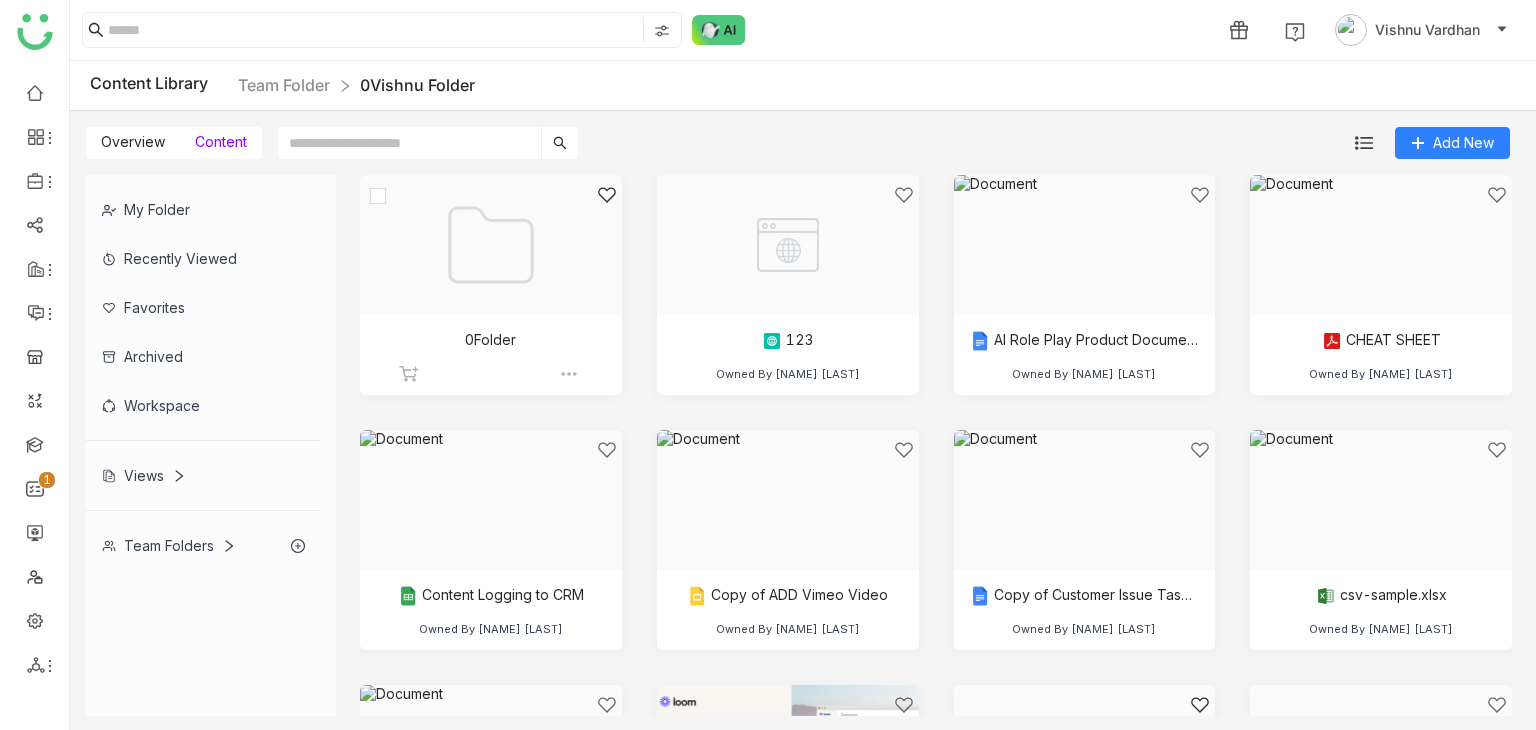 click 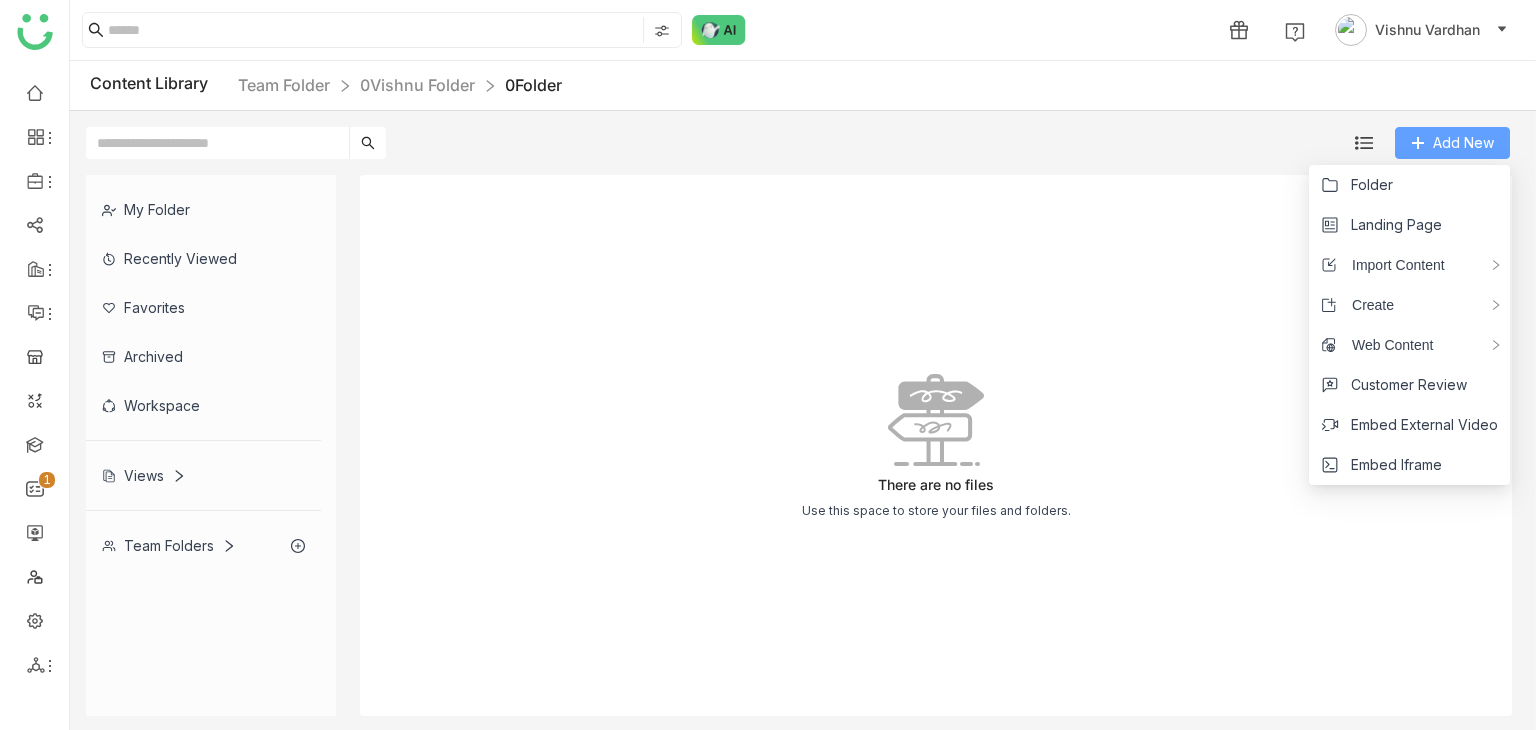 click on "Add New" at bounding box center [1463, 143] 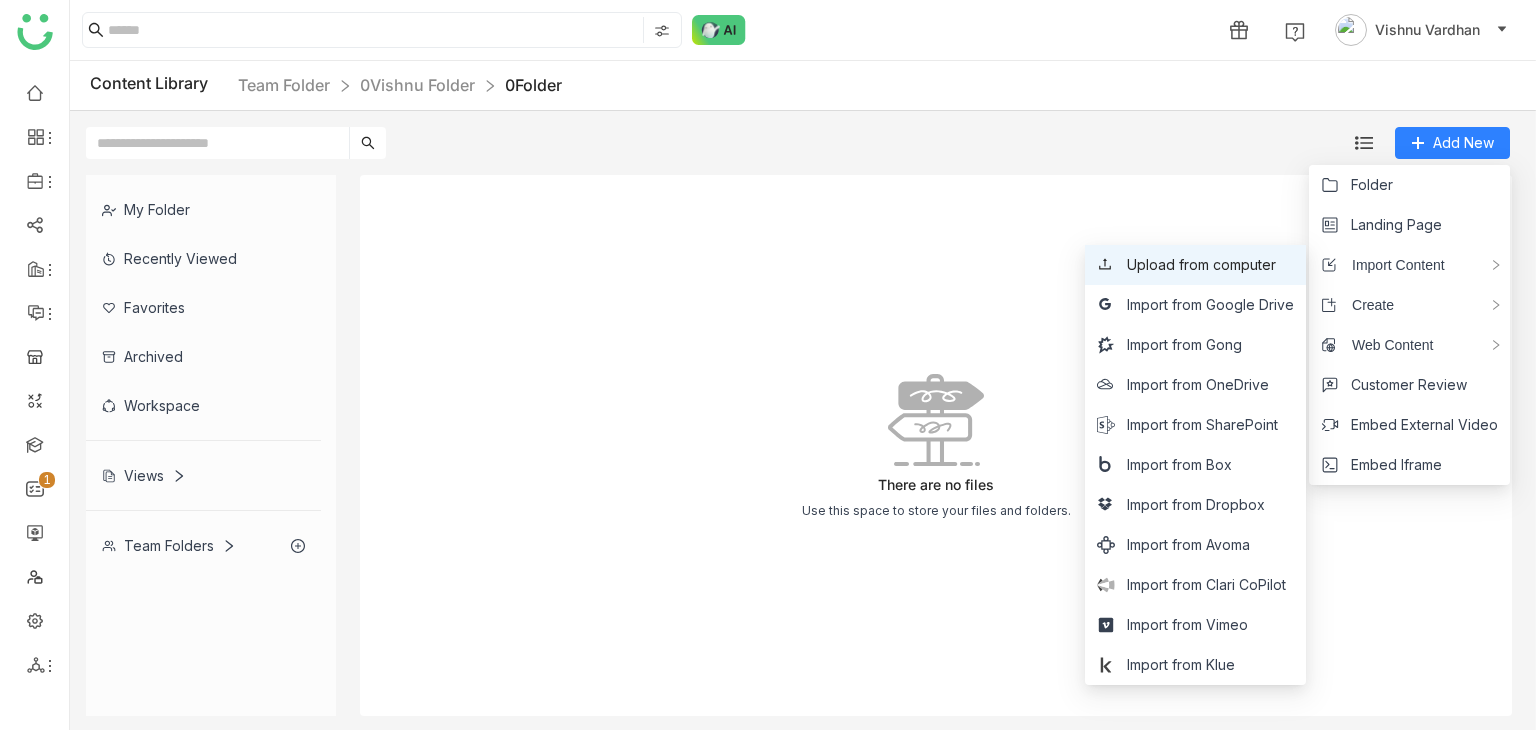 click on "Upload from computer" at bounding box center (1201, 265) 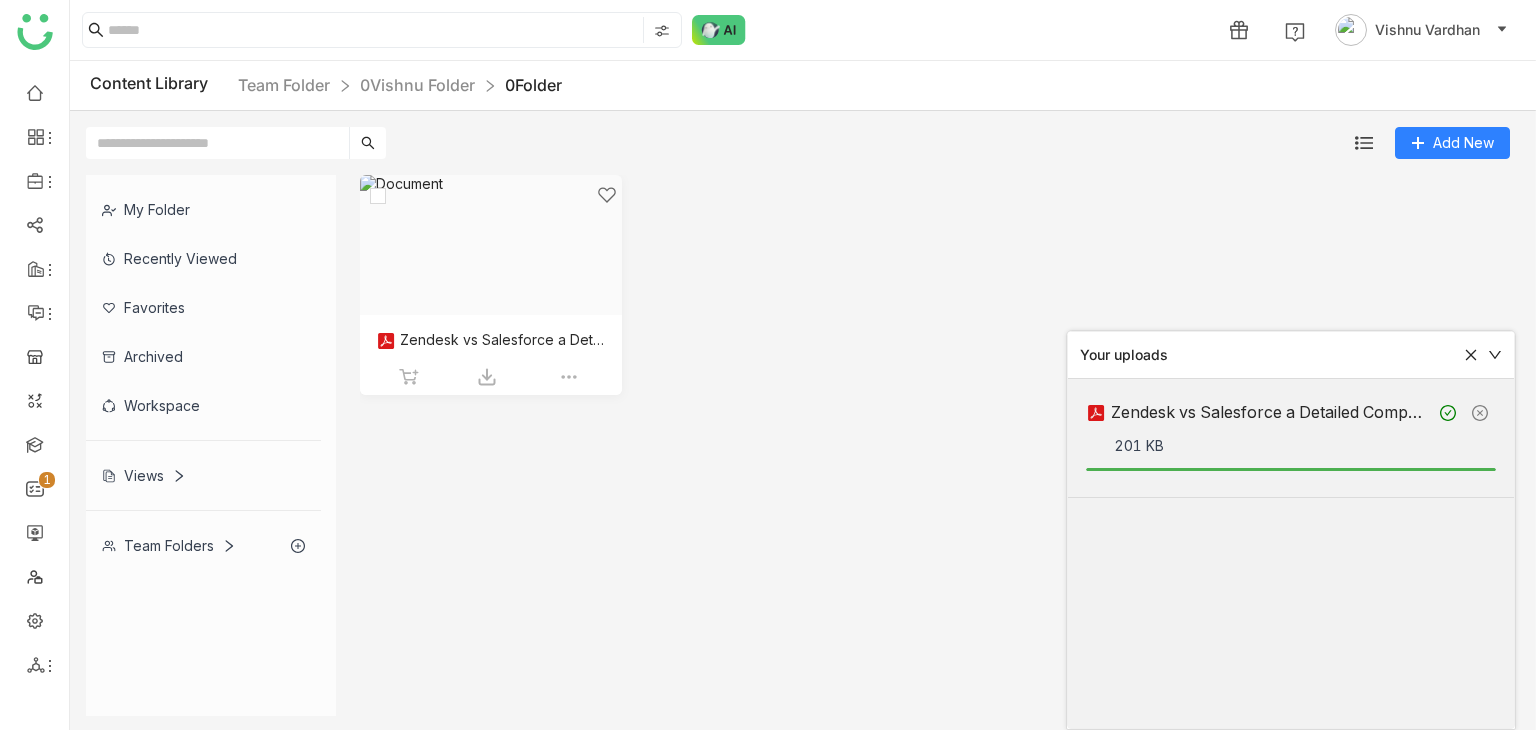click 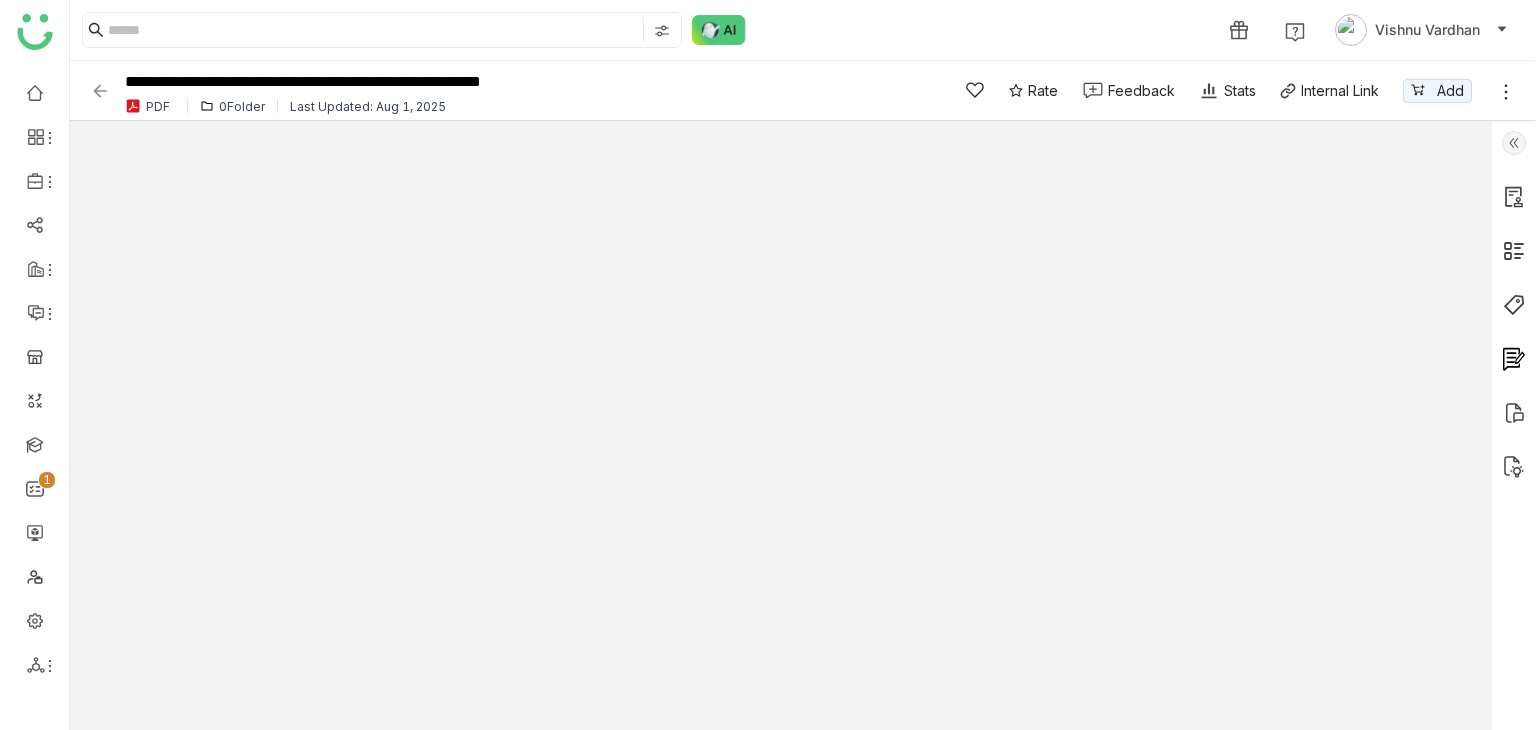 click 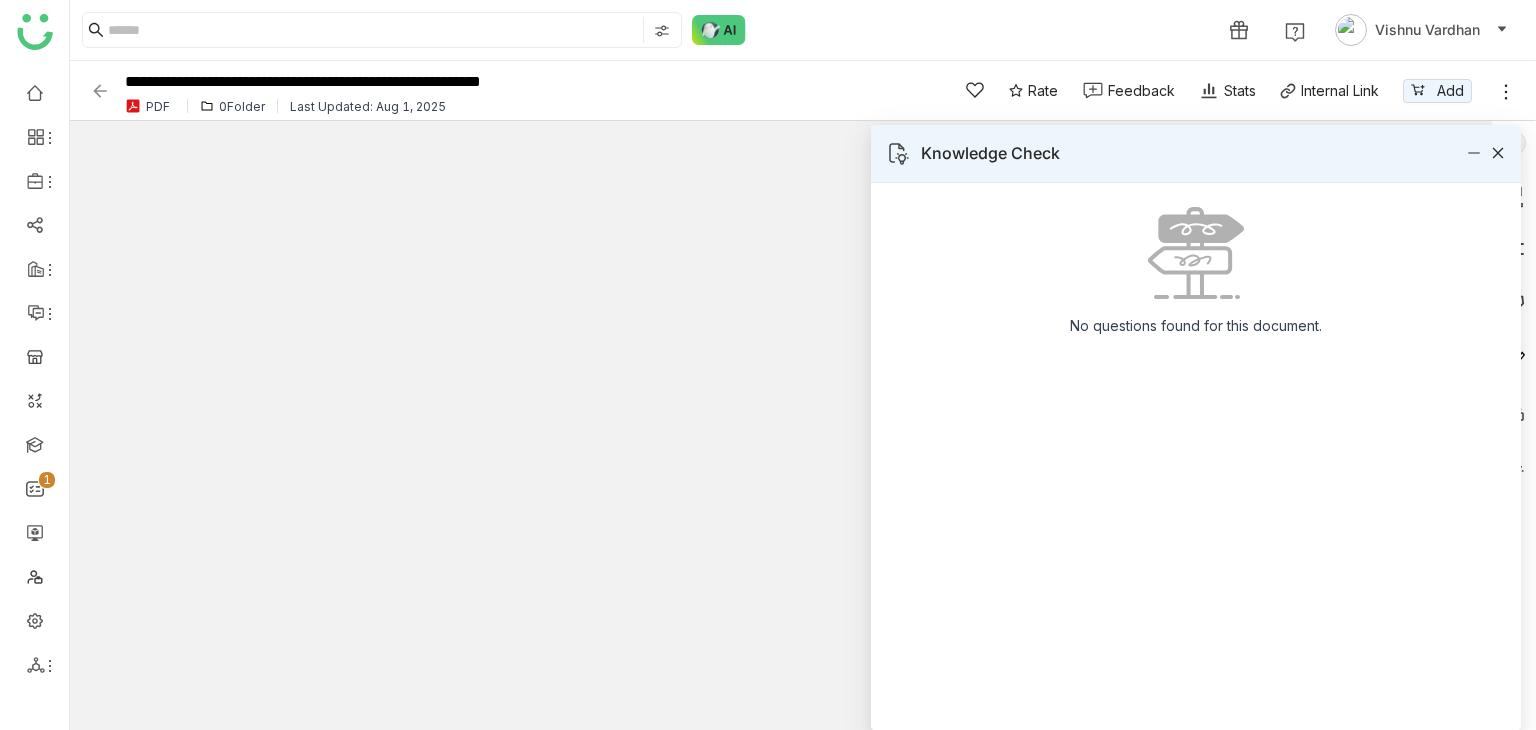 click 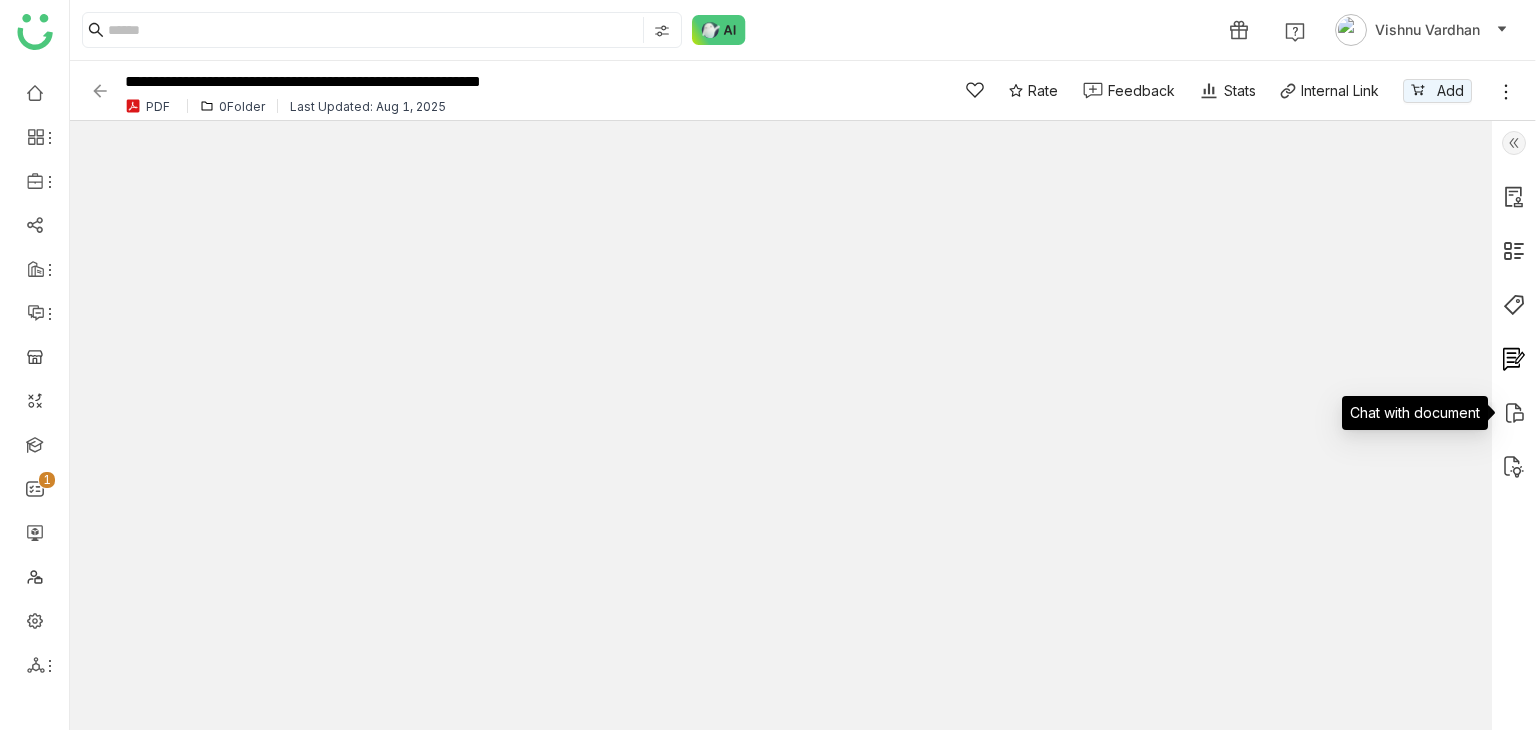 click 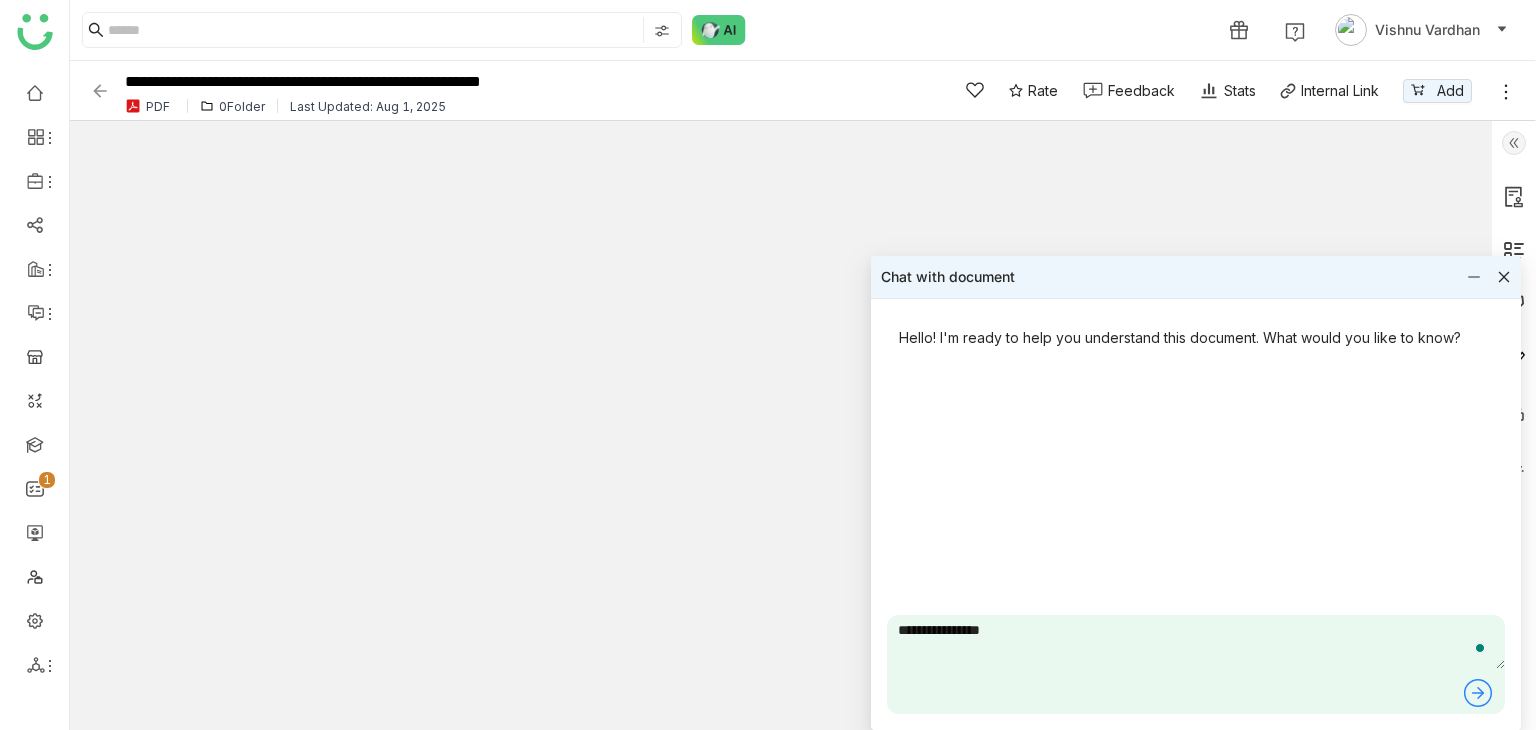 type on "**********" 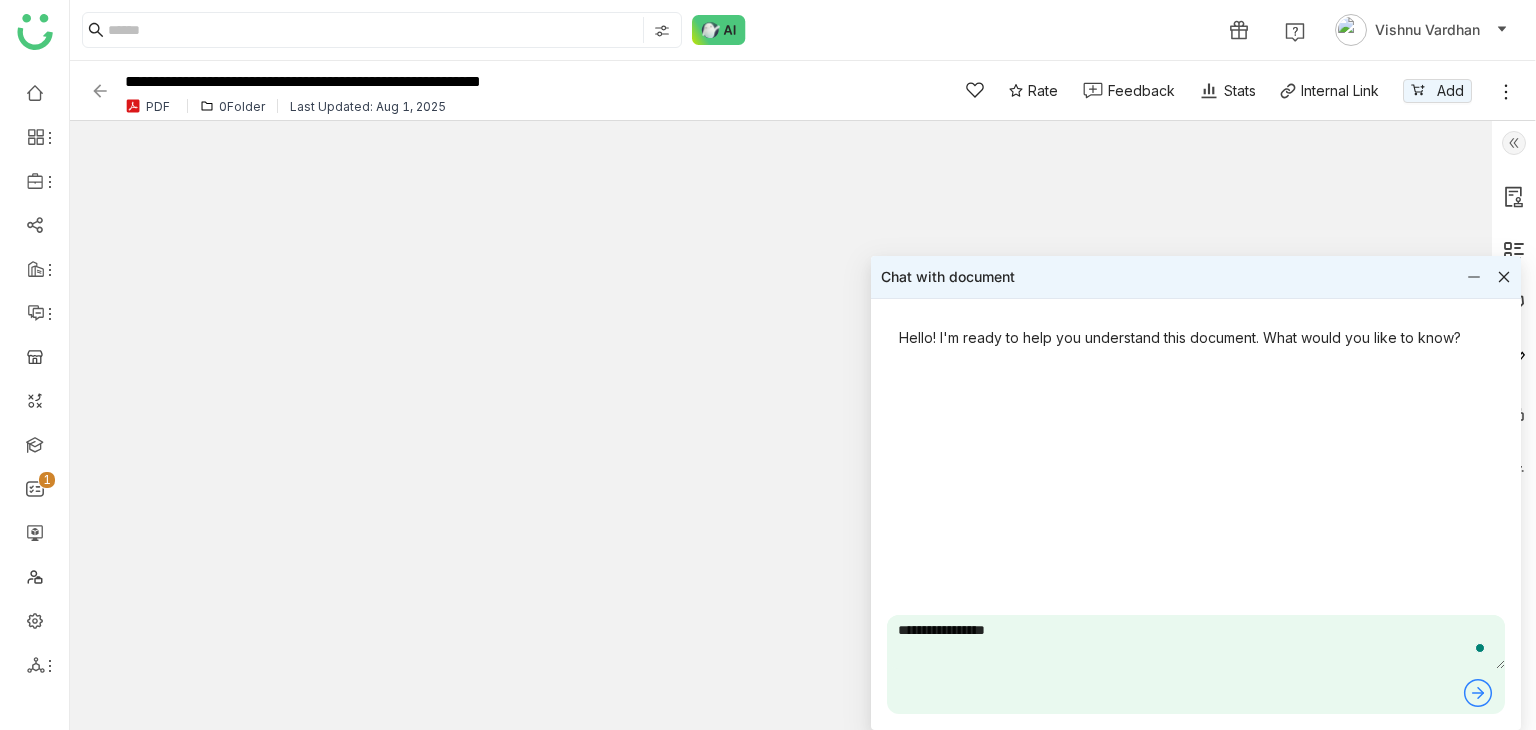 type 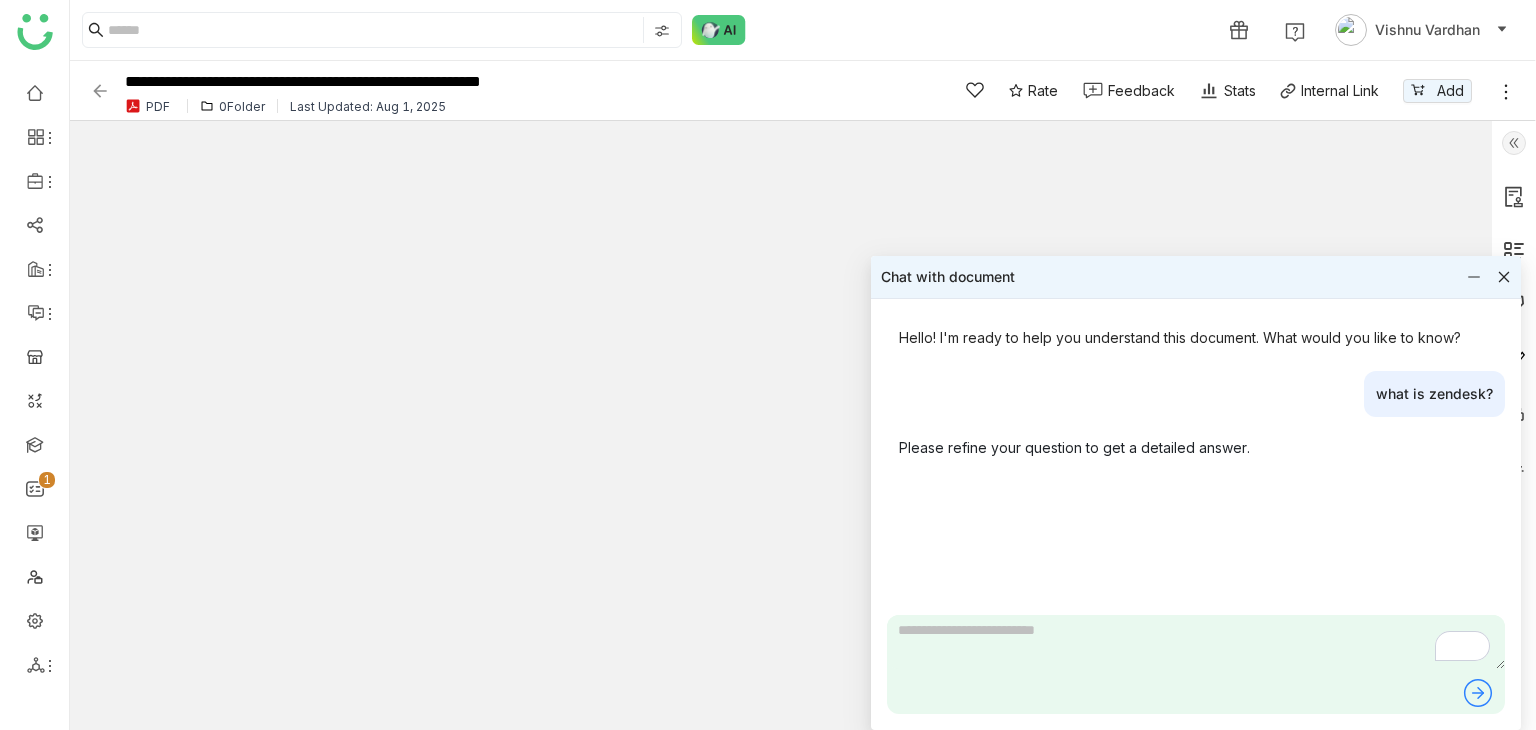 click 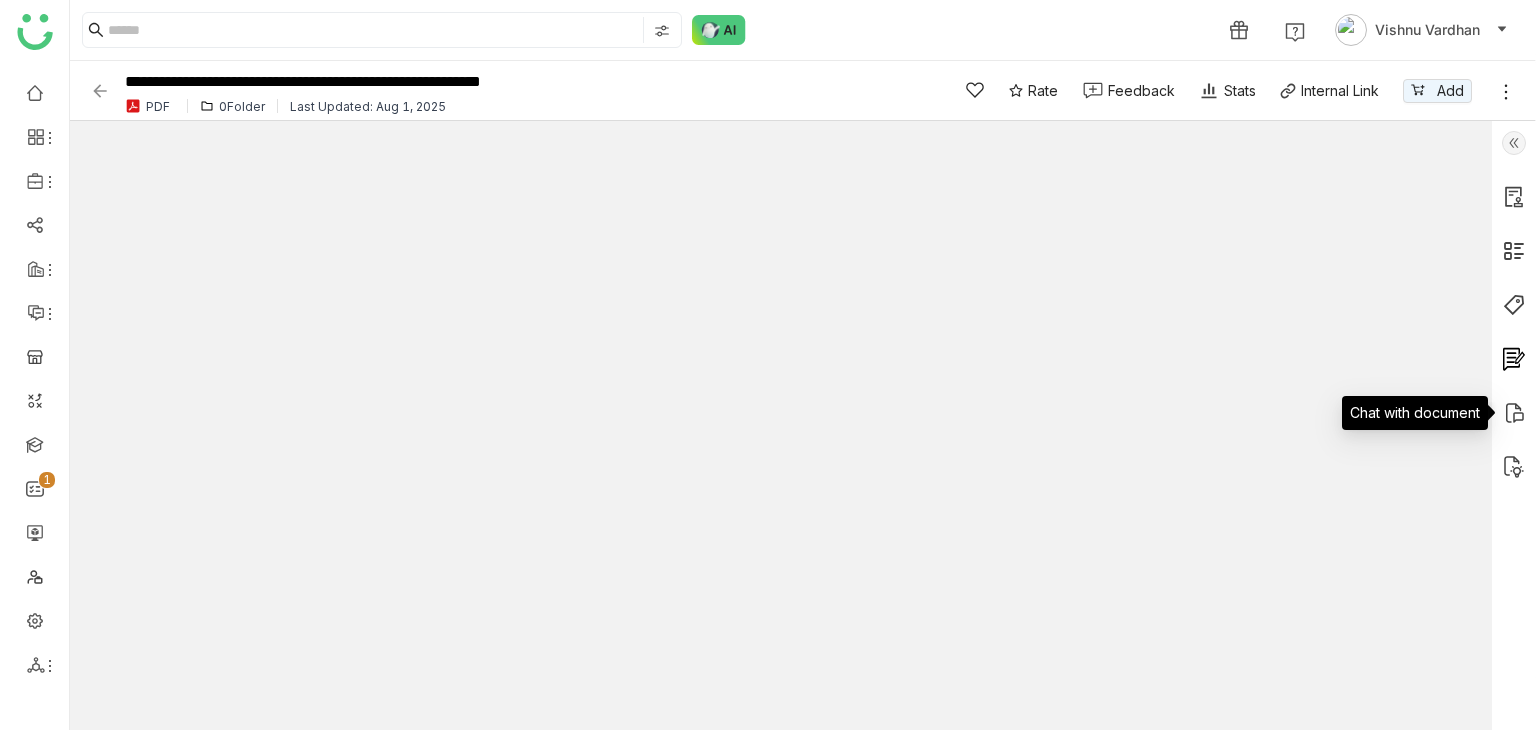 click 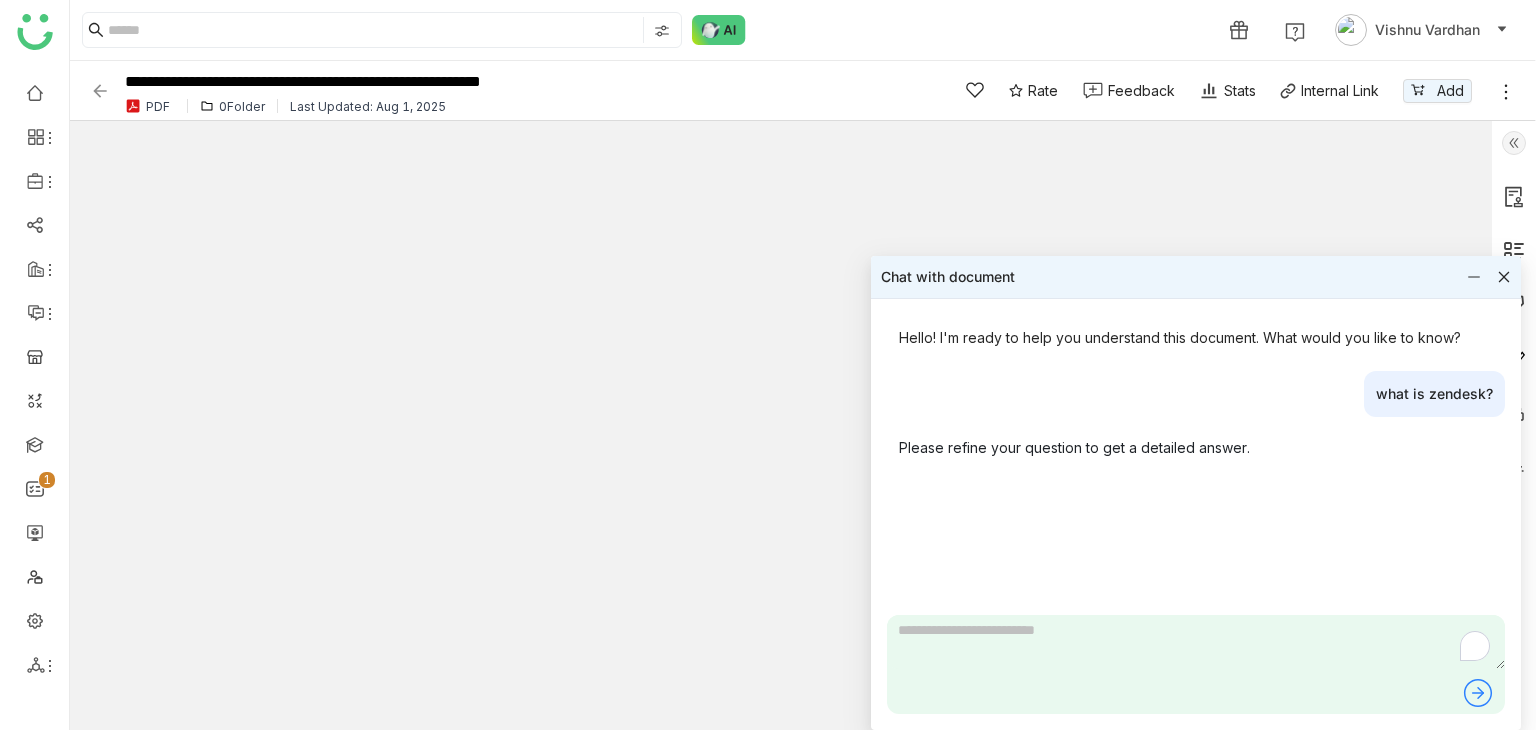 click at bounding box center (1489, 277) 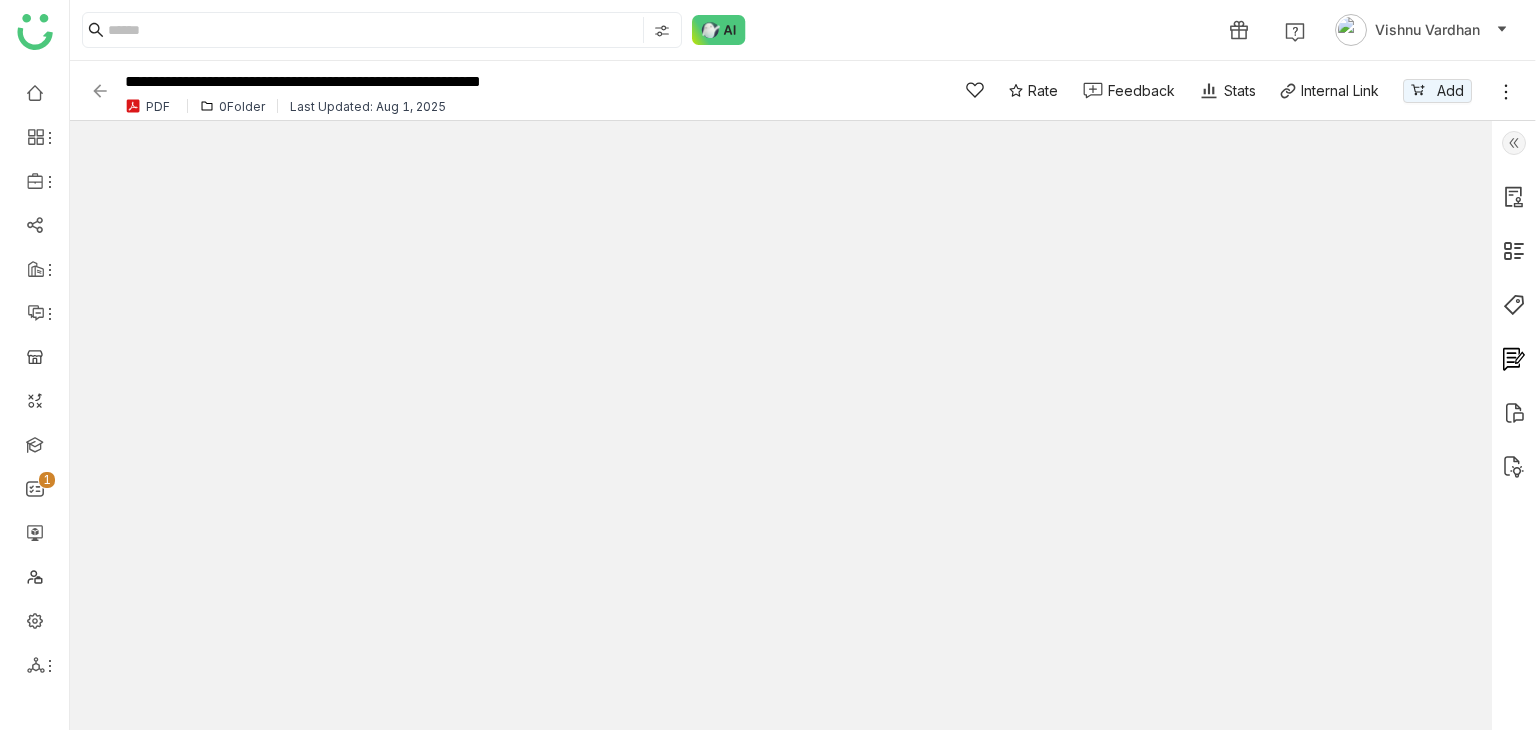 click 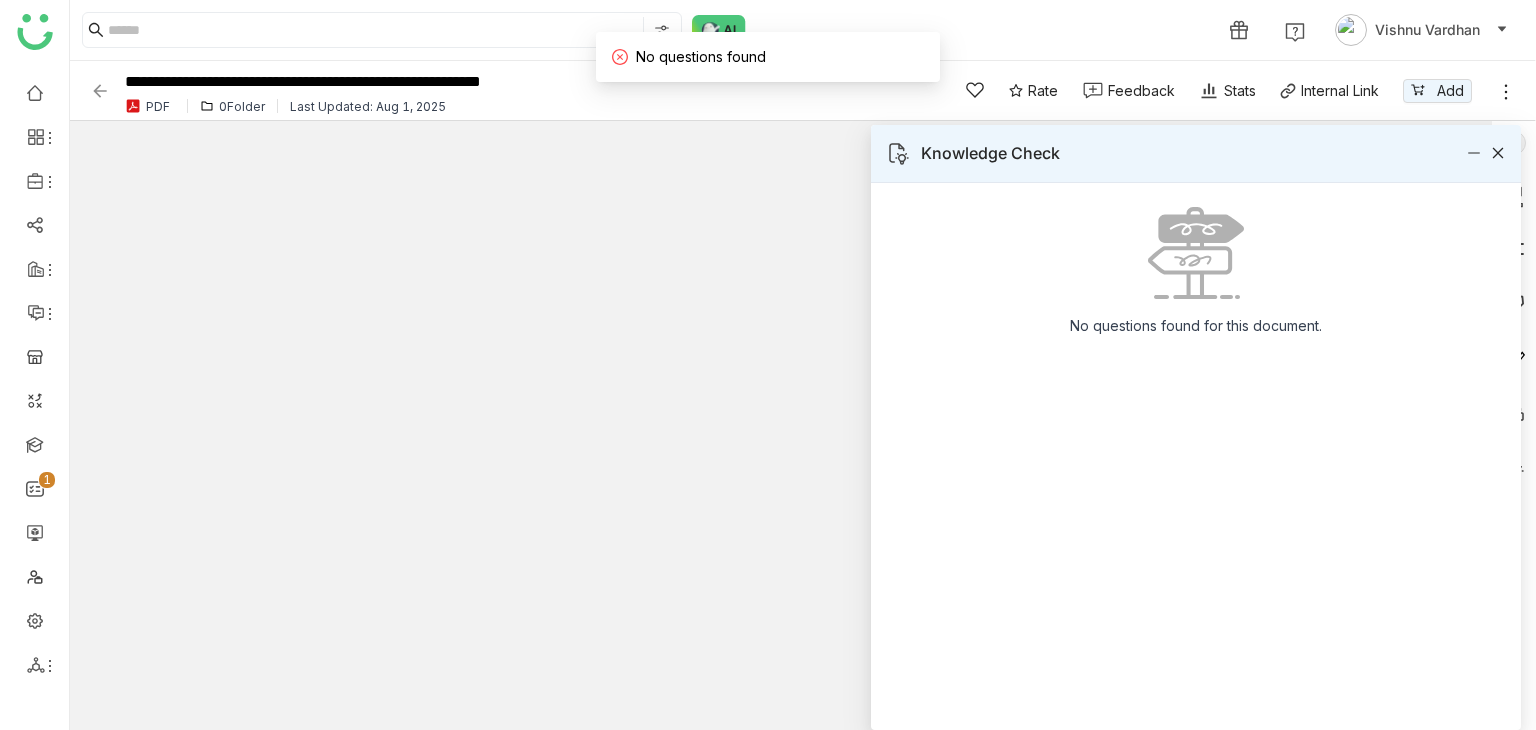 click 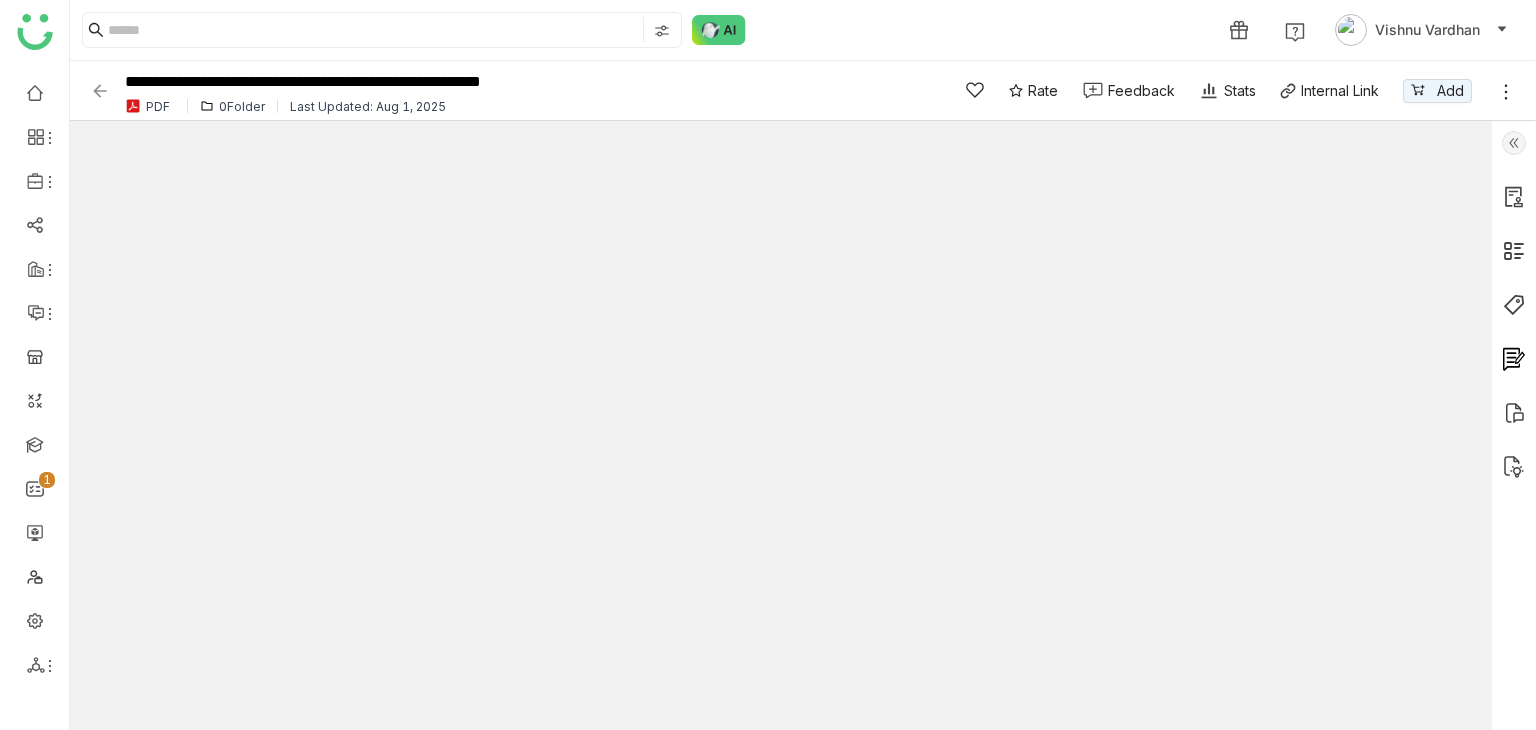 click 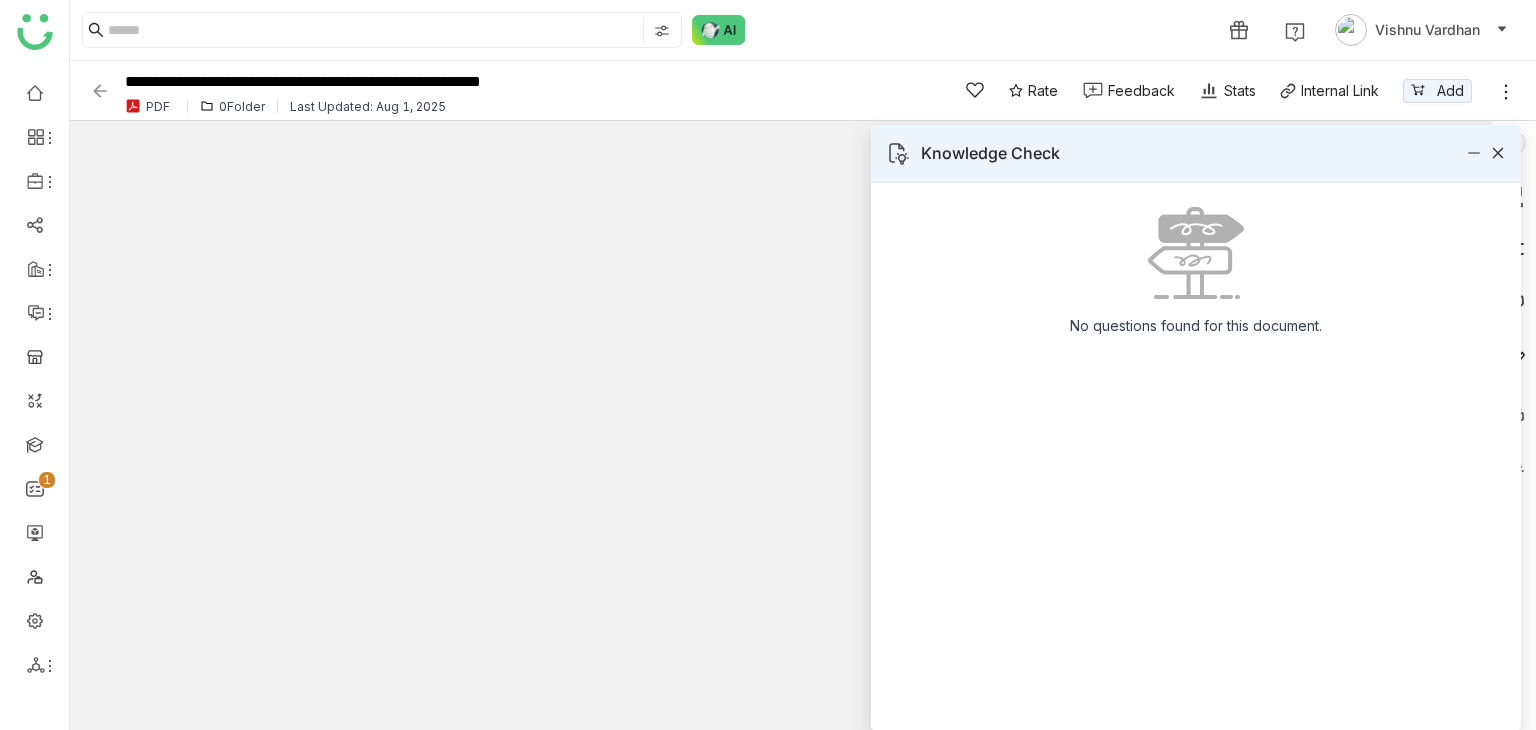 click 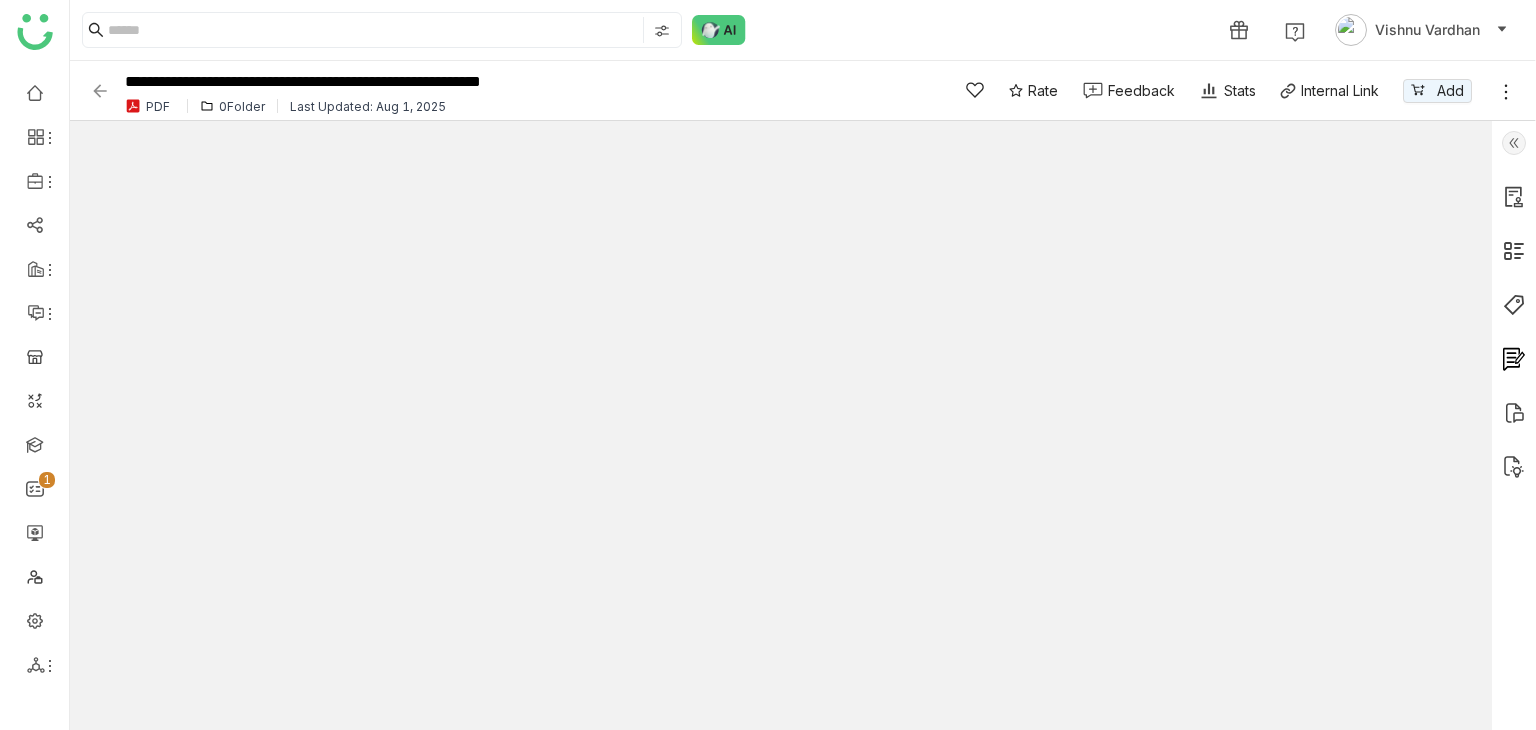 click 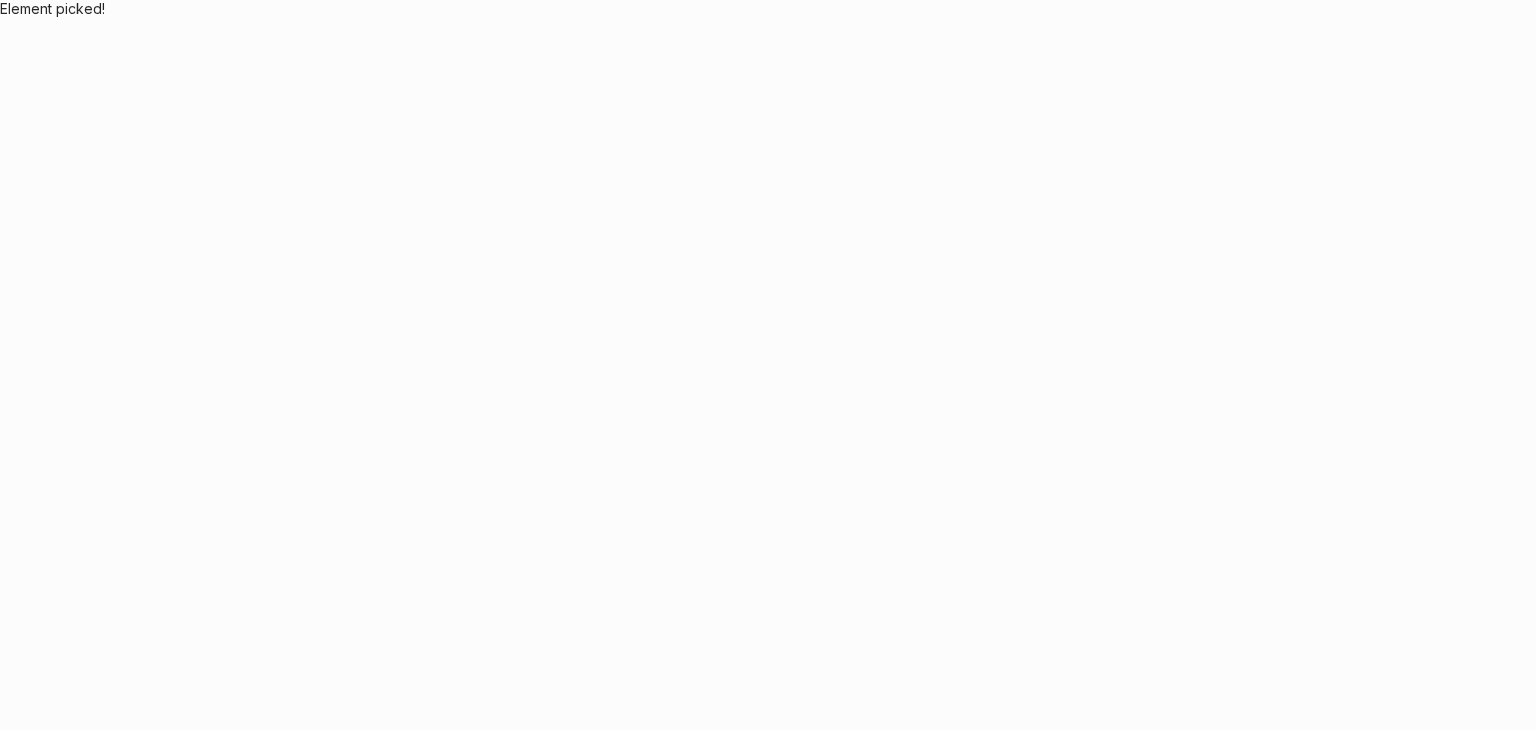 scroll, scrollTop: 0, scrollLeft: 0, axis: both 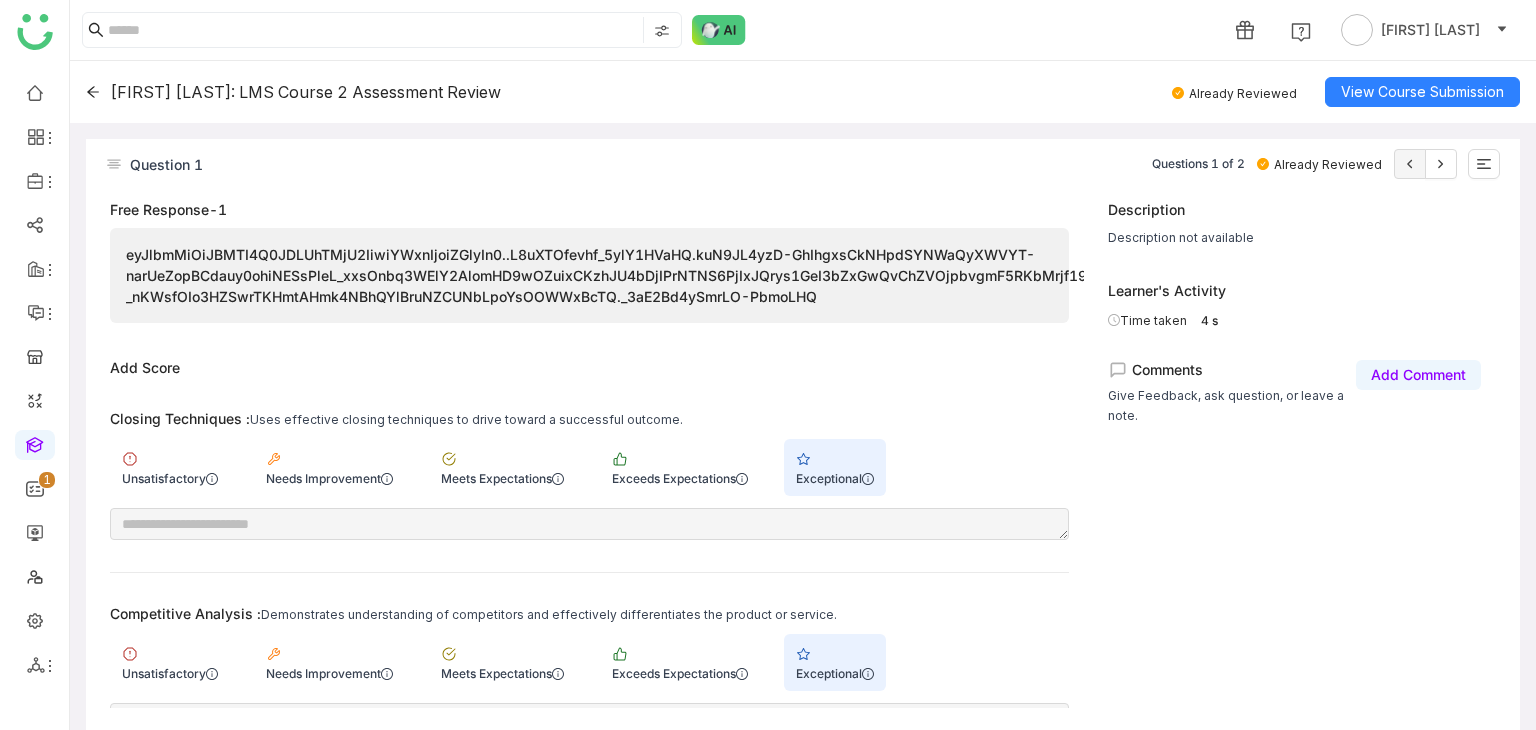 click 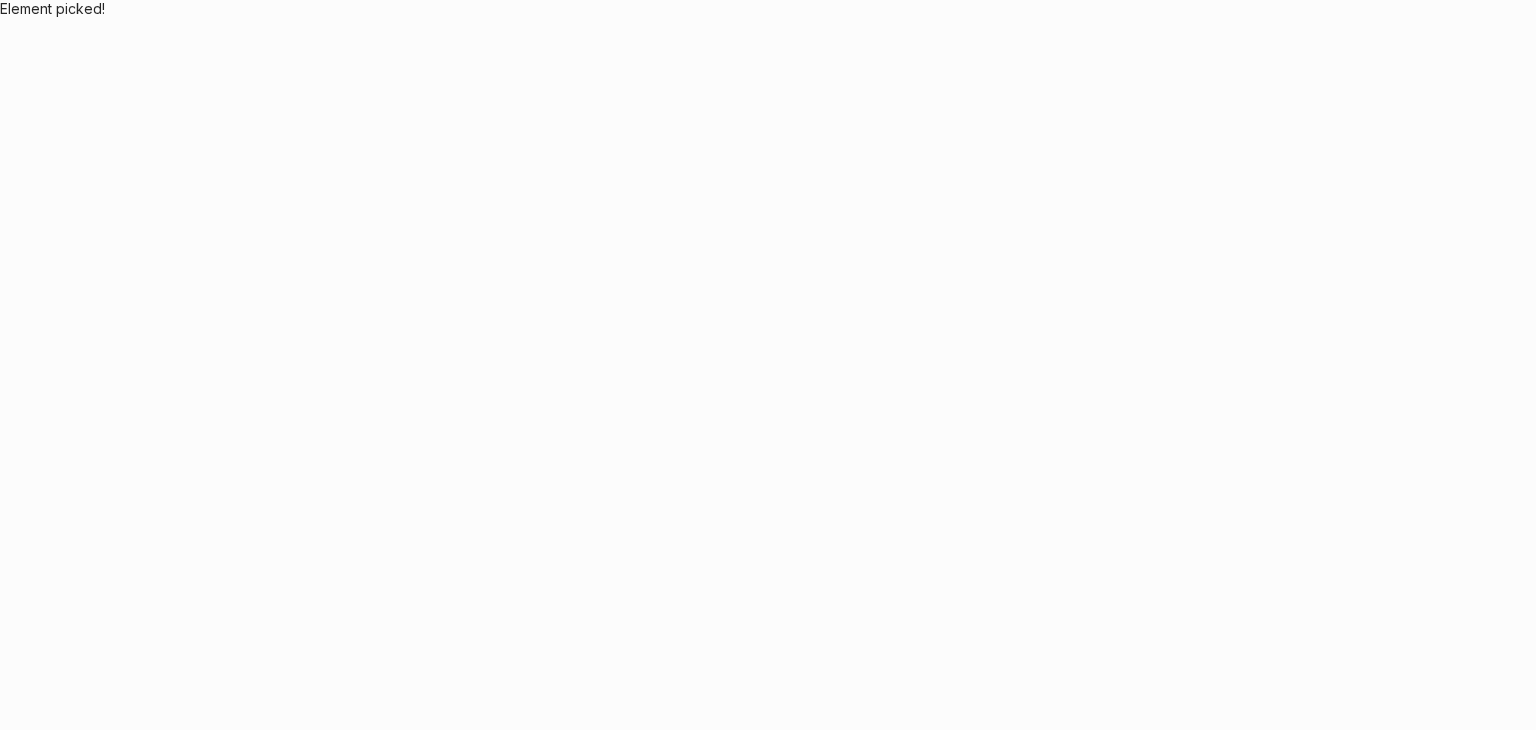 scroll, scrollTop: 0, scrollLeft: 0, axis: both 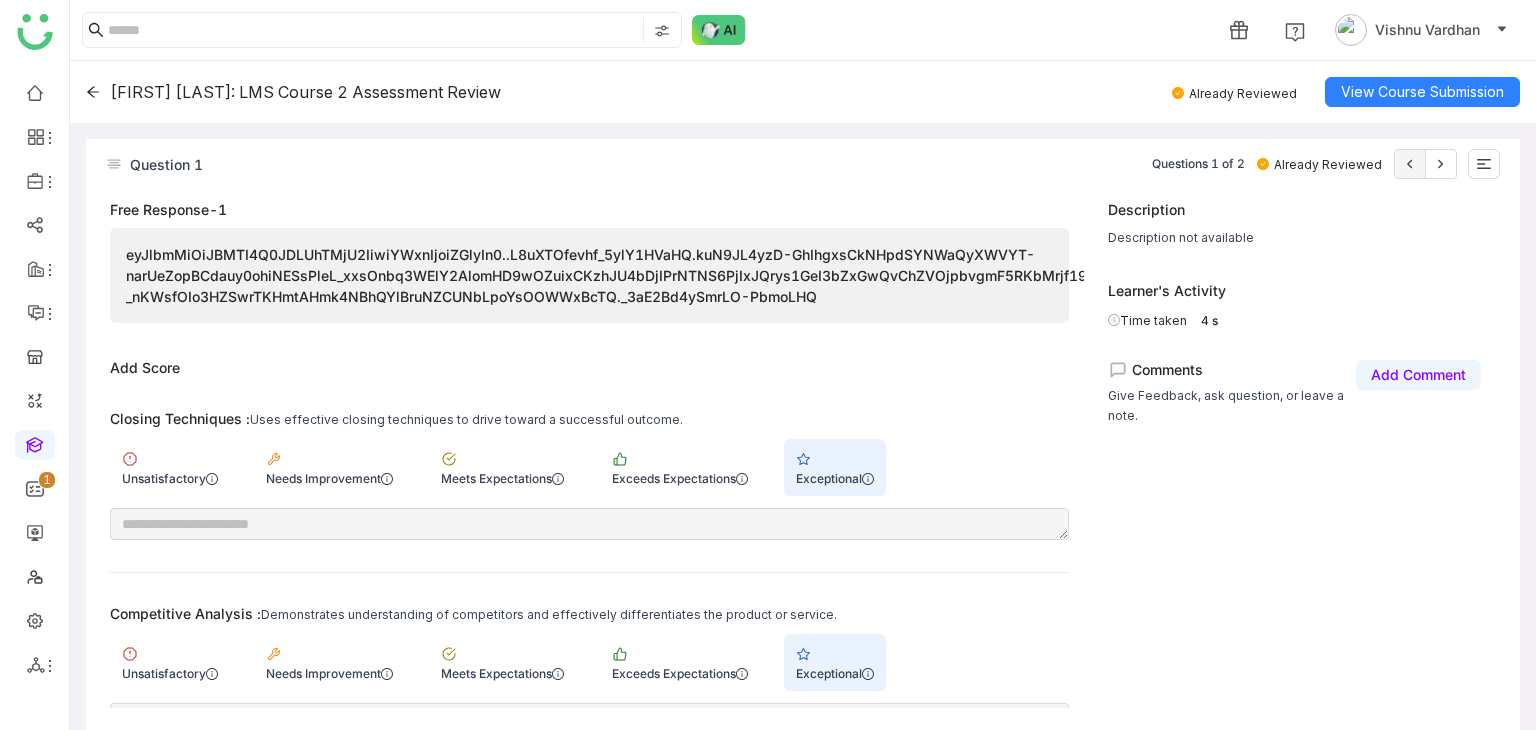 click on "[FIRST] [LAST]: LMS Course 2 Assessment Review" 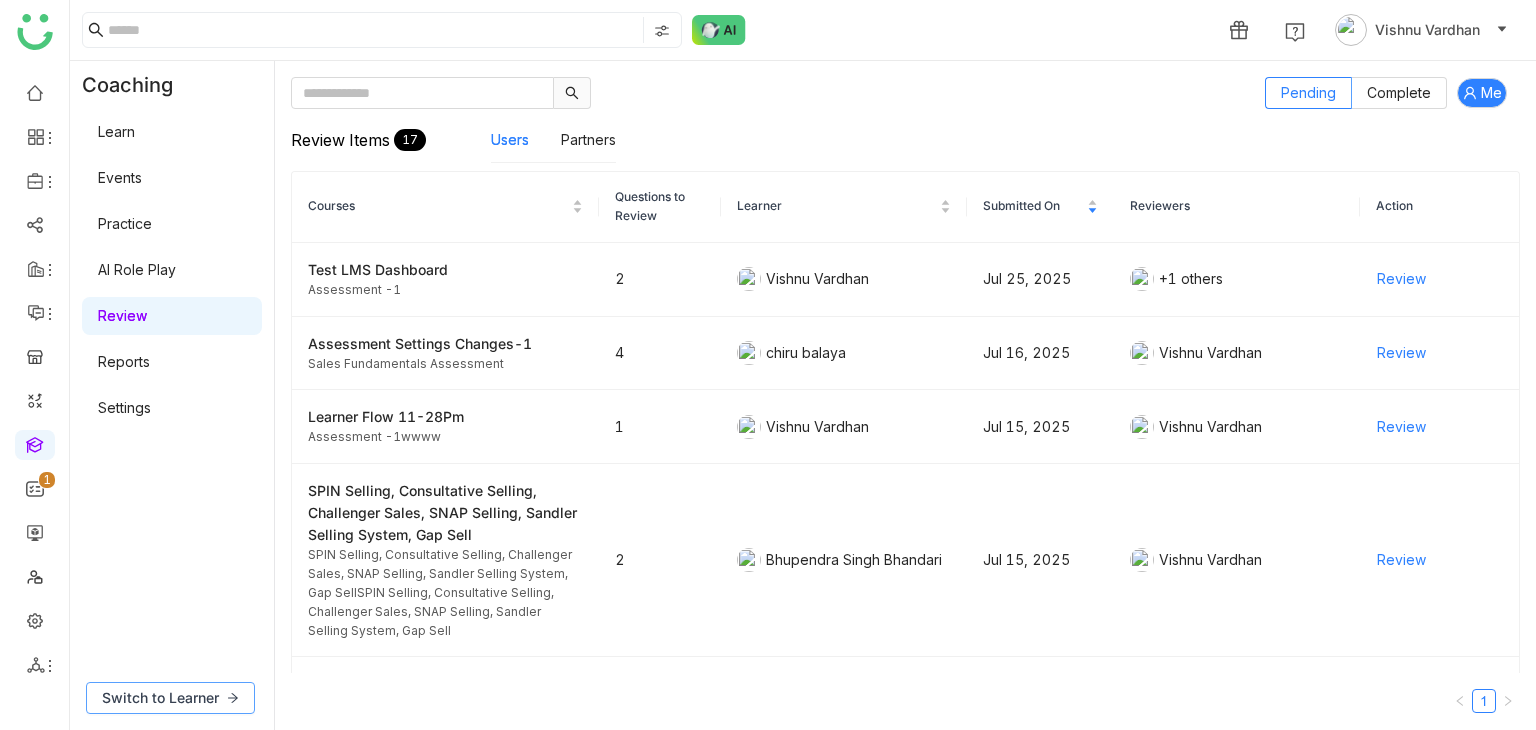 click on "Switch to Learner" 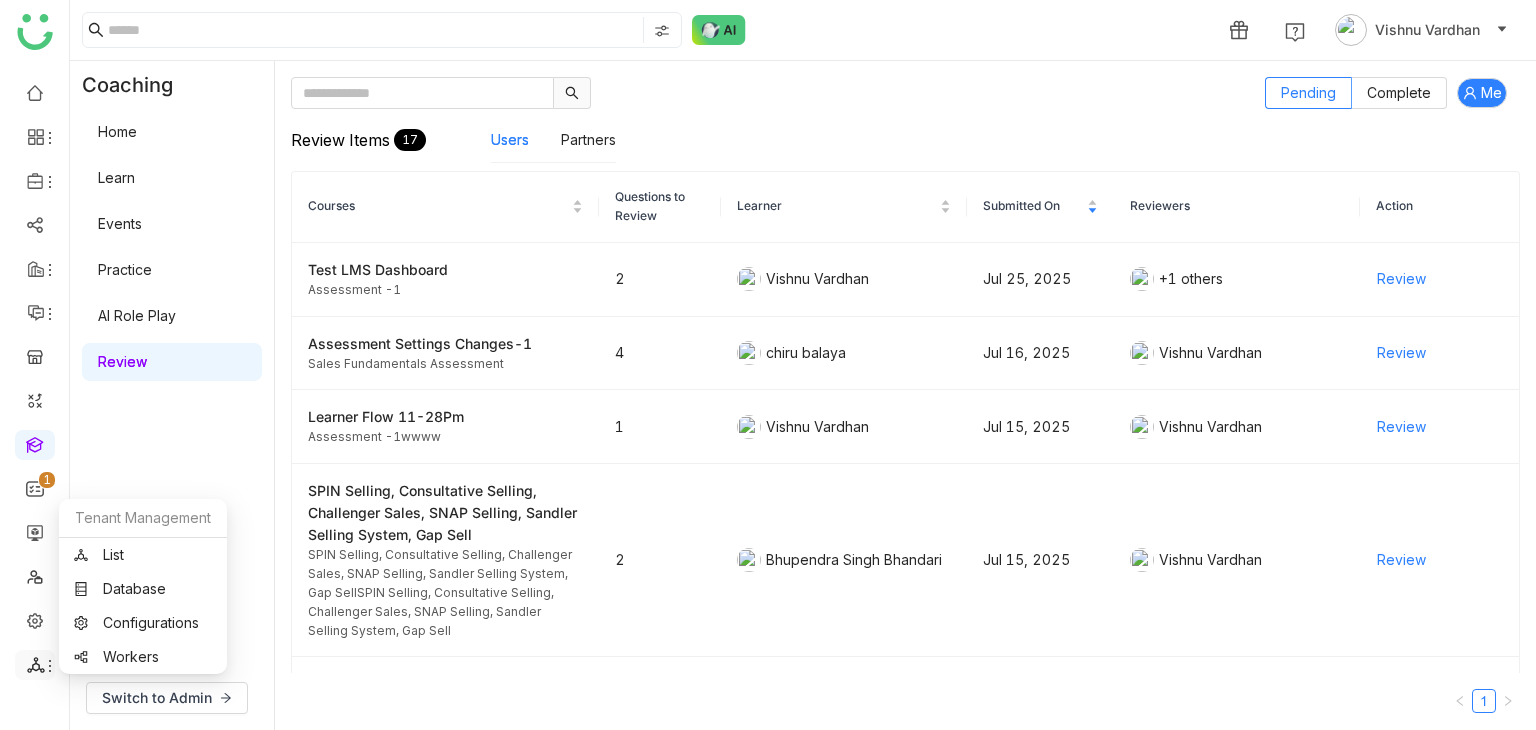 click 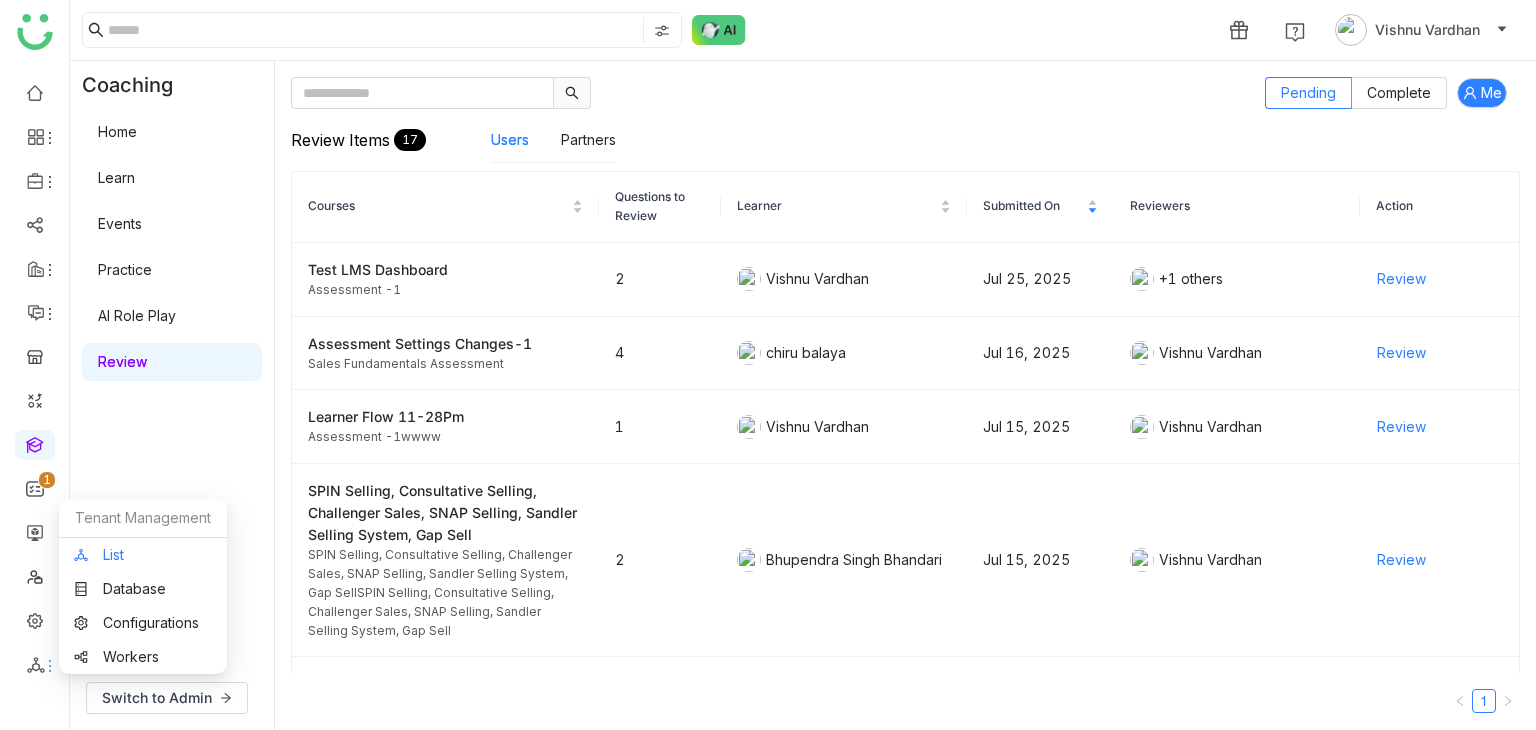 click on "List" at bounding box center [143, 555] 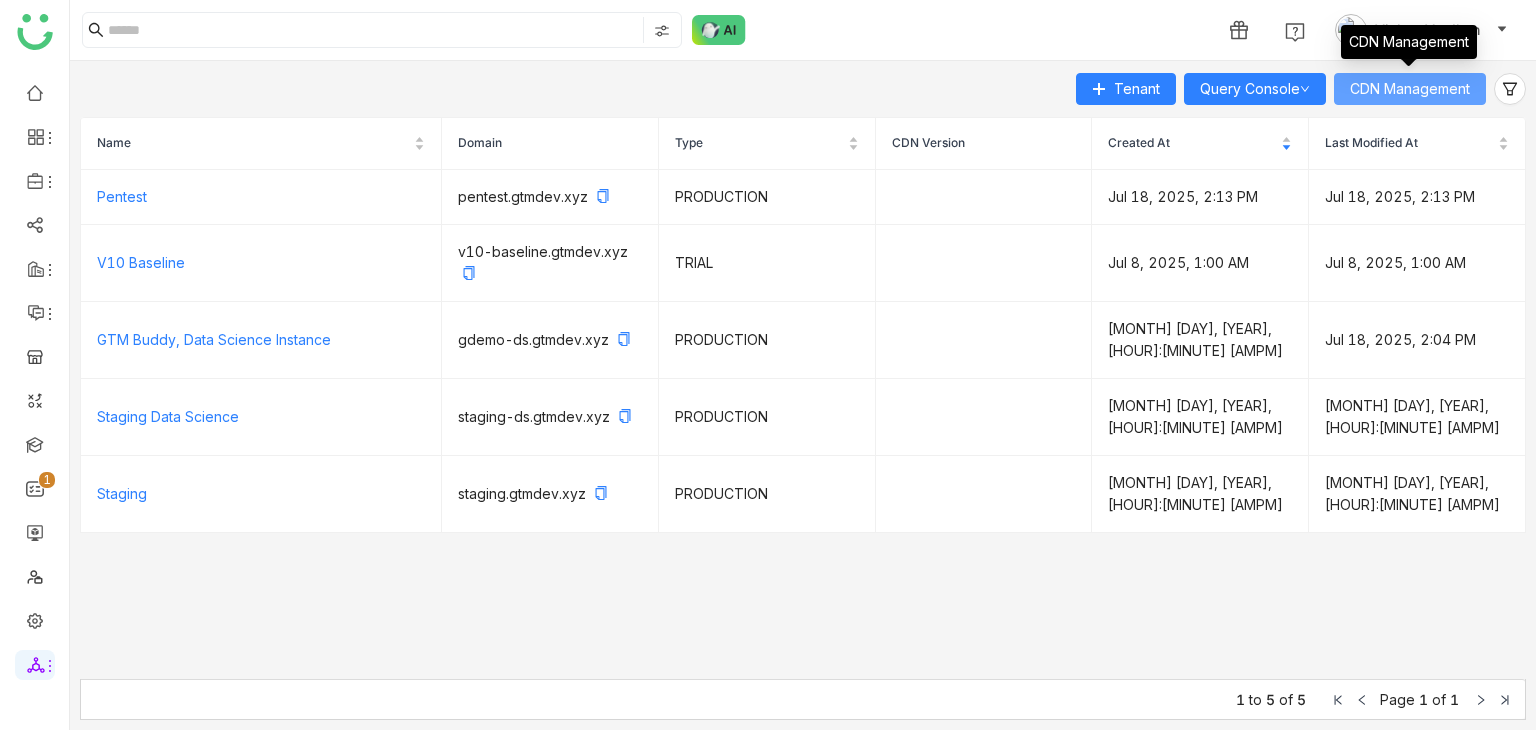 click on "CDN Management" 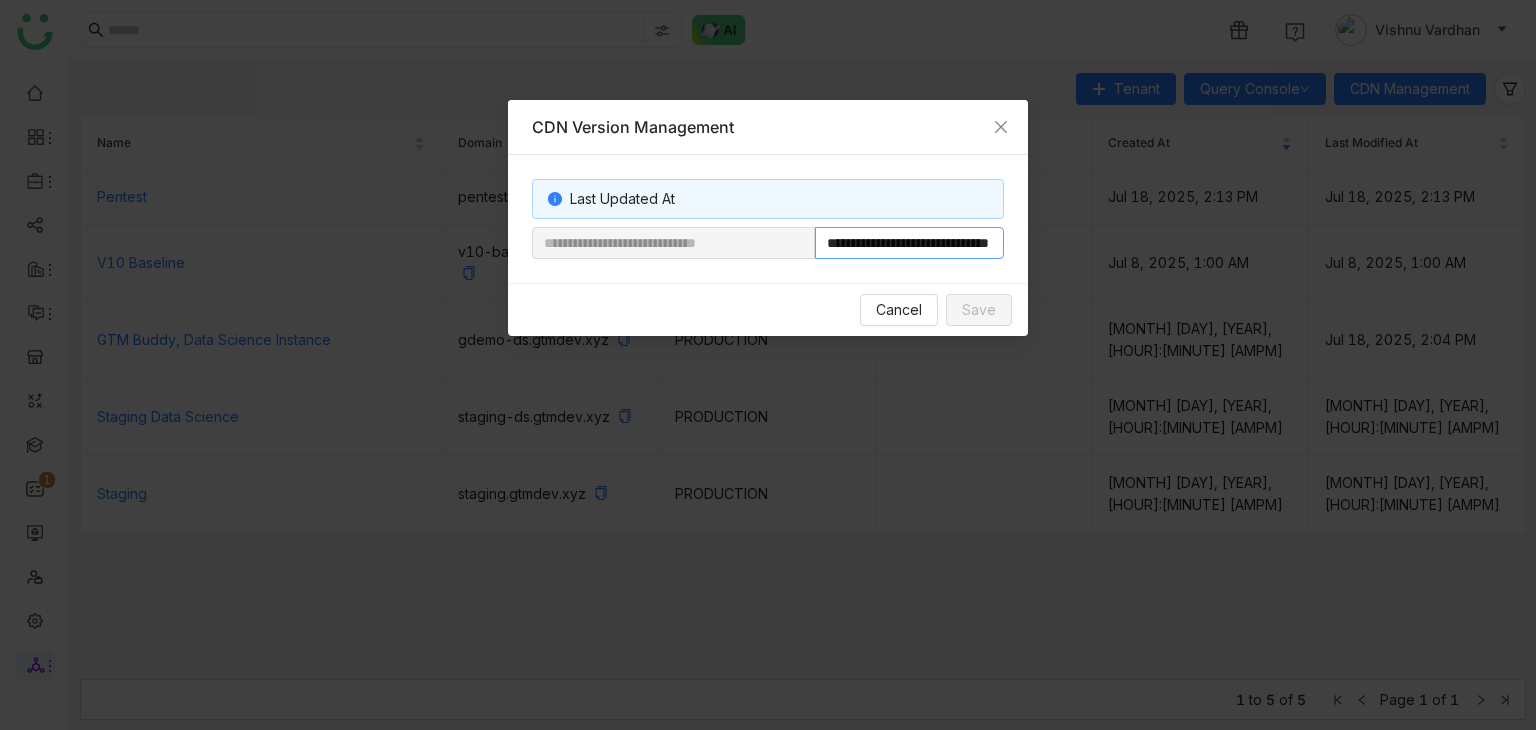 drag, startPoint x: 881, startPoint y: 245, endPoint x: 1195, endPoint y: 220, distance: 314.99365 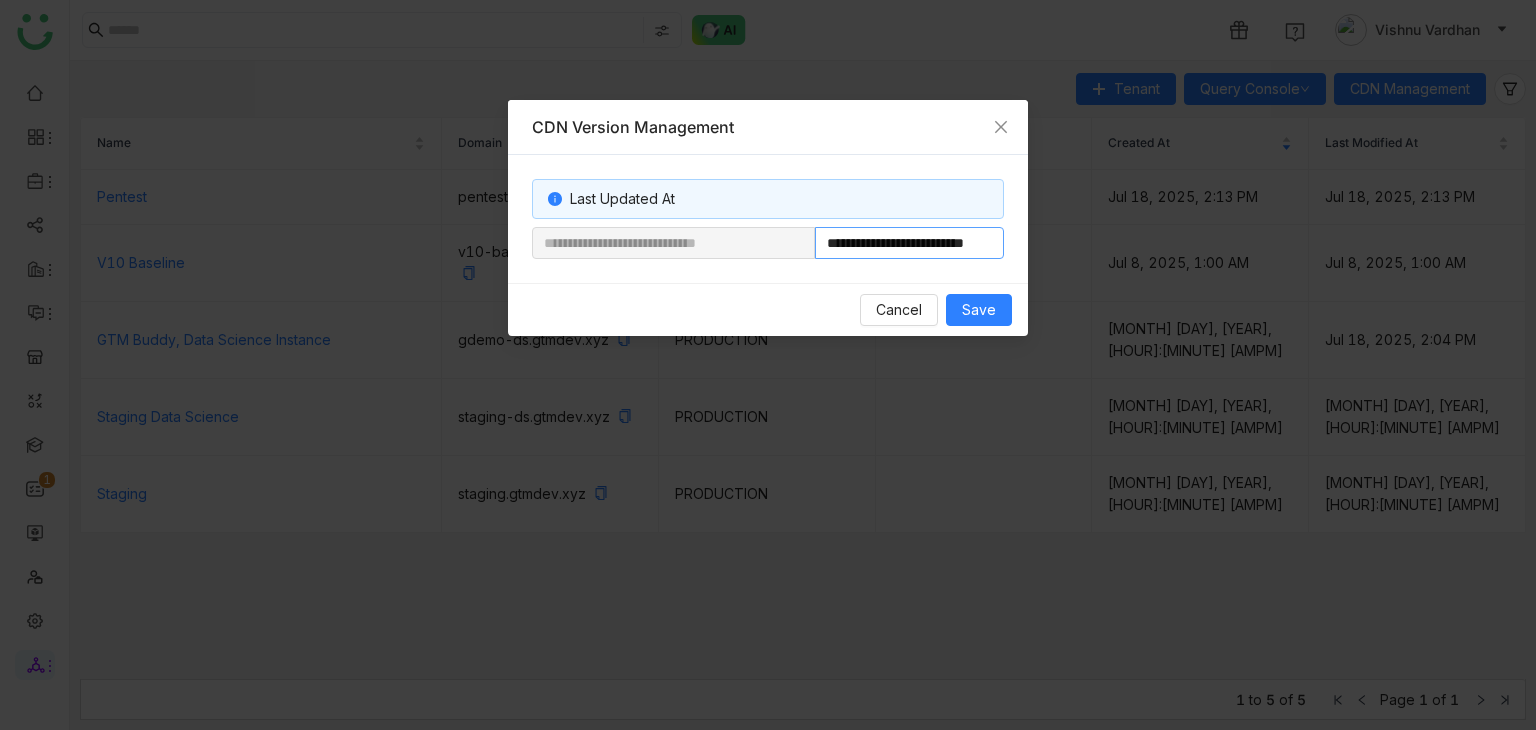 scroll, scrollTop: 0, scrollLeft: 56, axis: horizontal 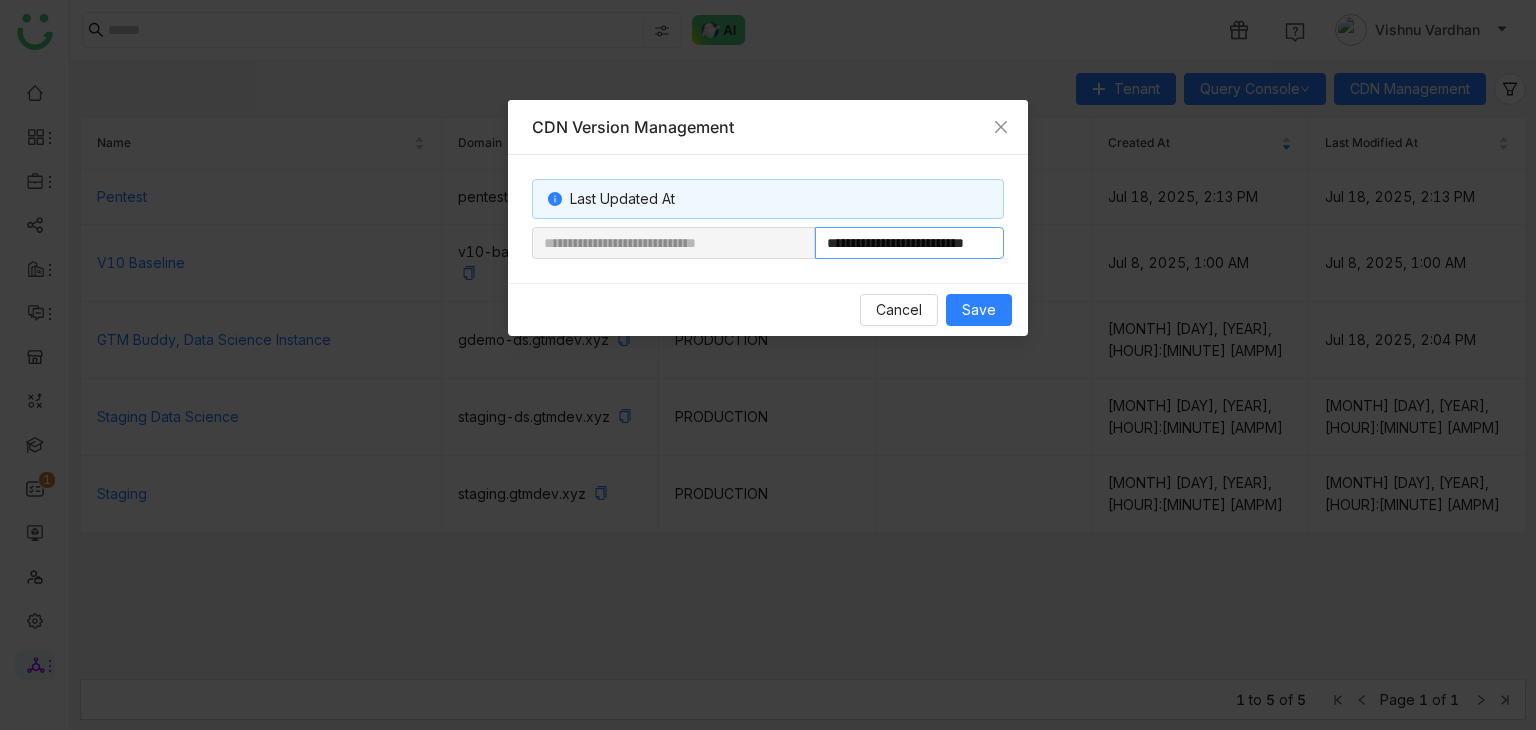 click on "**********" at bounding box center [768, 243] 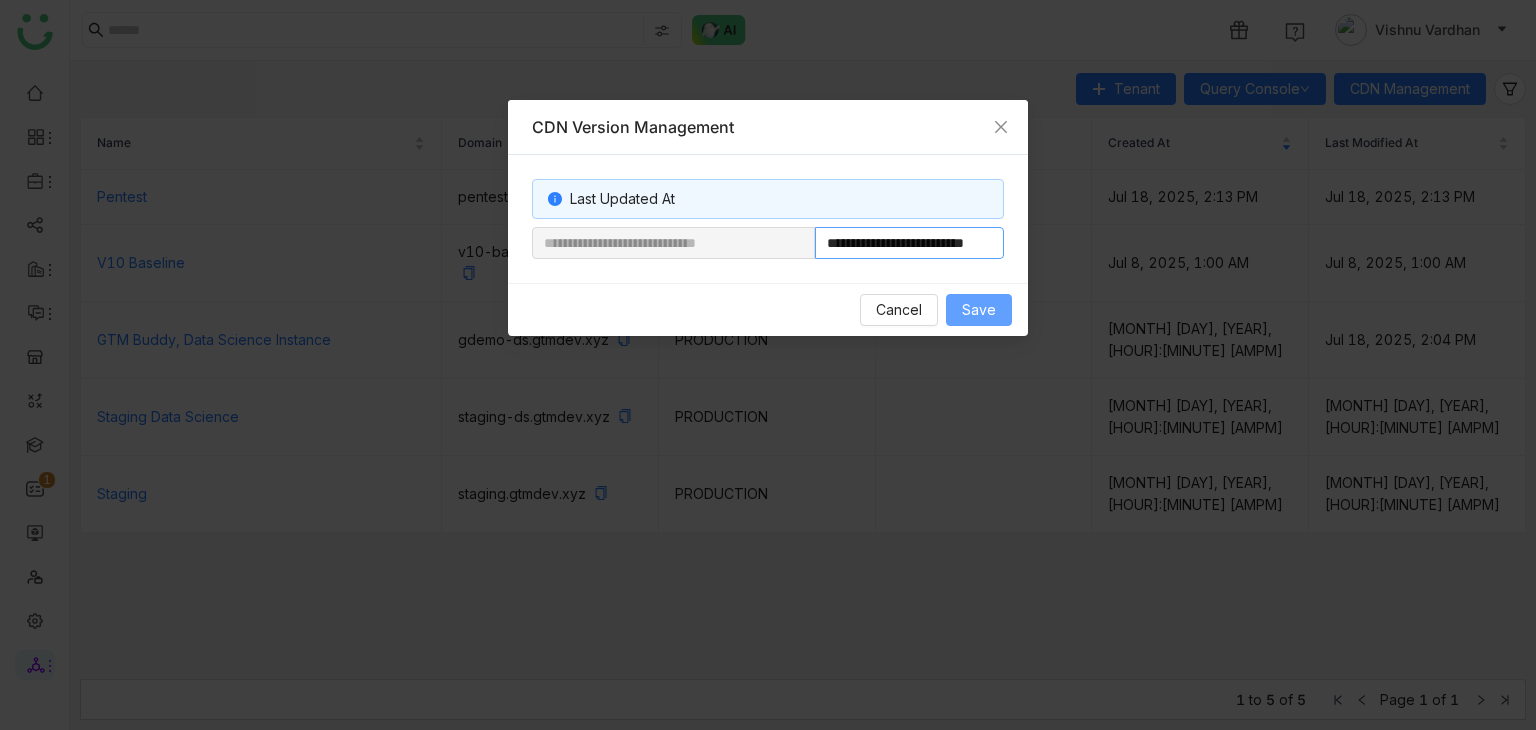 type on "**********" 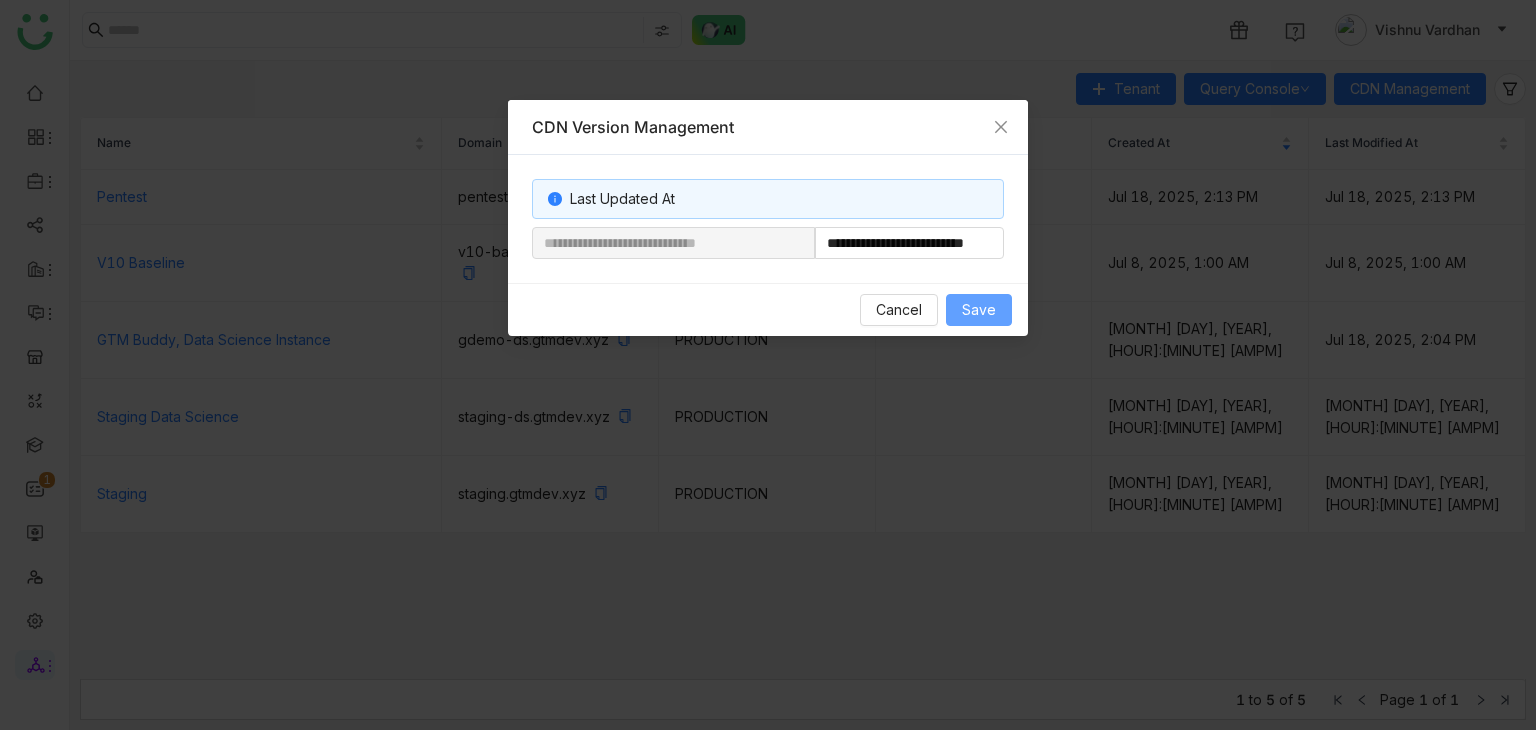 click on "Save" at bounding box center [979, 310] 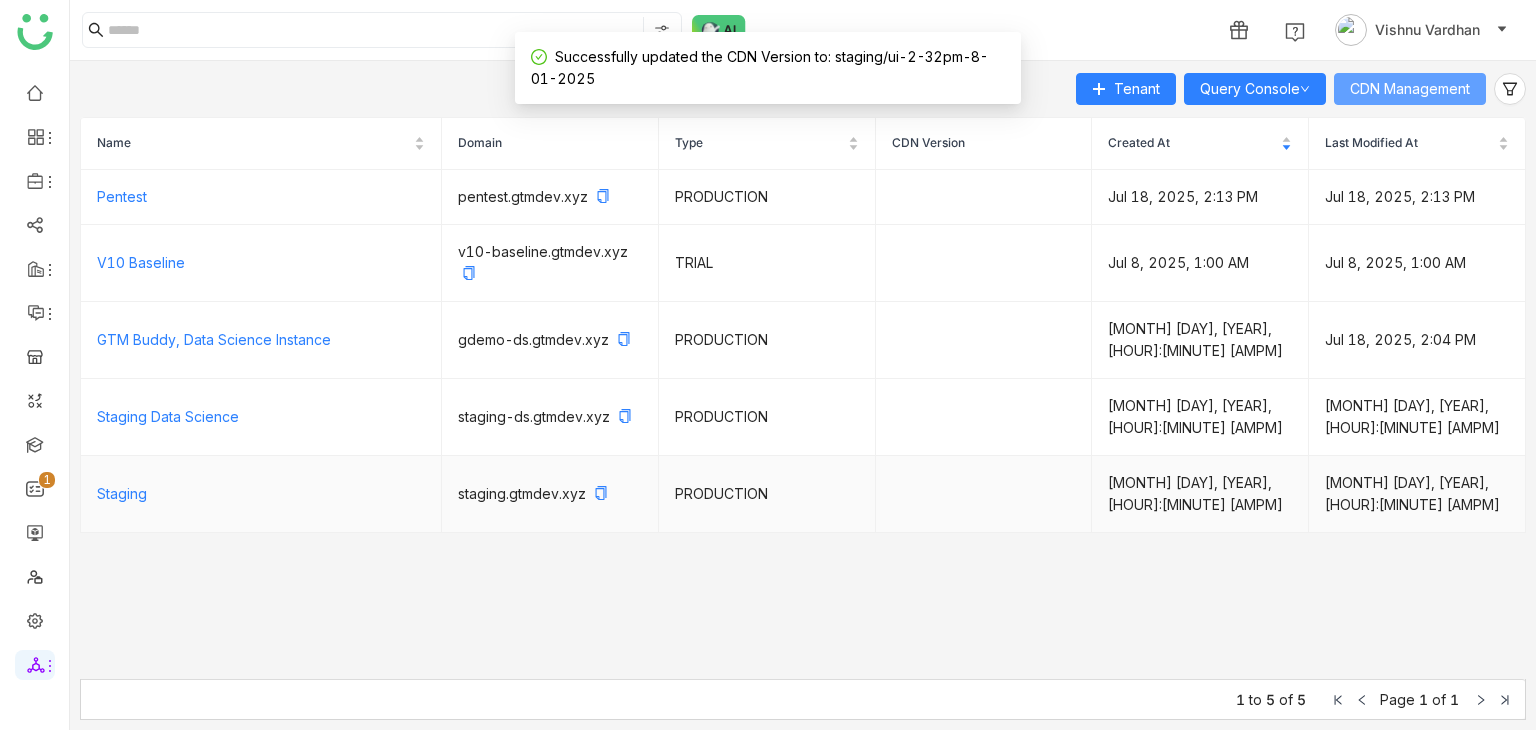 type 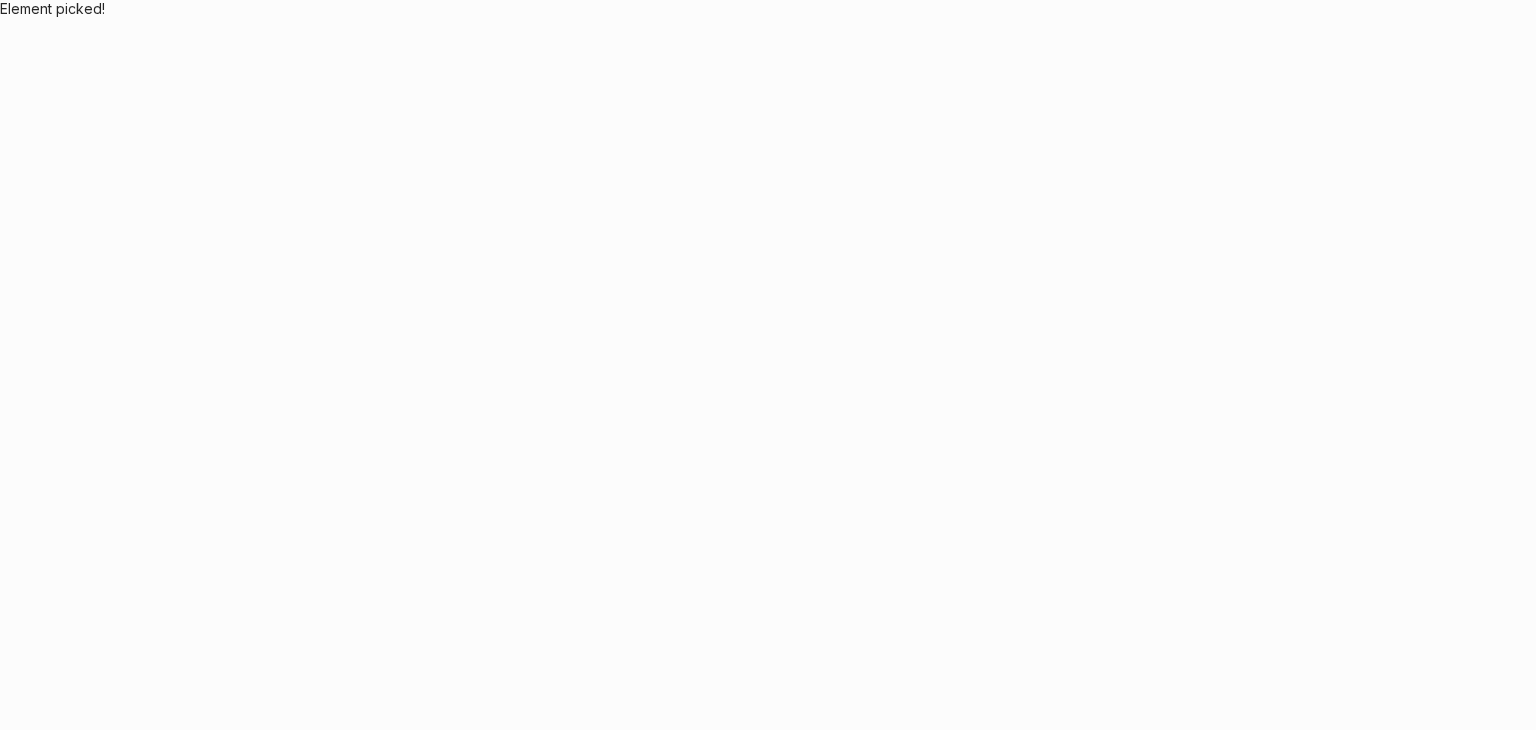 scroll, scrollTop: 0, scrollLeft: 0, axis: both 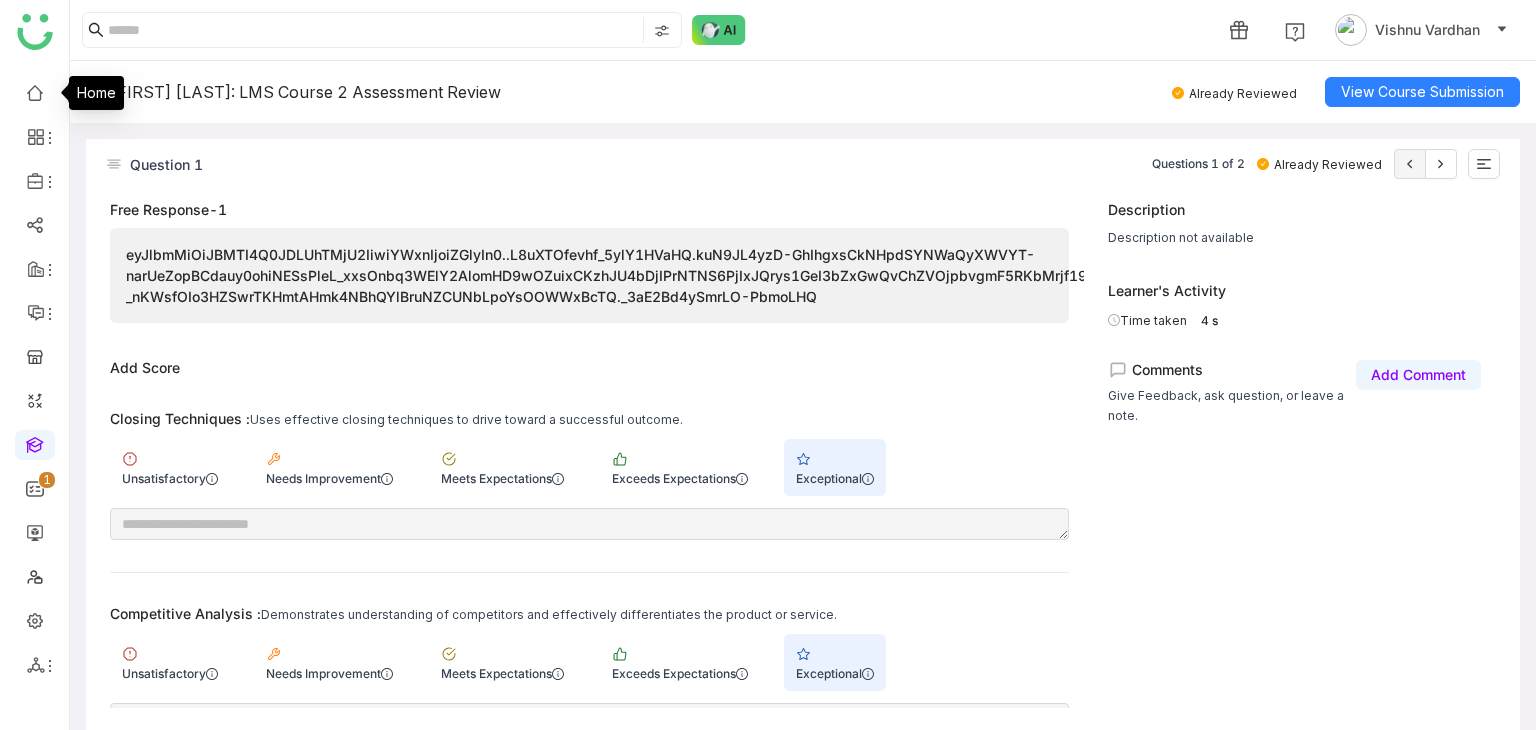 click on "Home" at bounding box center (96, 93) 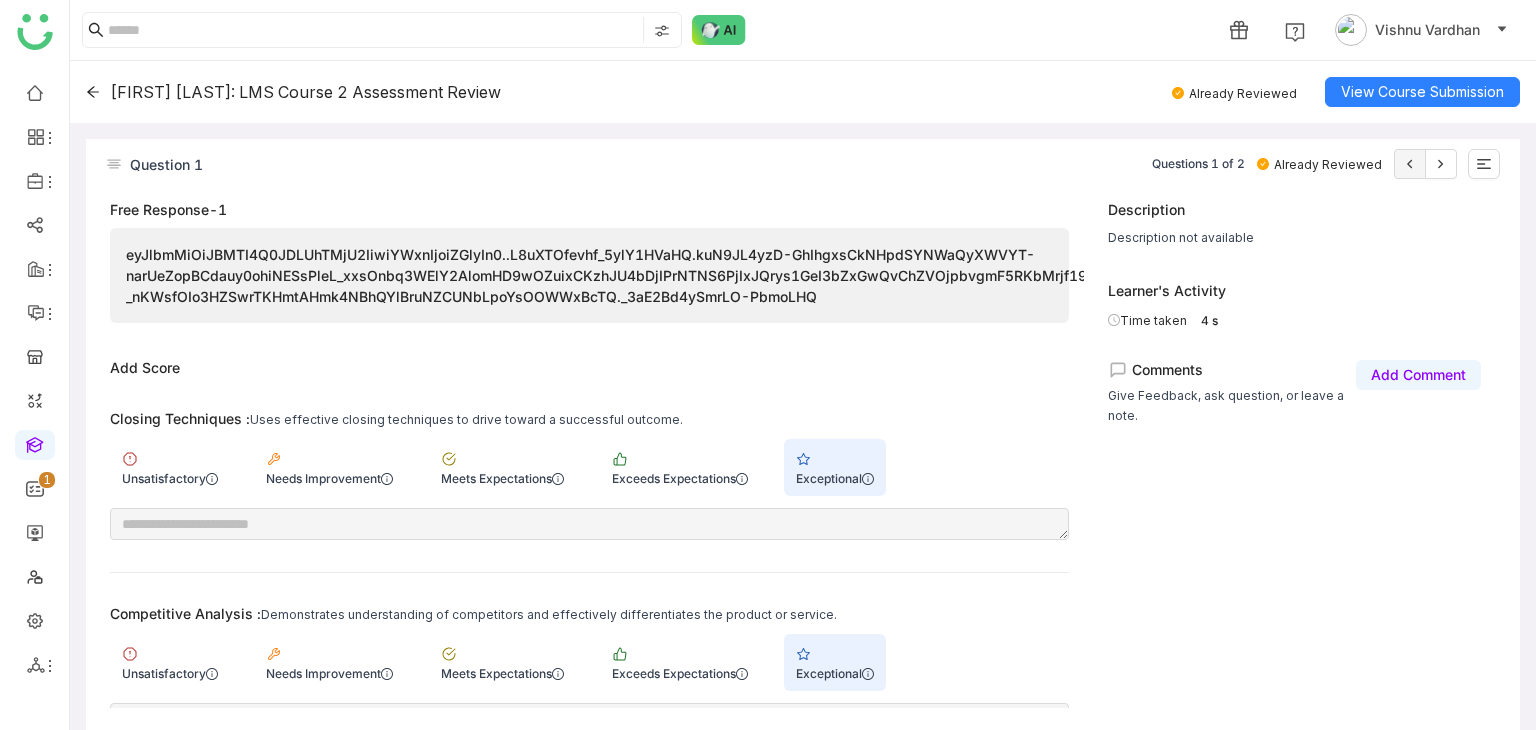 click 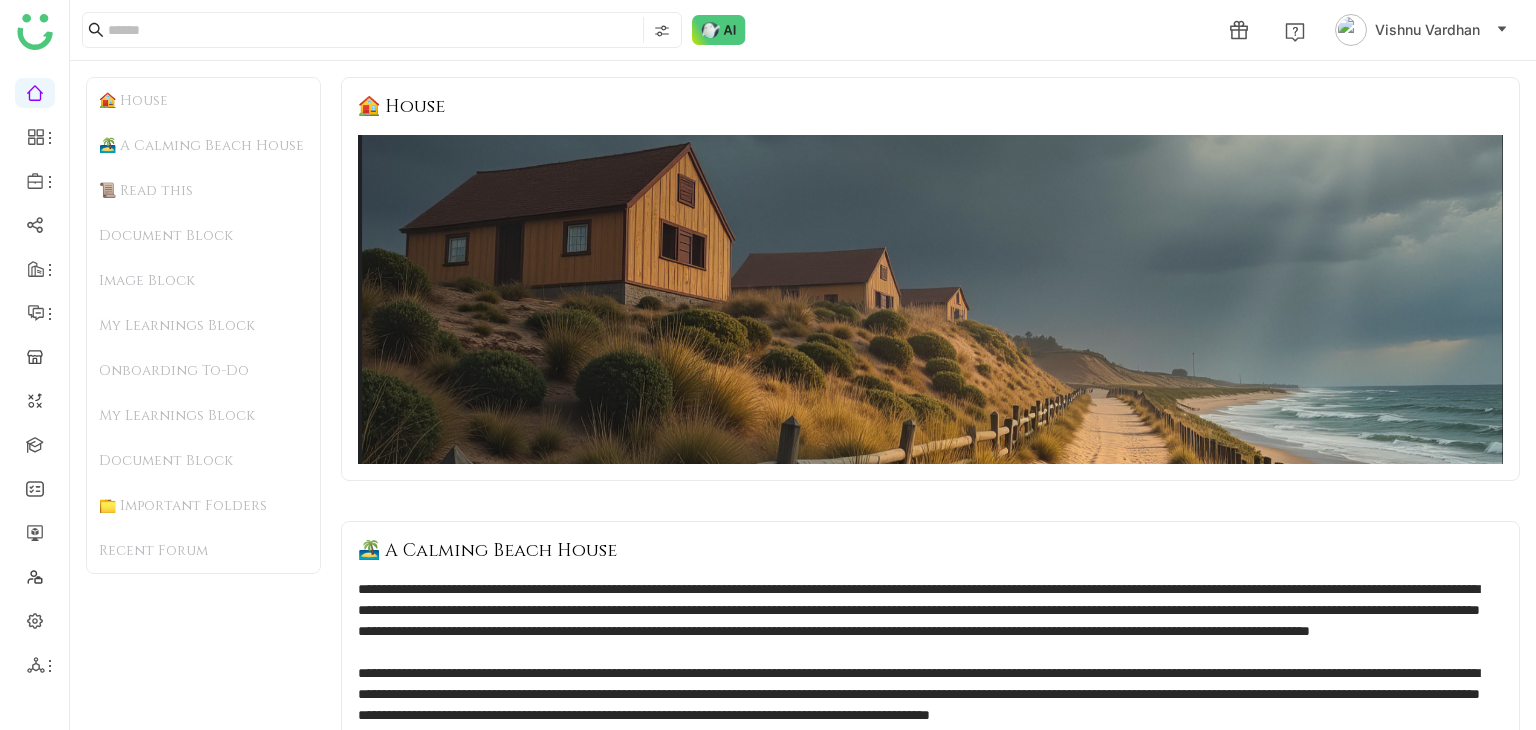 scroll, scrollTop: 0, scrollLeft: 0, axis: both 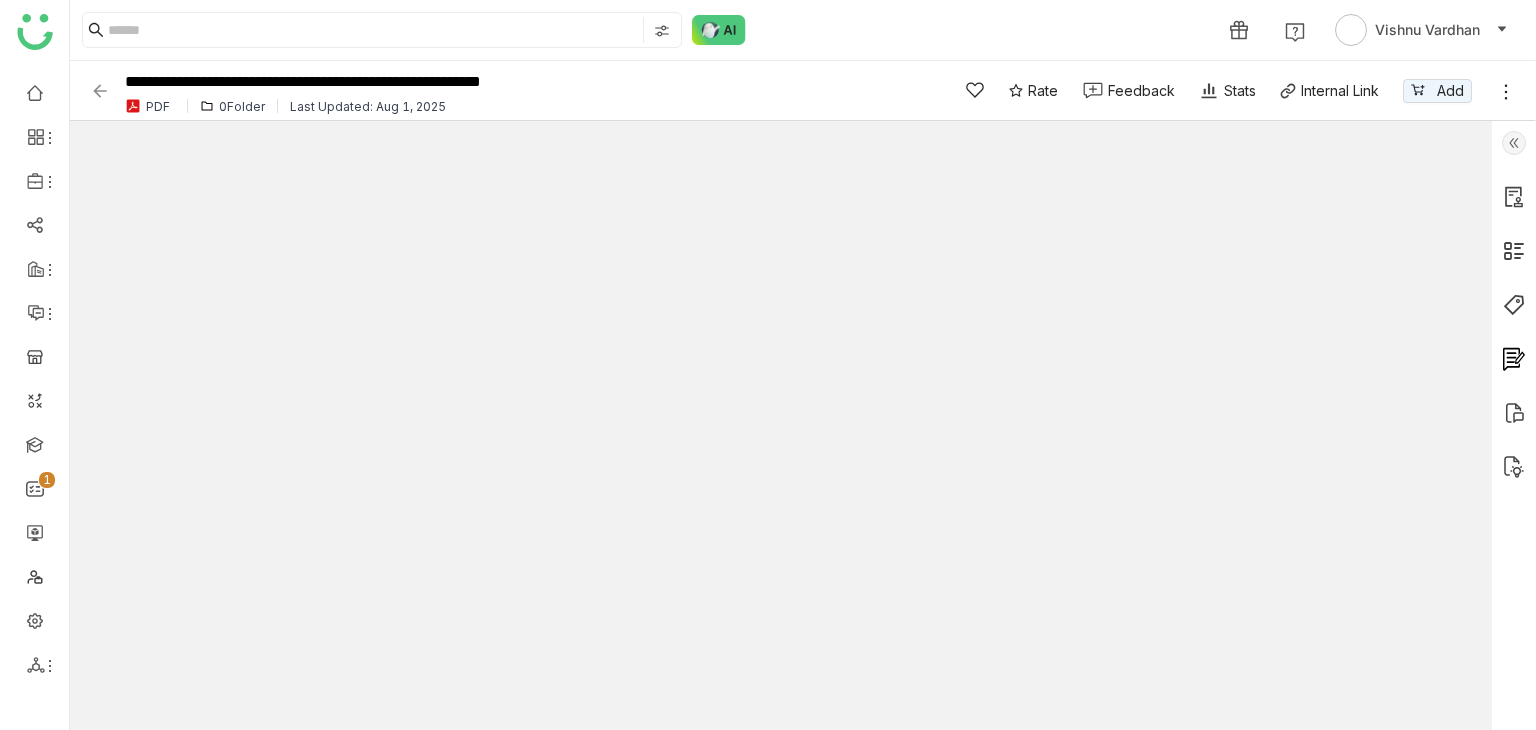 click 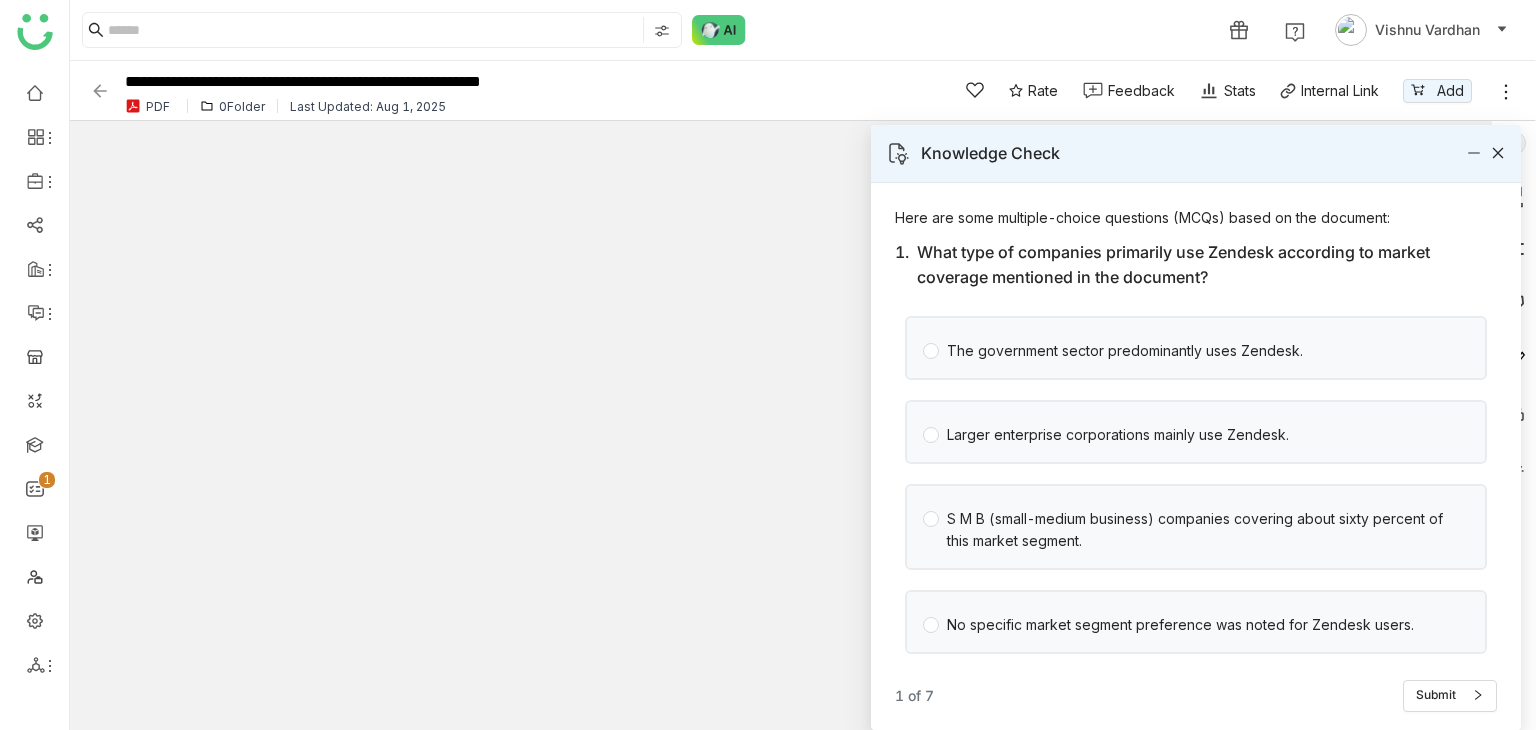 click 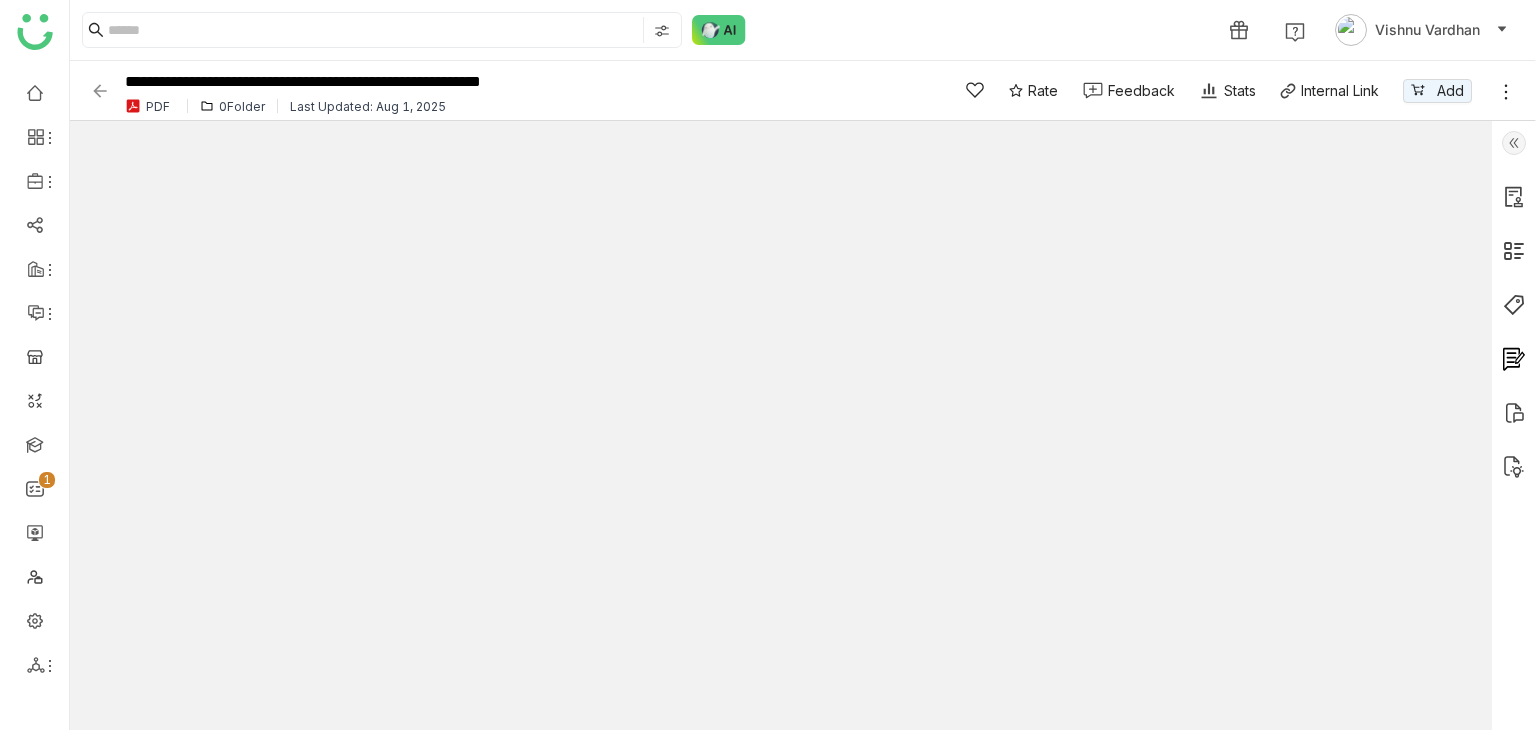 click 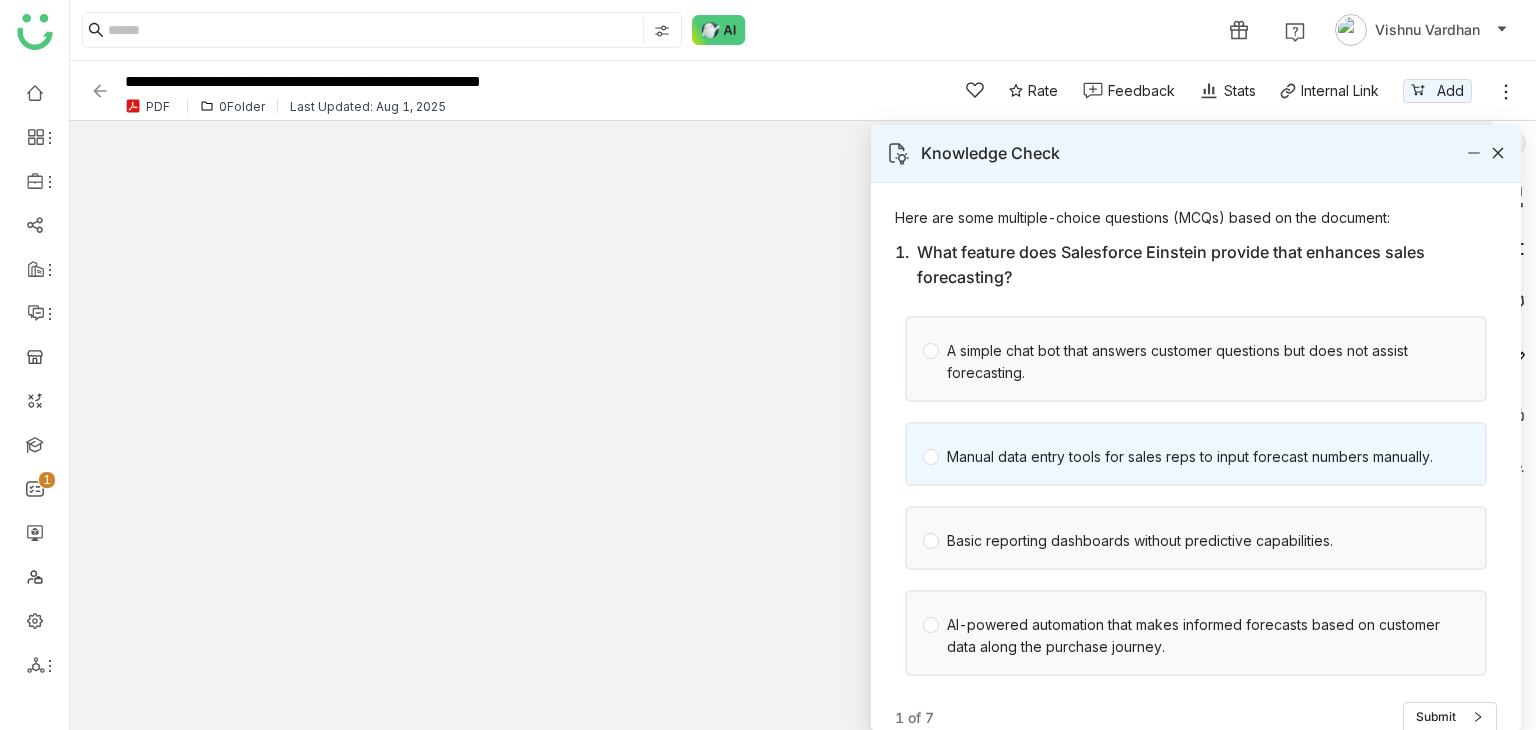 click on "Manual data entry tools for sales reps to input forecast numbers manually." at bounding box center [1190, 457] 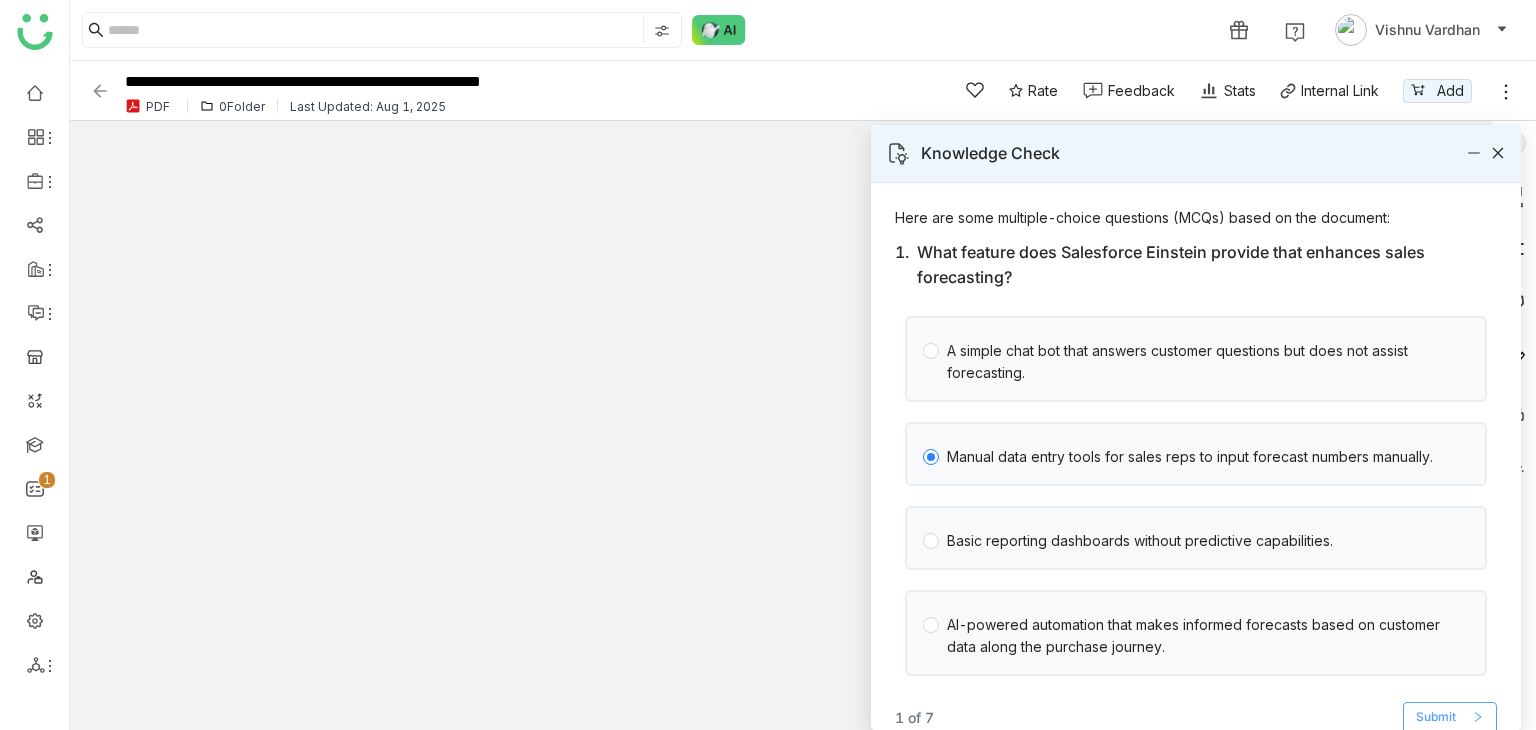 click on "Submit" at bounding box center [1436, 717] 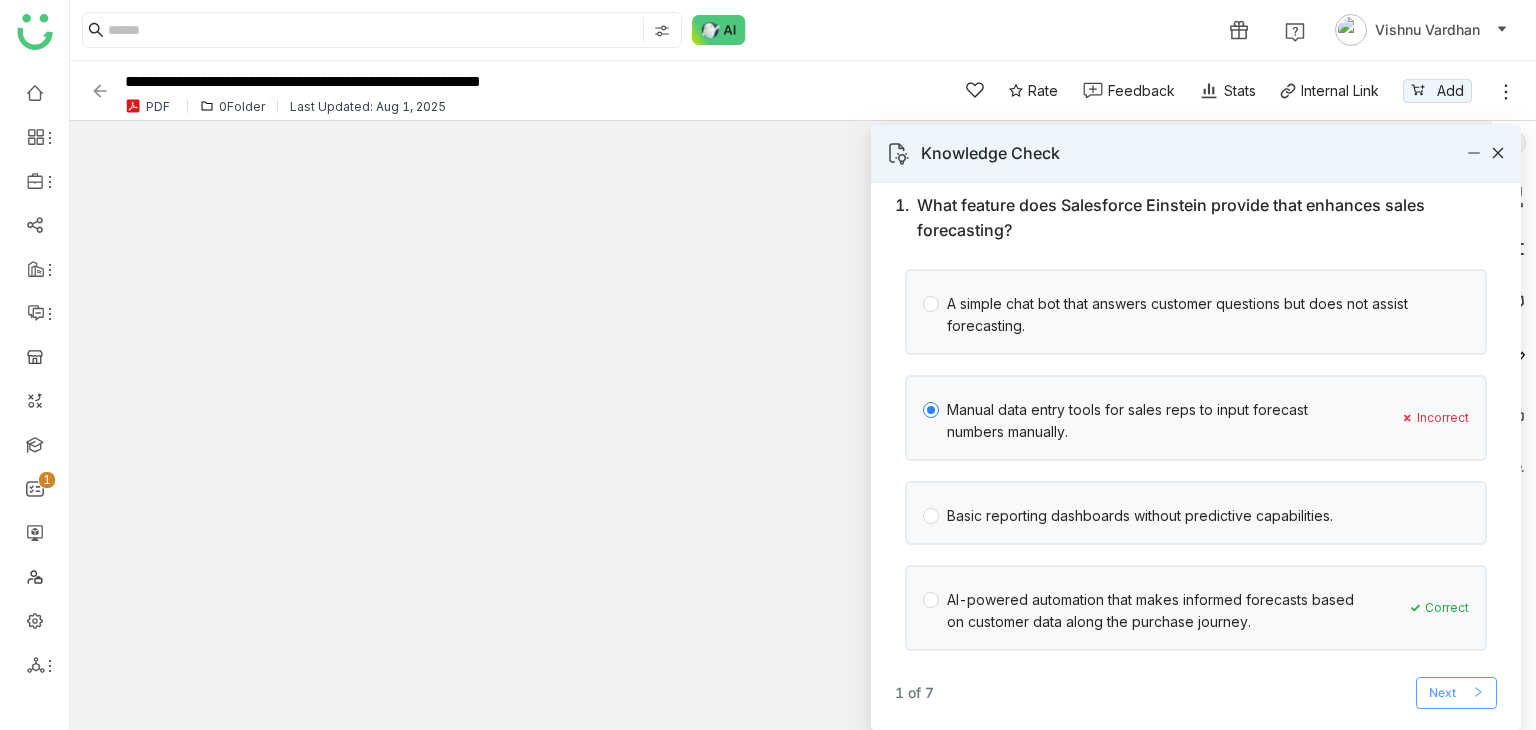 click at bounding box center [1478, 693] 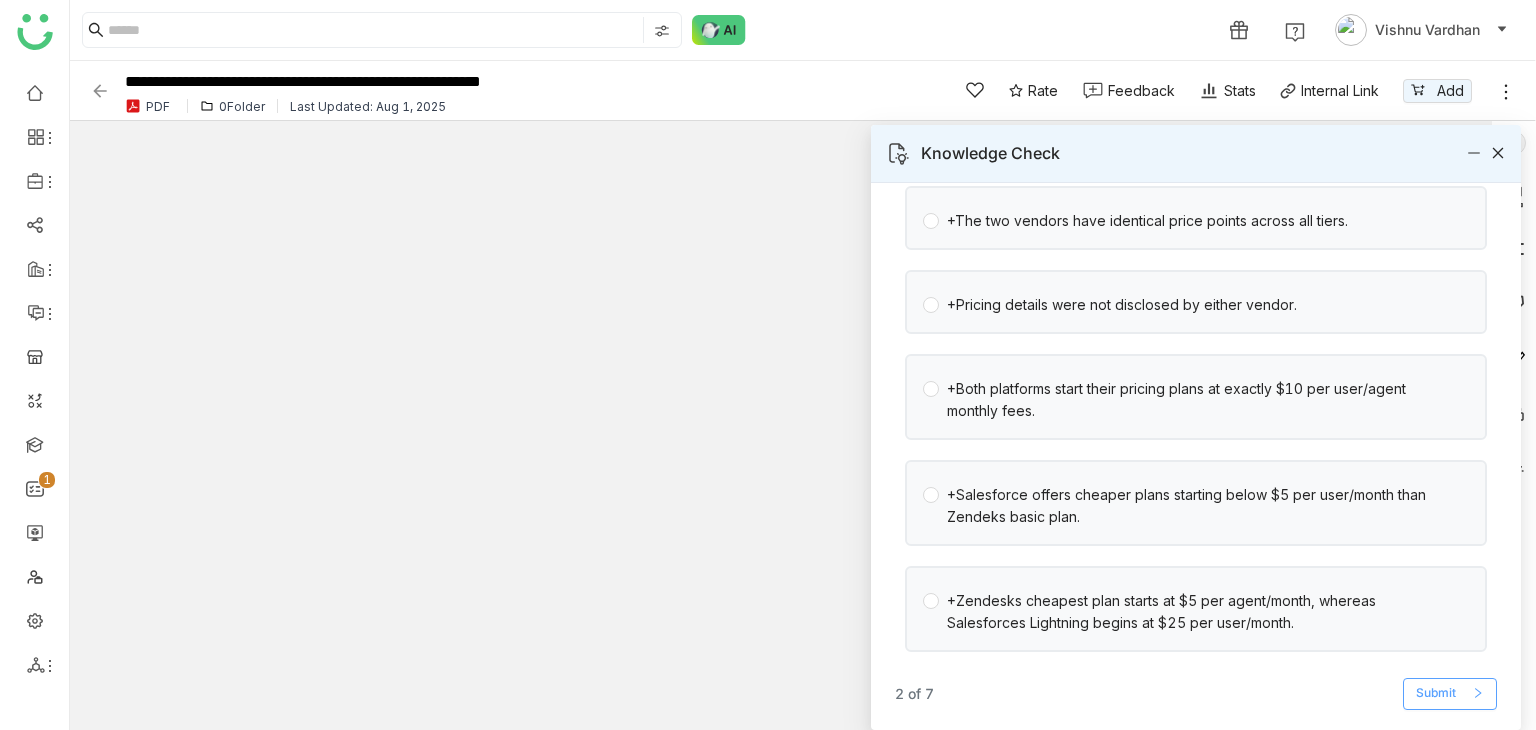 click on "Submit" at bounding box center (1450, 694) 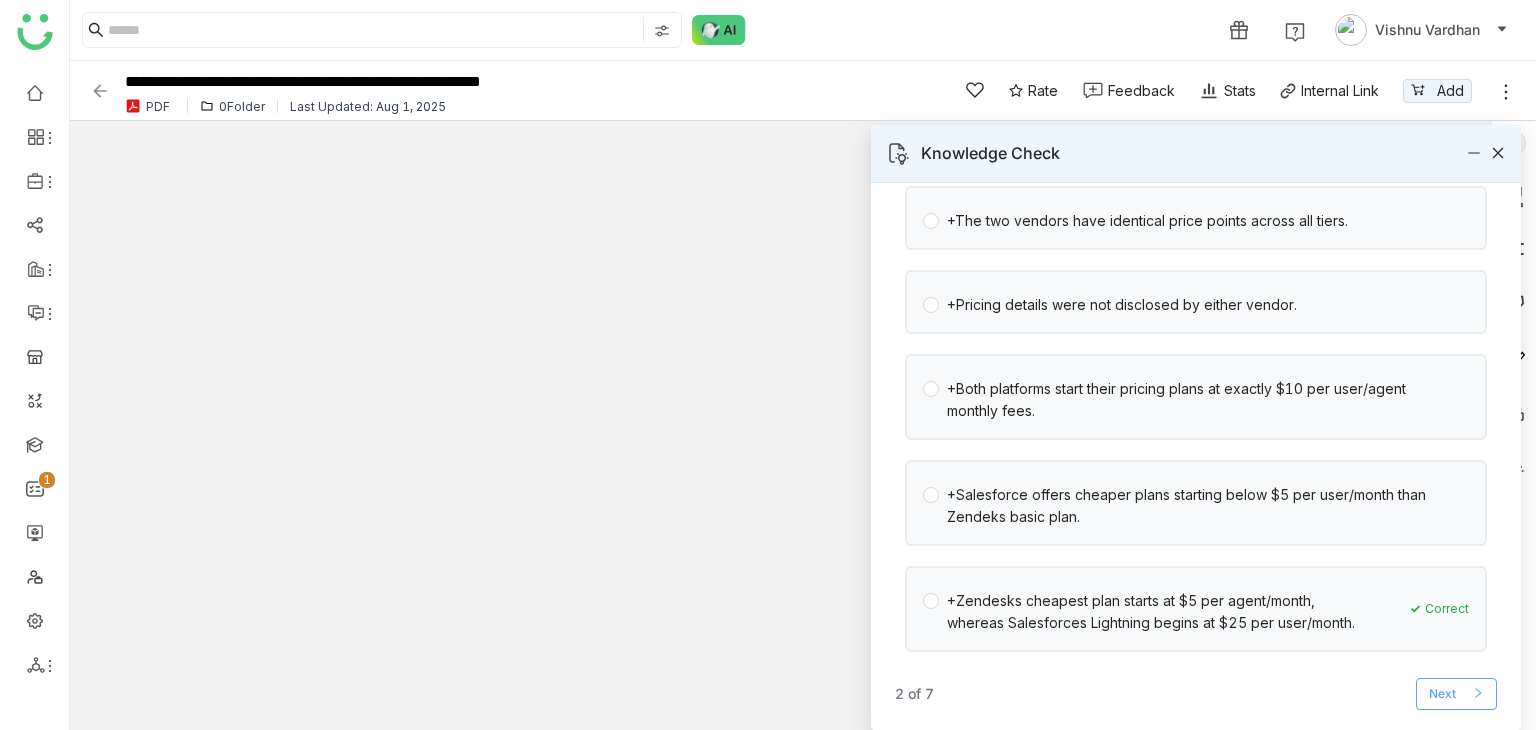click on "Next" at bounding box center (1456, 694) 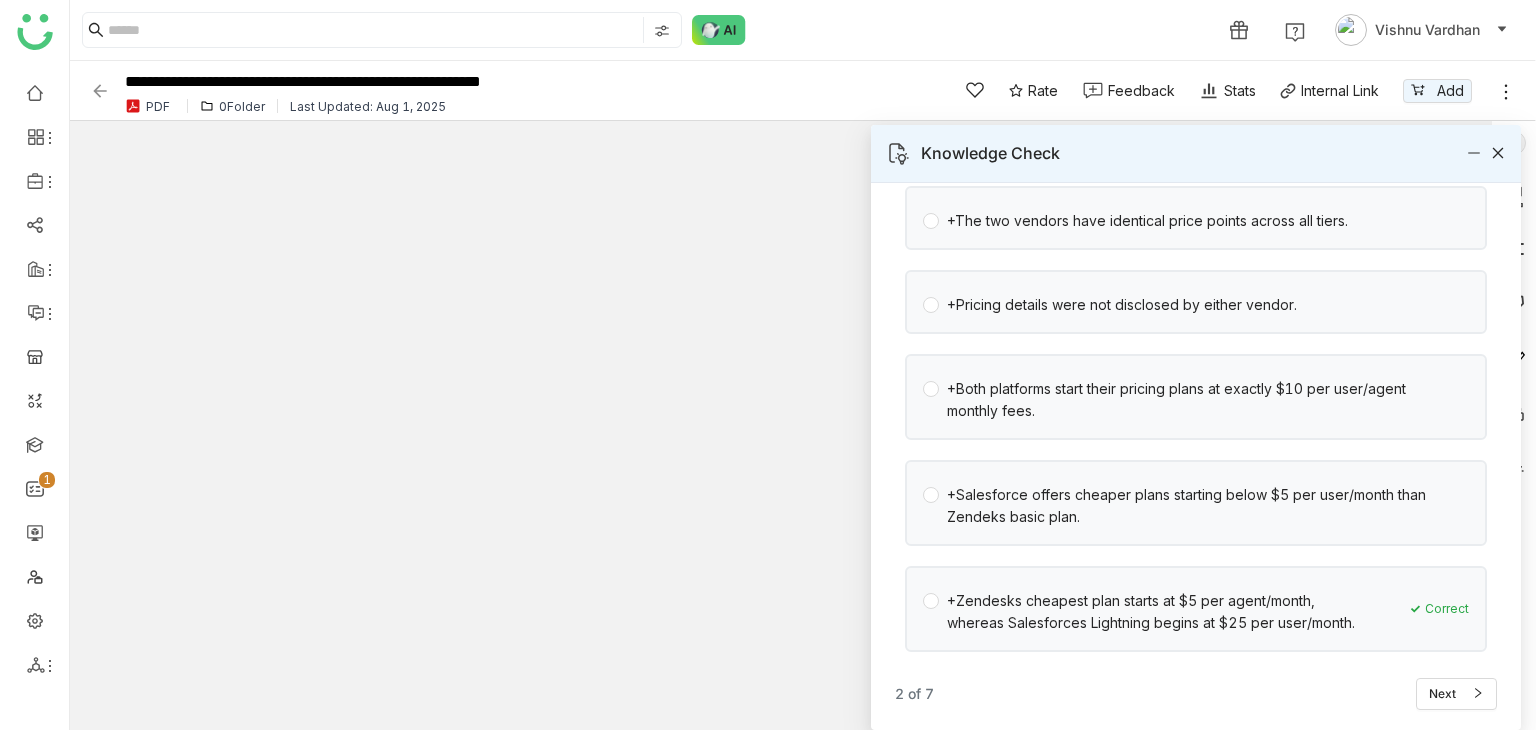 scroll, scrollTop: 24, scrollLeft: 0, axis: vertical 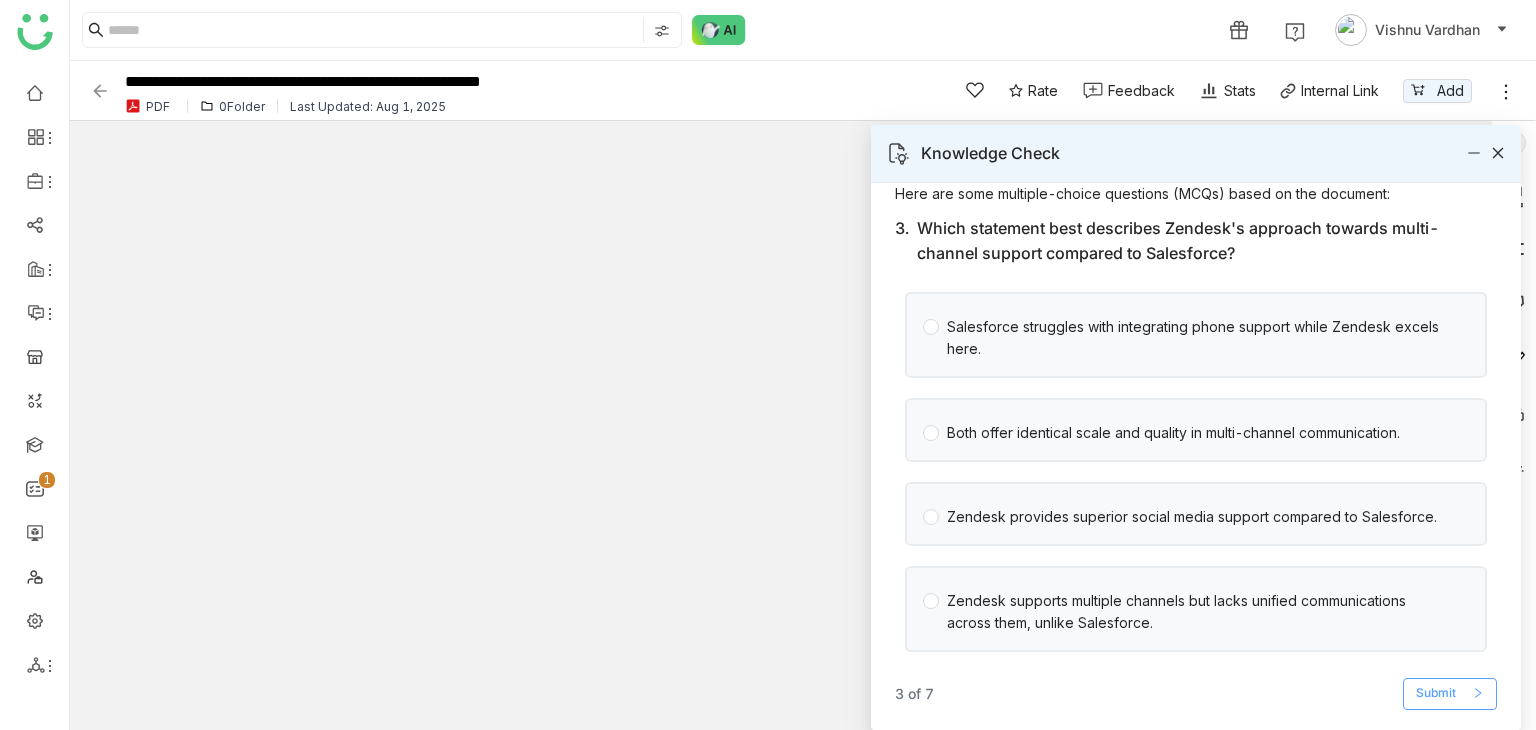 click on "Submit" at bounding box center (1450, 694) 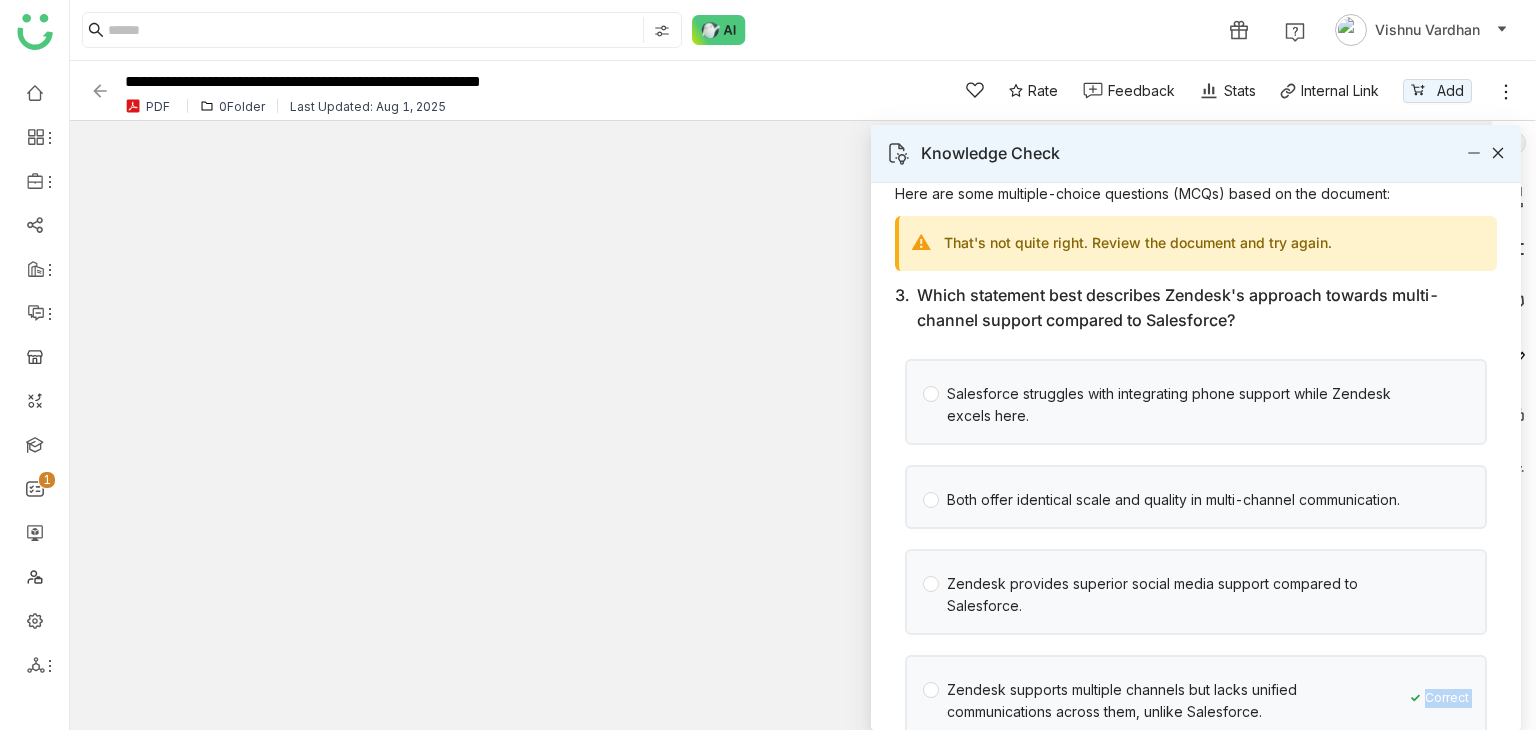 click on "Zendesk supports multiple channels but lacks unified communications across them, unlike Salesforce.  ✓ Correct" at bounding box center (1196, 698) 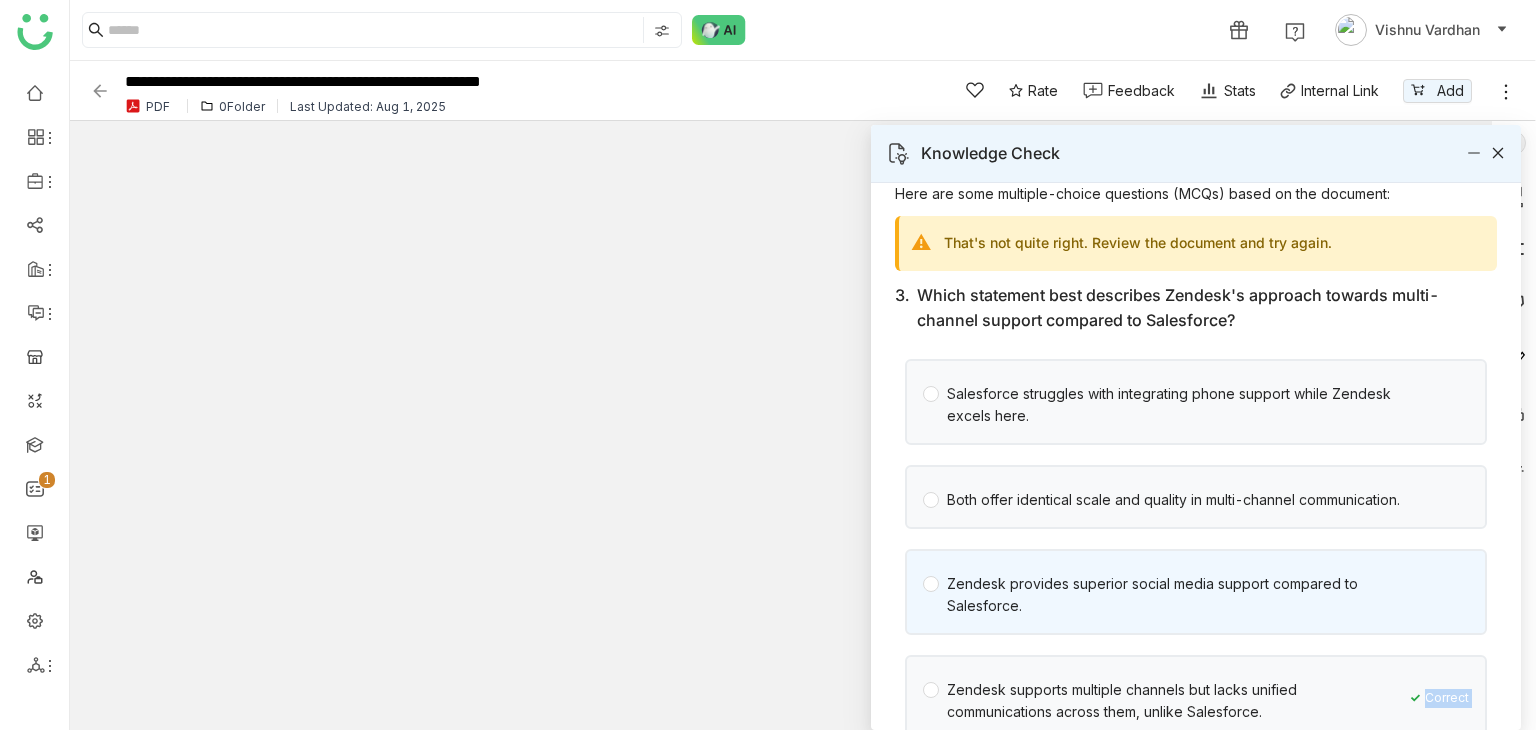 scroll, scrollTop: 114, scrollLeft: 0, axis: vertical 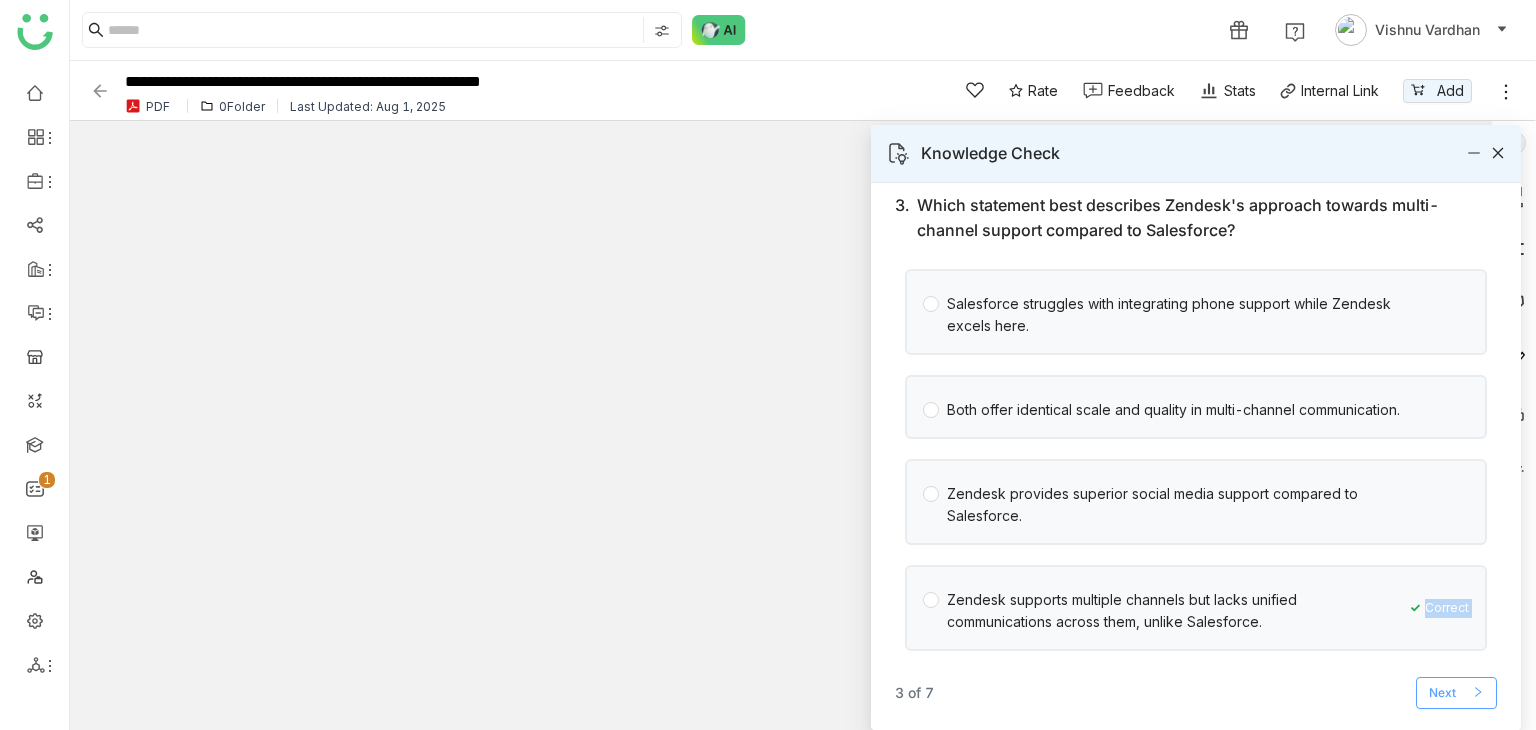 click on "Next" at bounding box center [1456, 693] 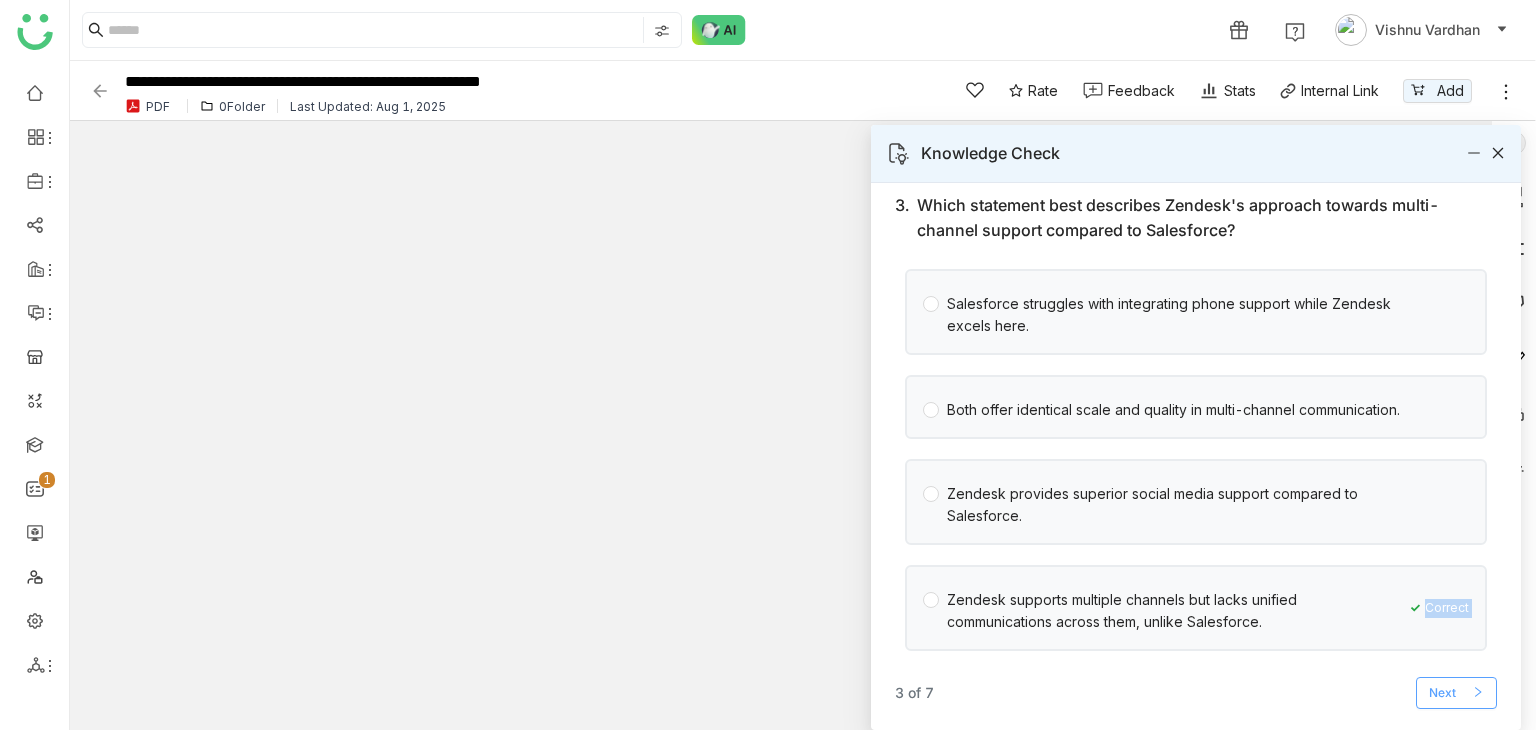 scroll, scrollTop: 0, scrollLeft: 0, axis: both 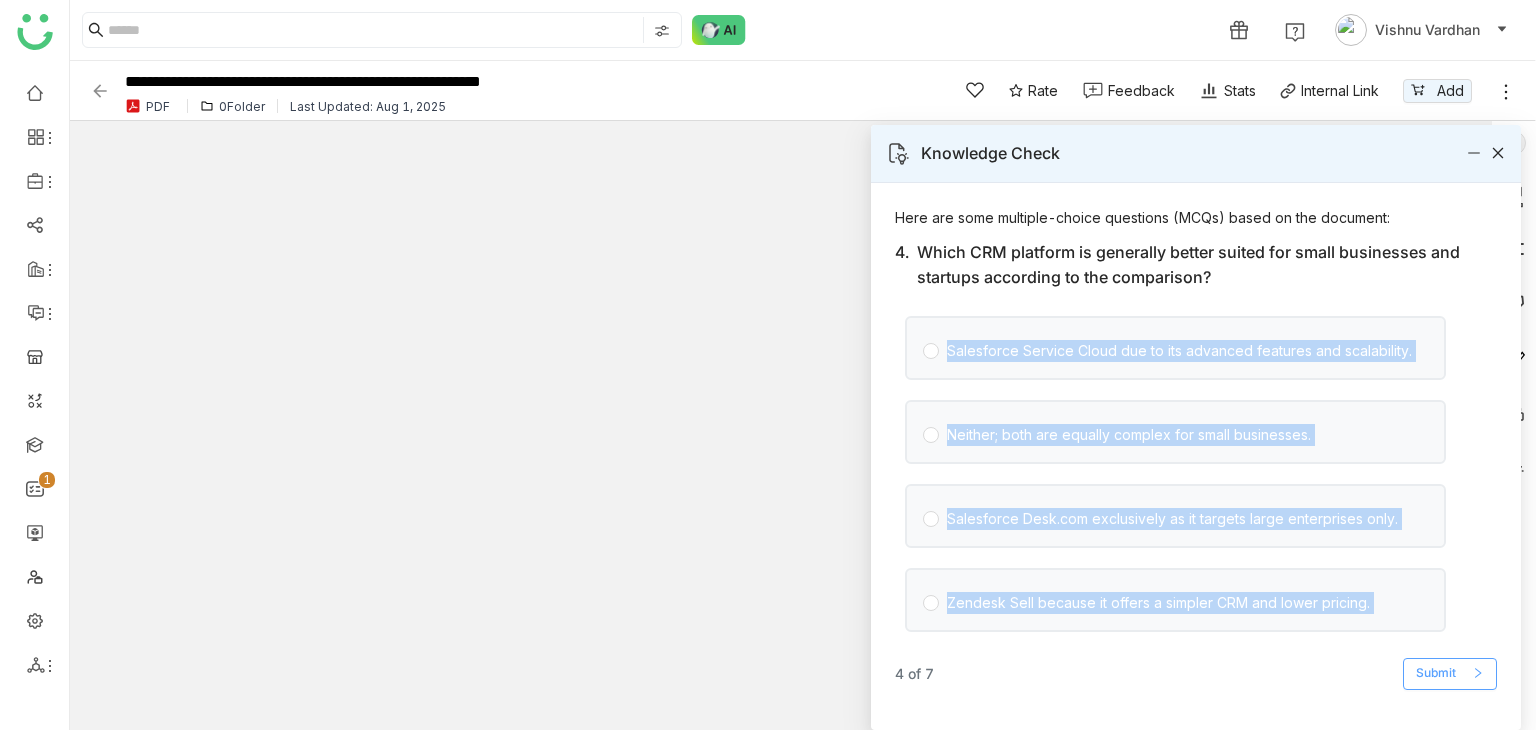 click on "Submit" at bounding box center [1436, 673] 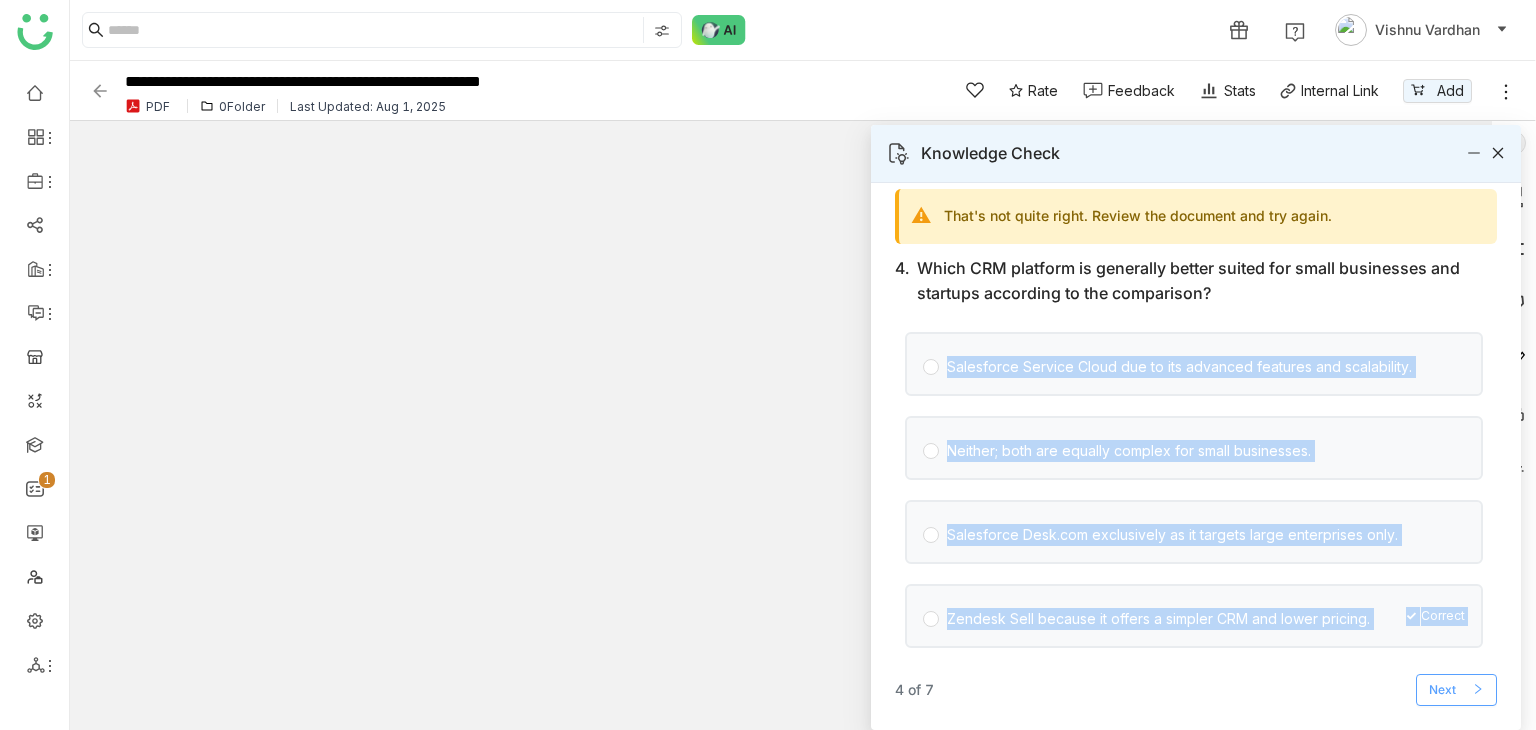 click on "Next" at bounding box center [1456, 690] 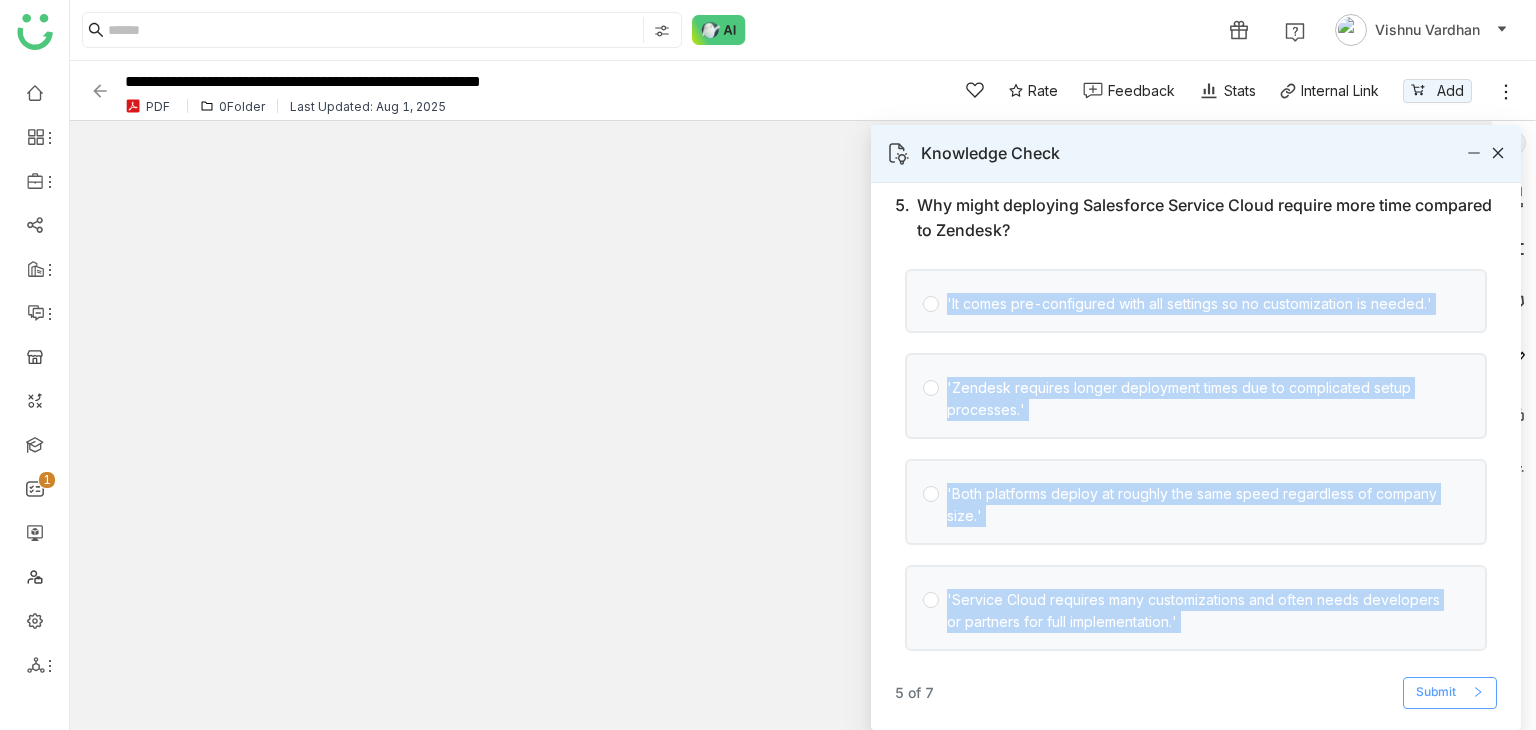 click on "Submit" at bounding box center [1450, 693] 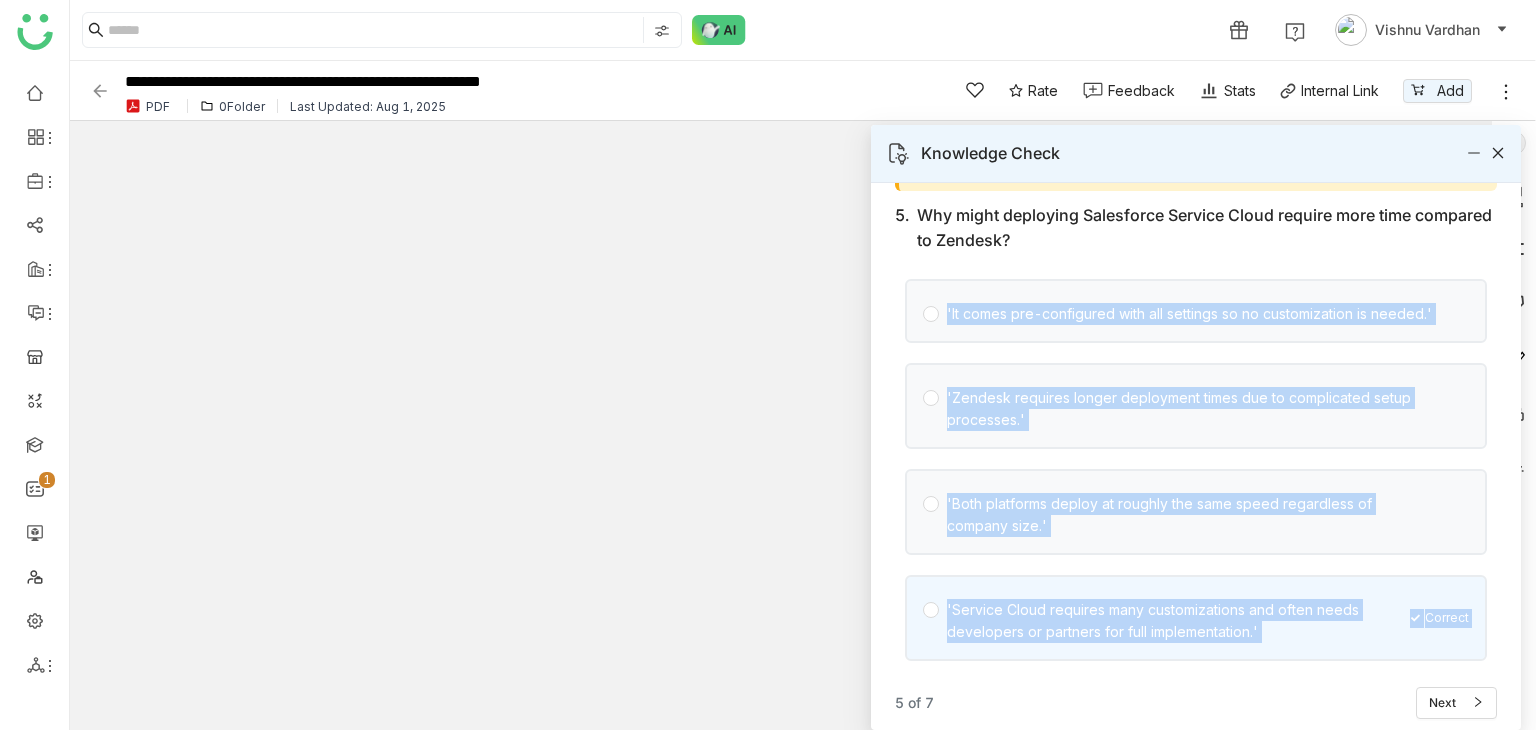 scroll, scrollTop: 136, scrollLeft: 0, axis: vertical 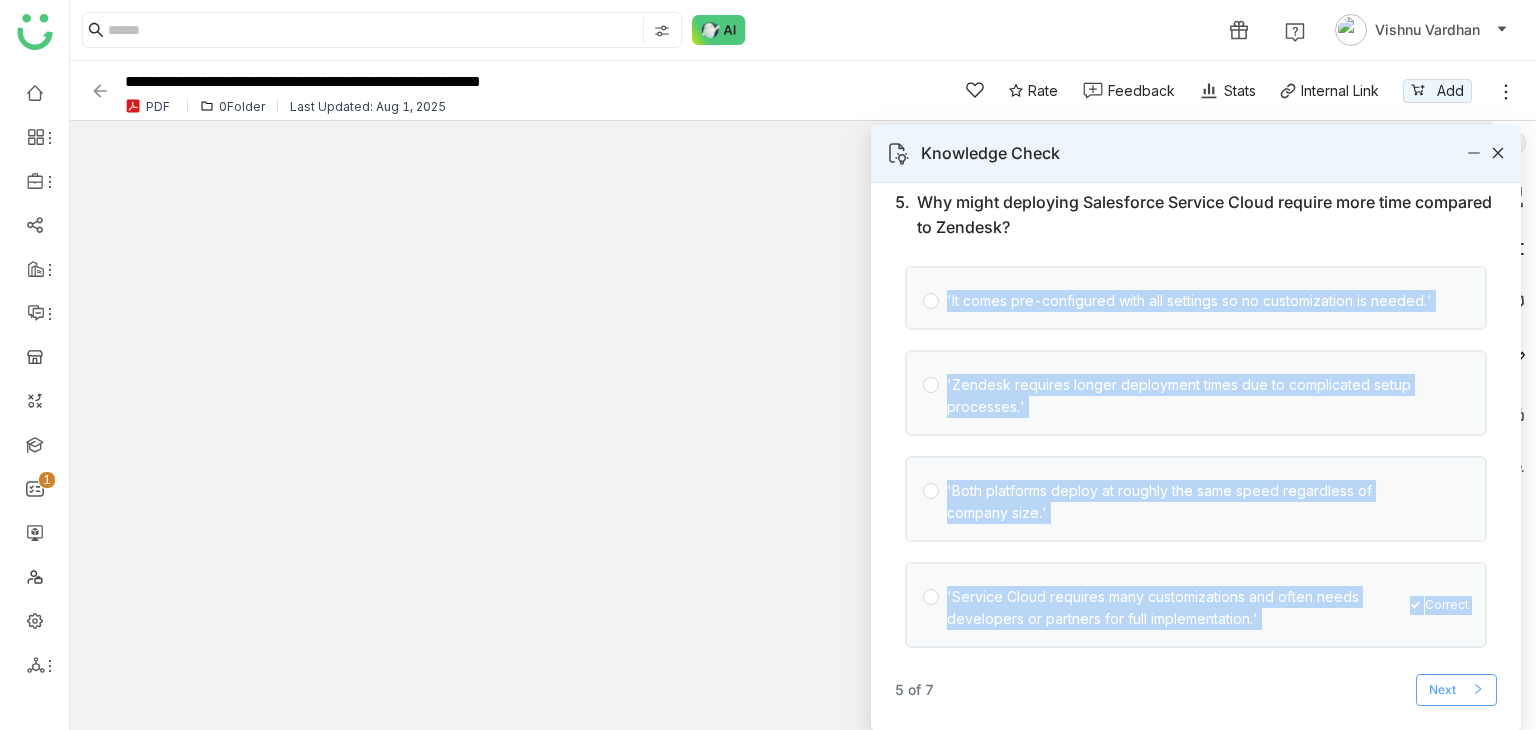 click on "Next" at bounding box center [1456, 690] 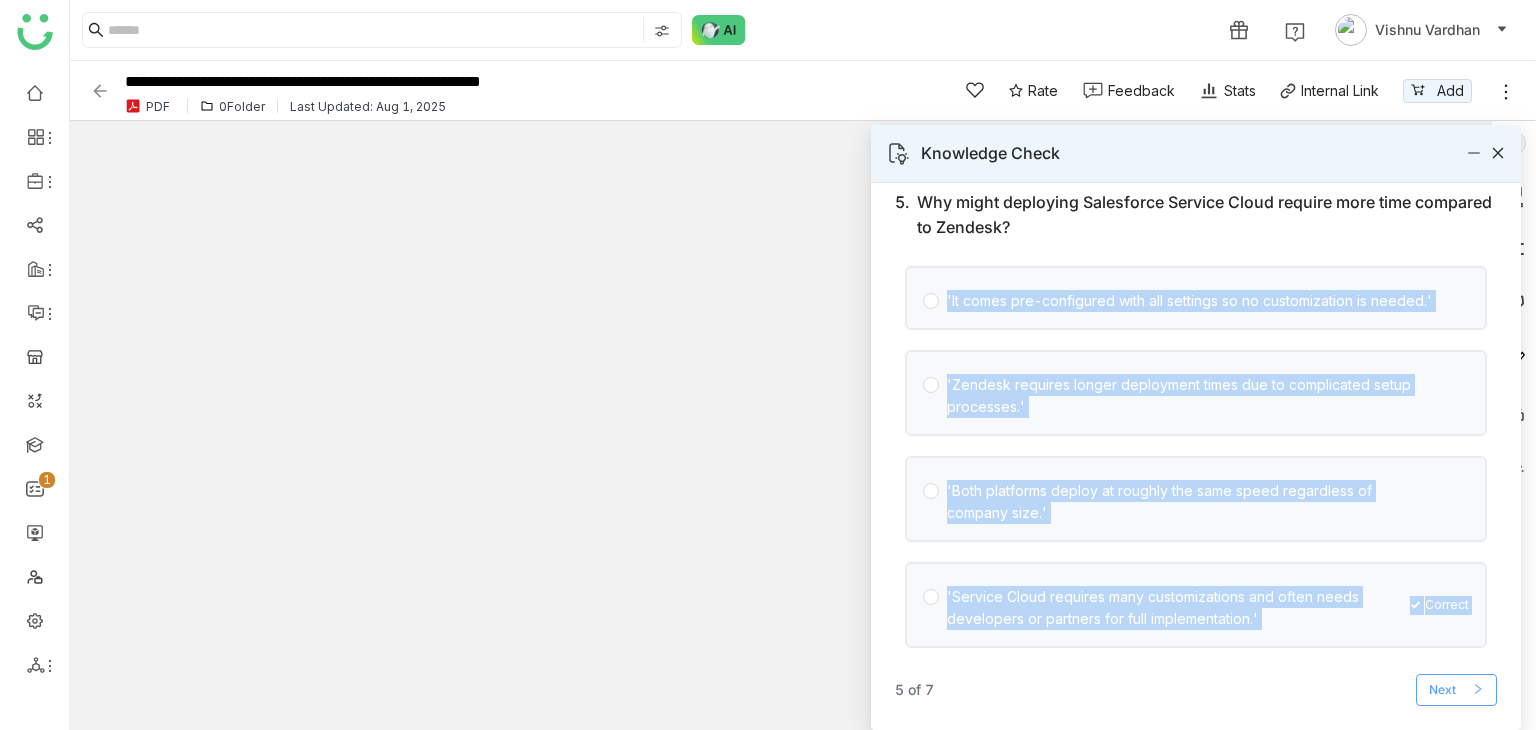 scroll, scrollTop: 0, scrollLeft: 0, axis: both 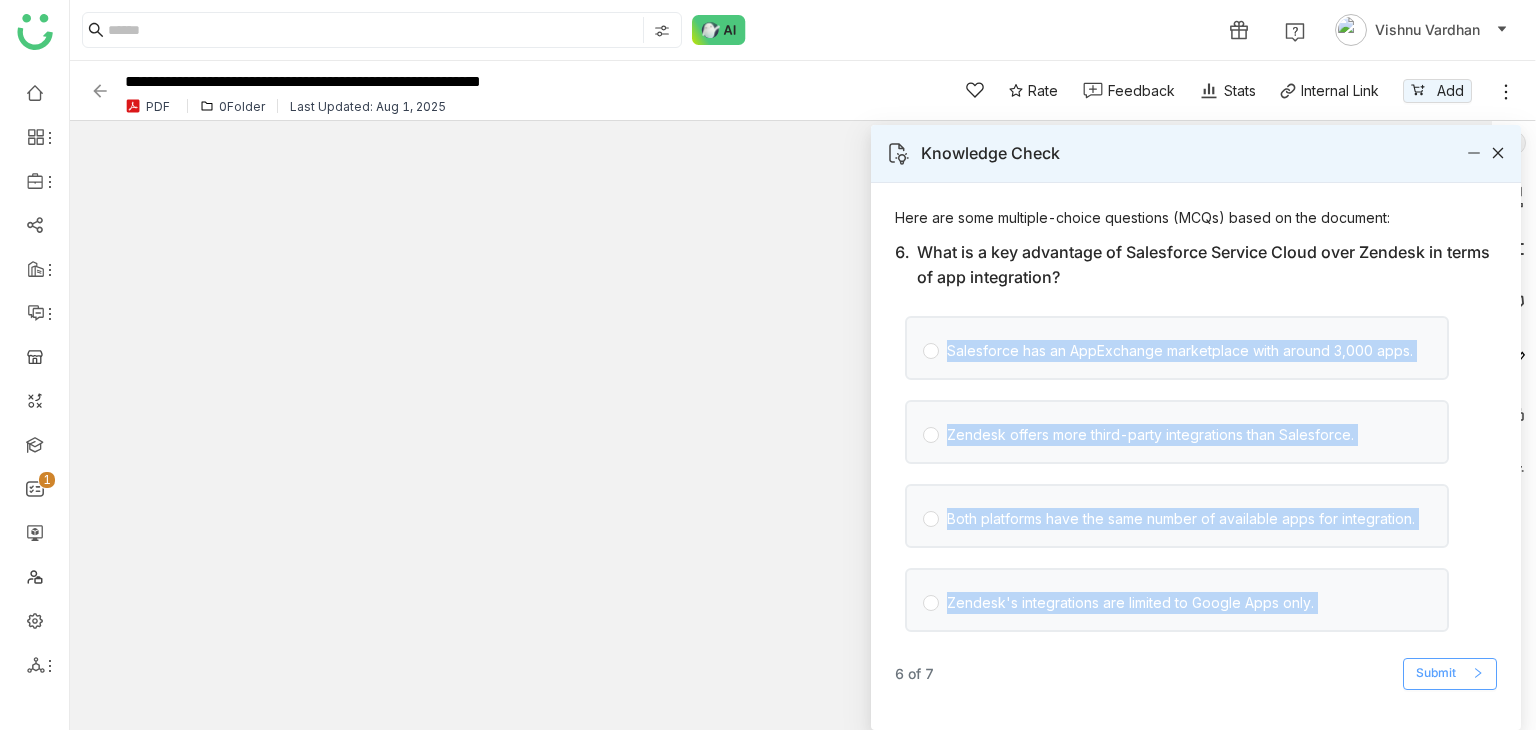 click on "Submit" at bounding box center [1436, 673] 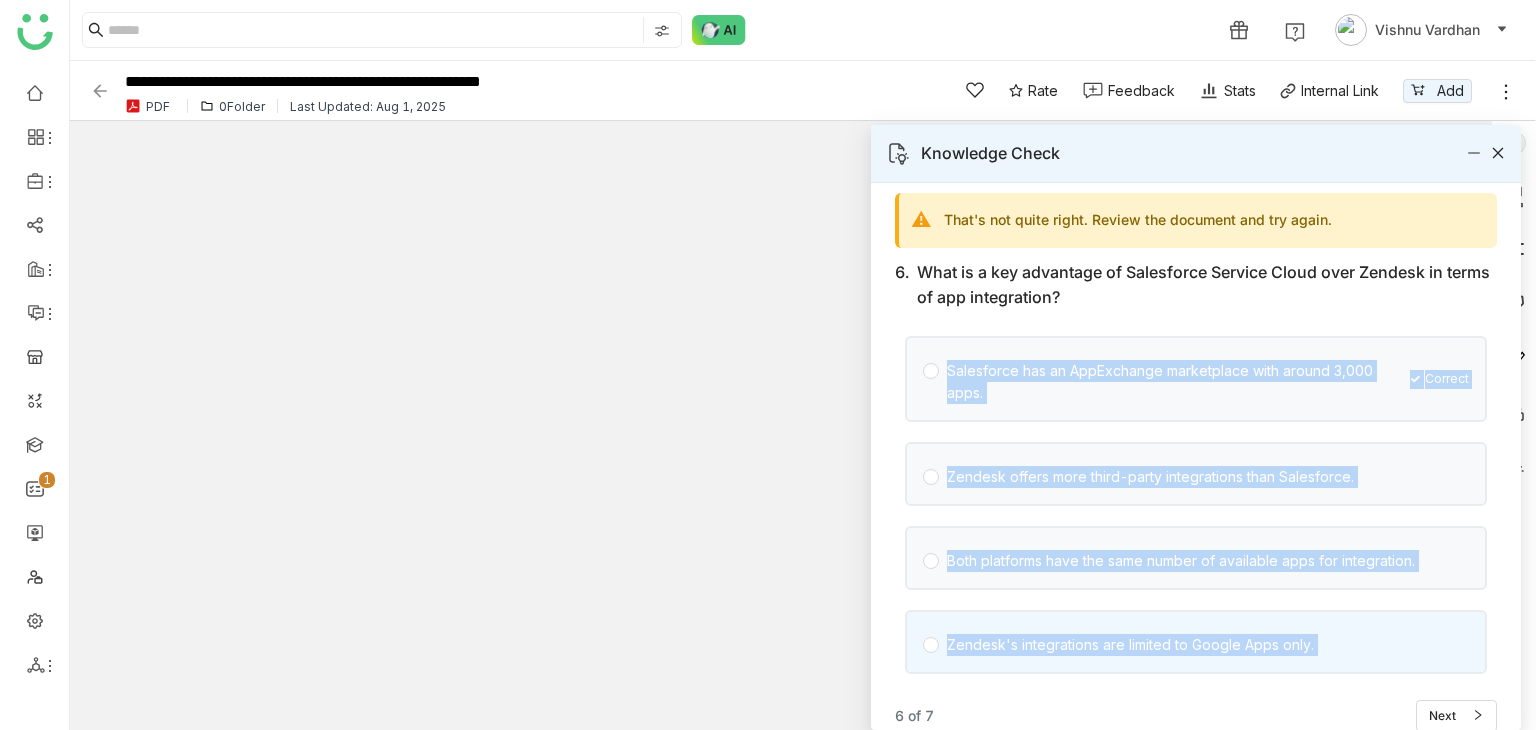 scroll, scrollTop: 70, scrollLeft: 0, axis: vertical 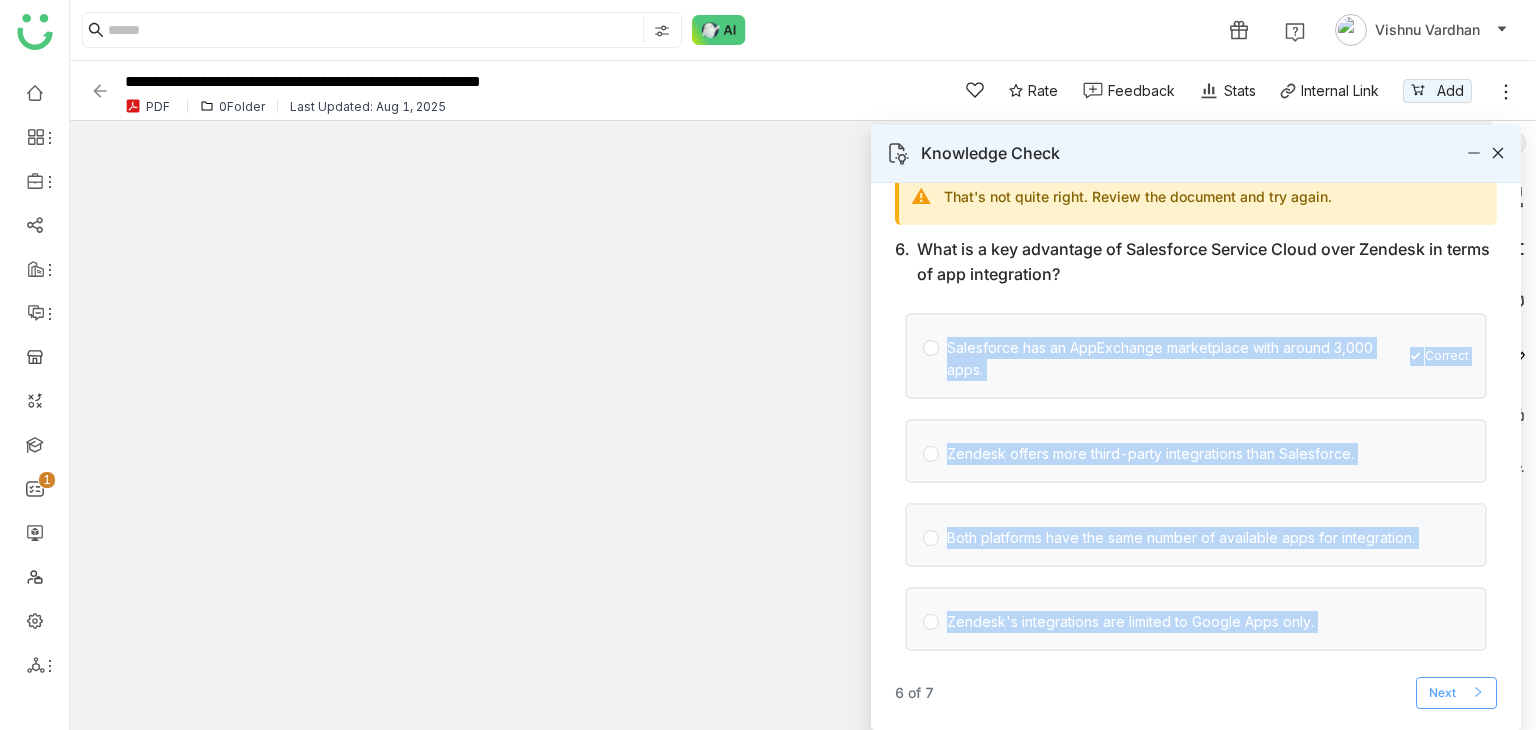 click on "Next" at bounding box center [1456, 693] 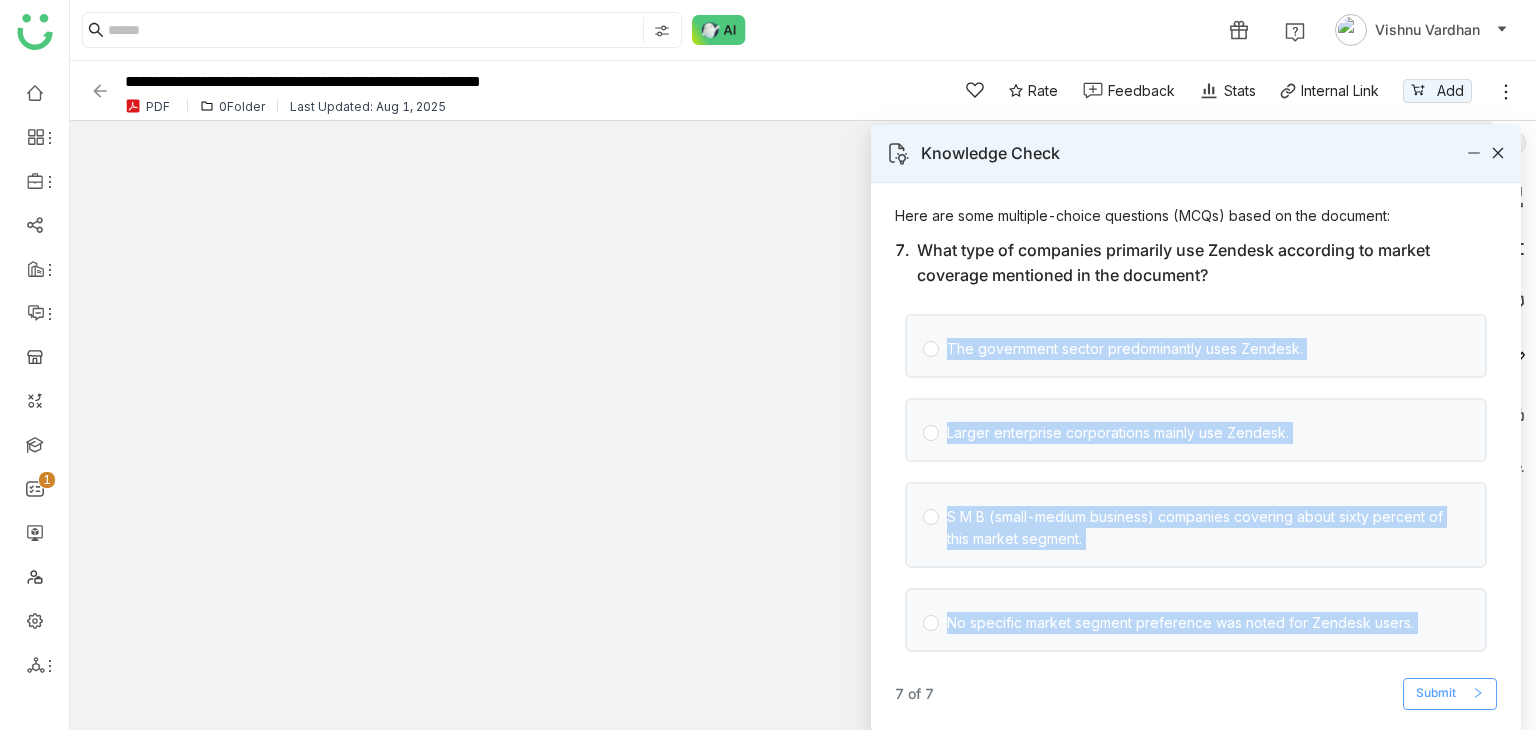 scroll, scrollTop: 3, scrollLeft: 0, axis: vertical 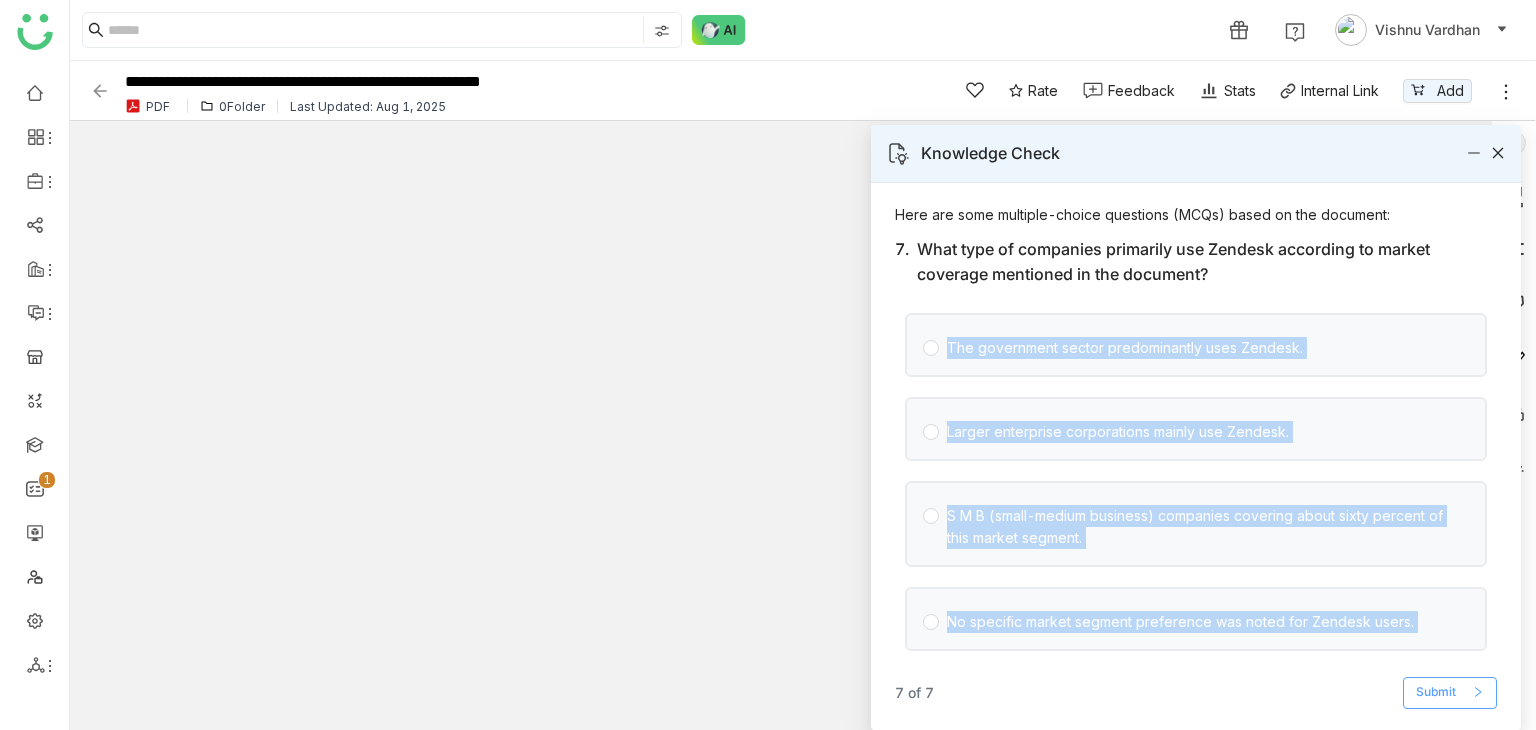 click on "Submit" at bounding box center [1450, 693] 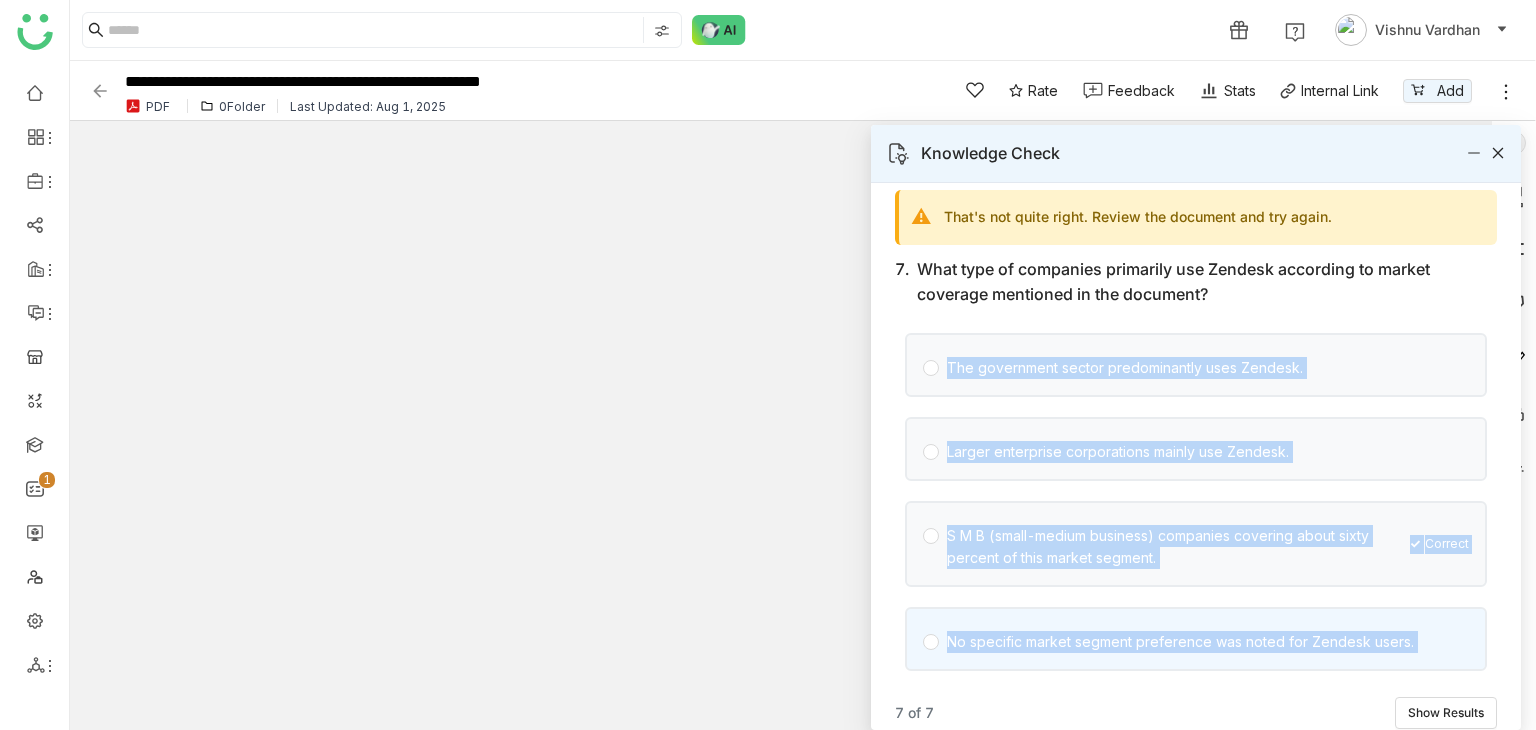 scroll, scrollTop: 70, scrollLeft: 0, axis: vertical 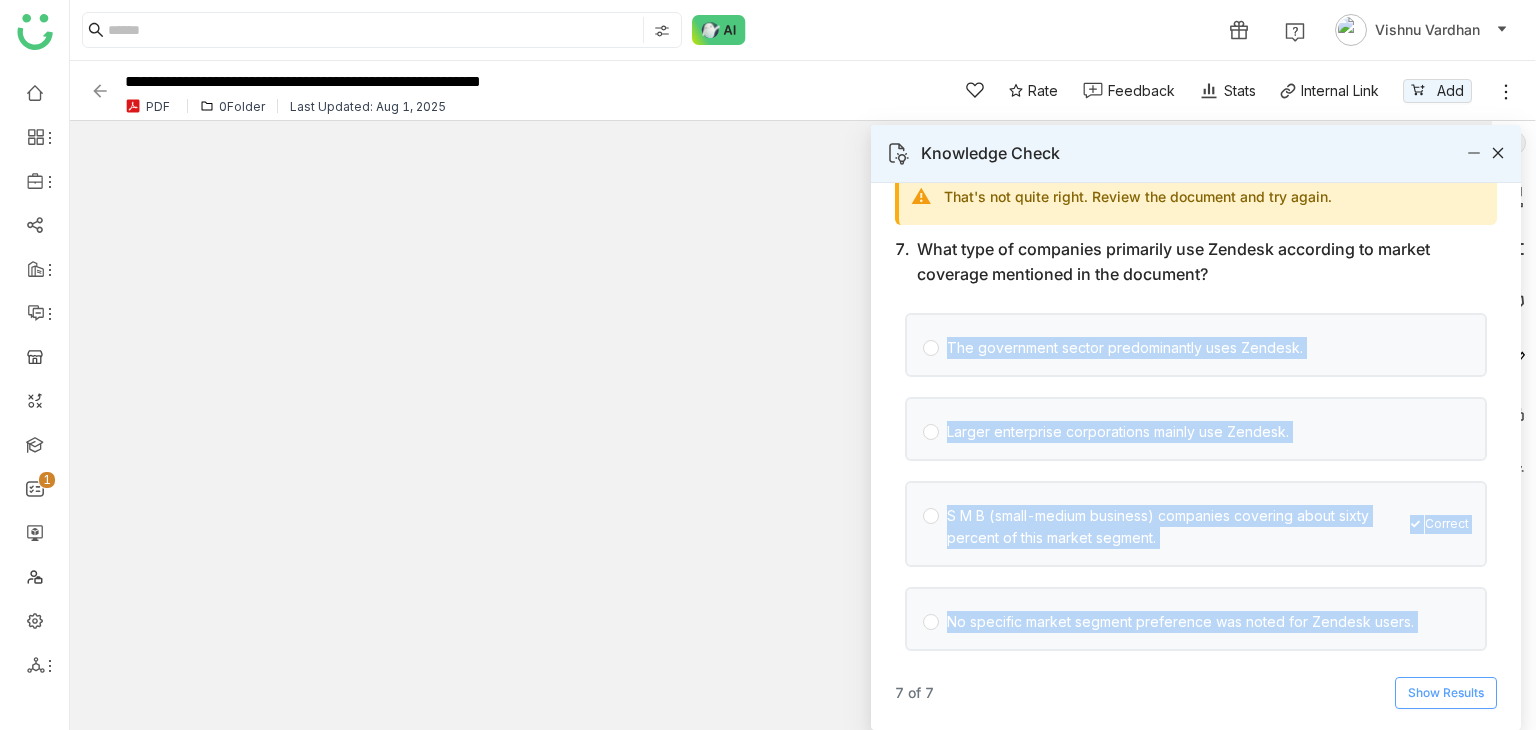 click on "Show Results" at bounding box center [1446, 693] 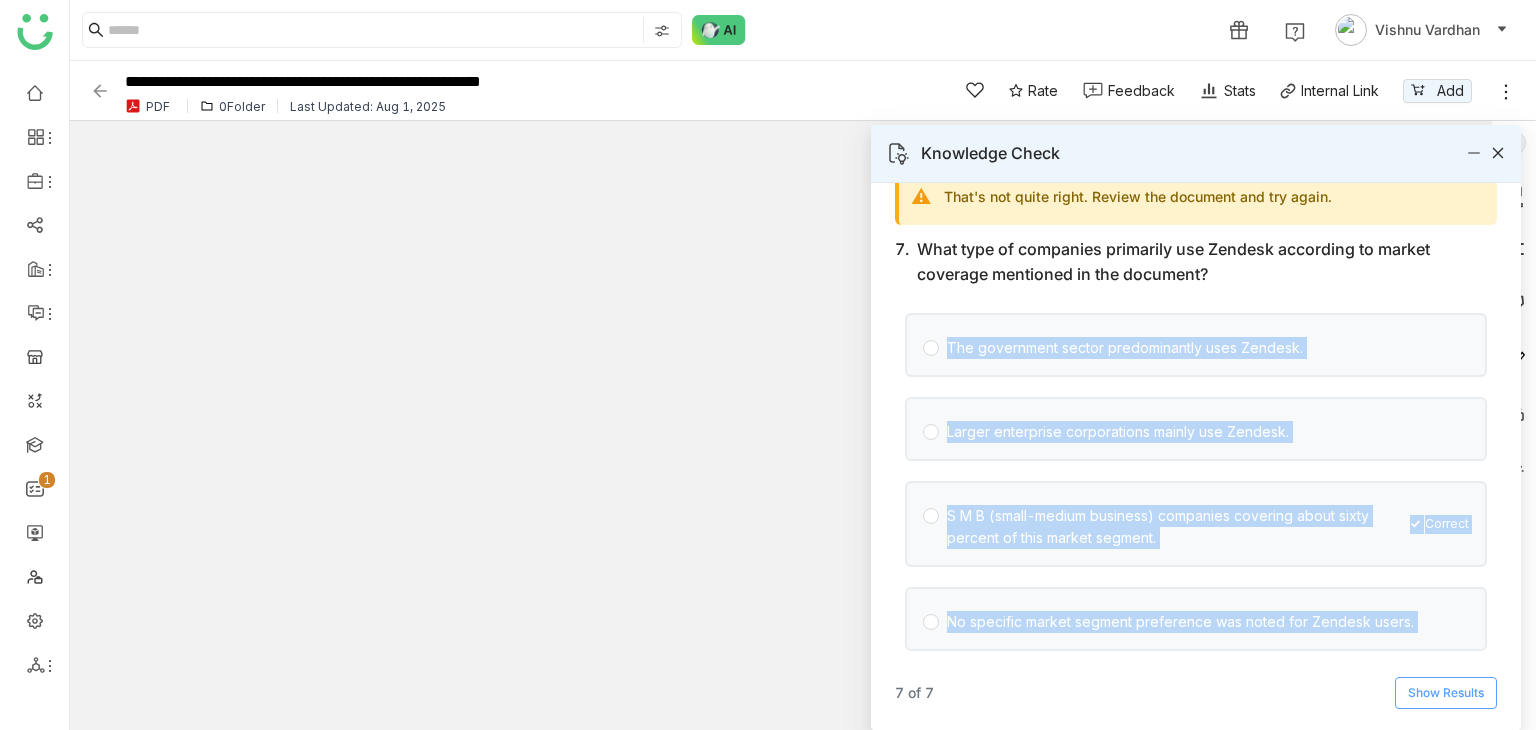 scroll, scrollTop: 0, scrollLeft: 0, axis: both 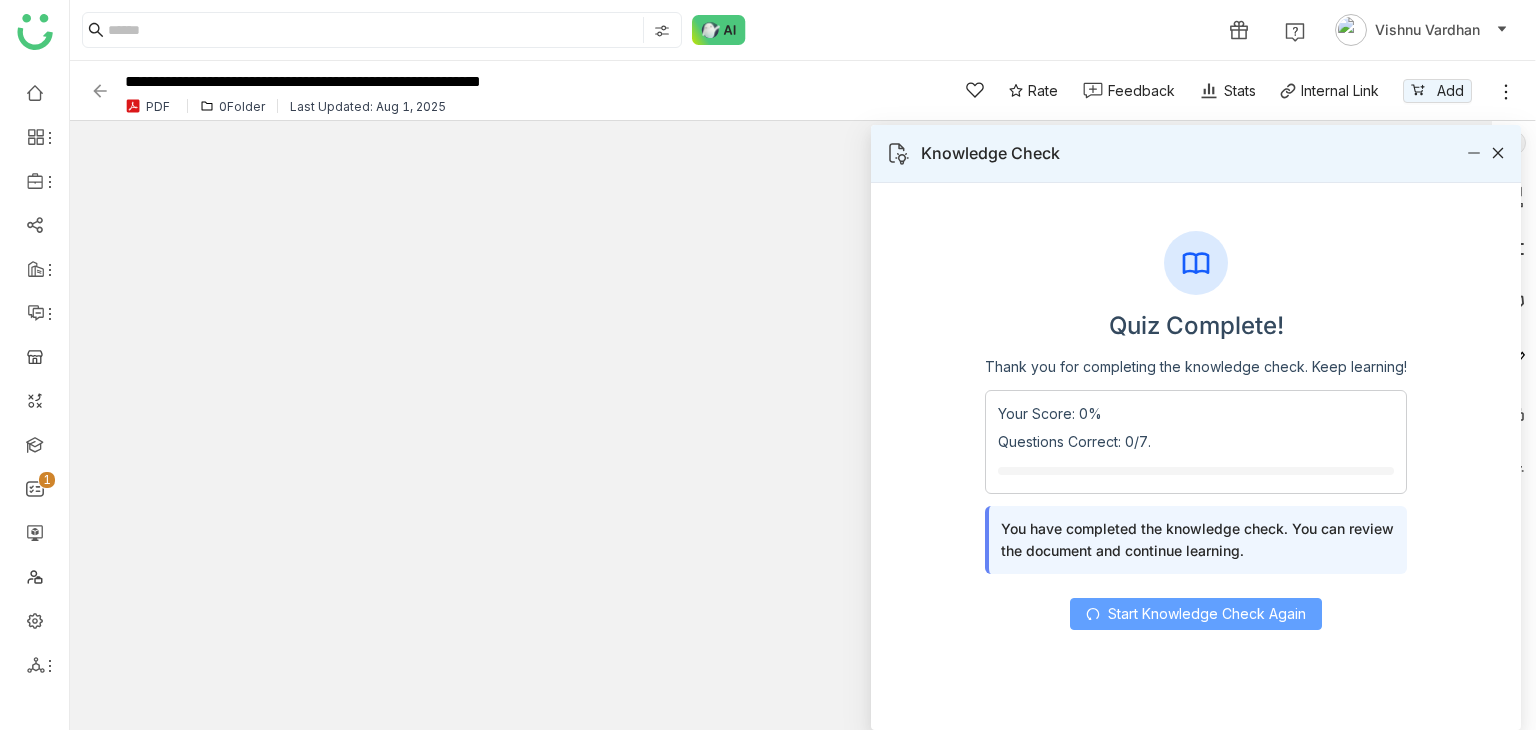 click on "Start Knowledge Check Again" at bounding box center [1196, 614] 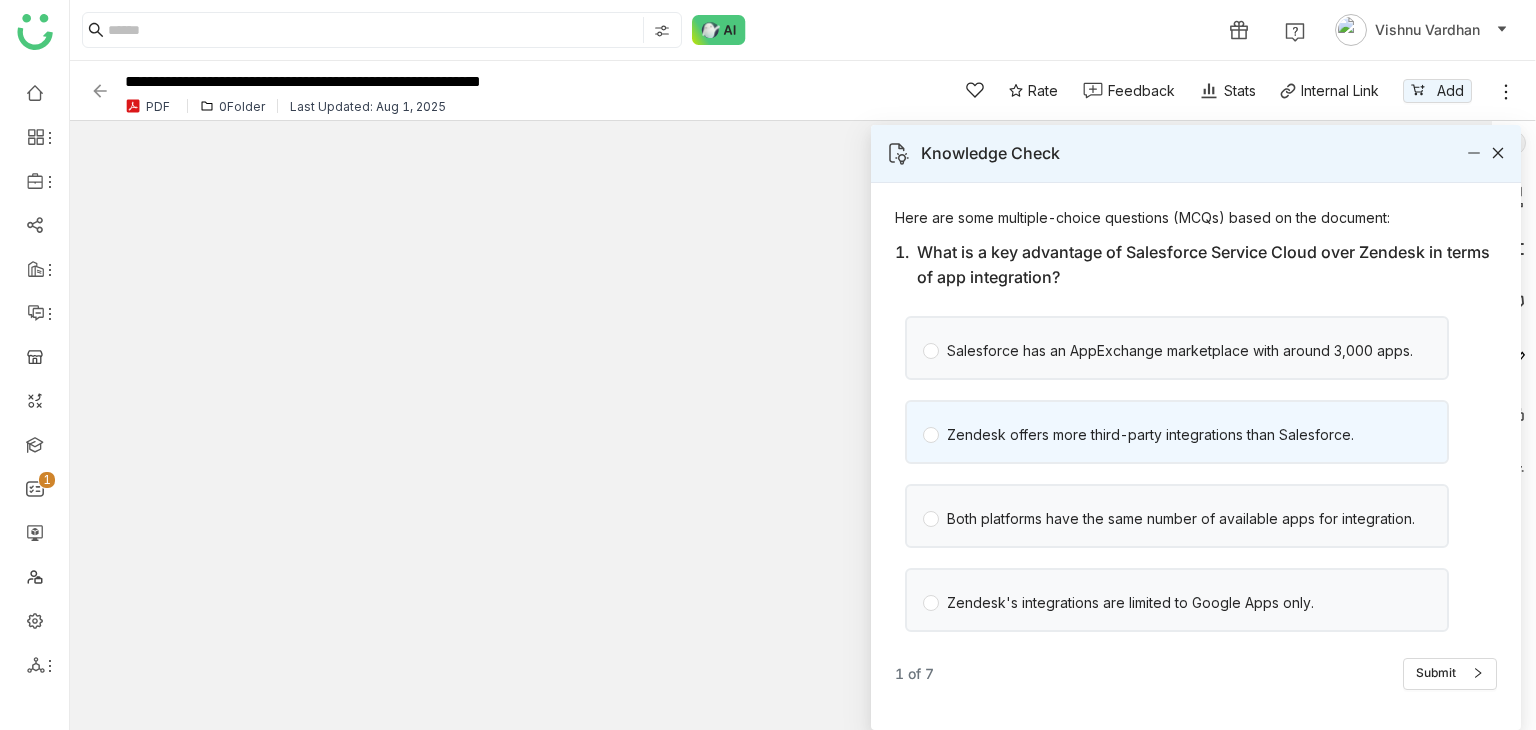 click on "Zendesk offers more third-party integrations than Salesforce." at bounding box center [1177, 432] 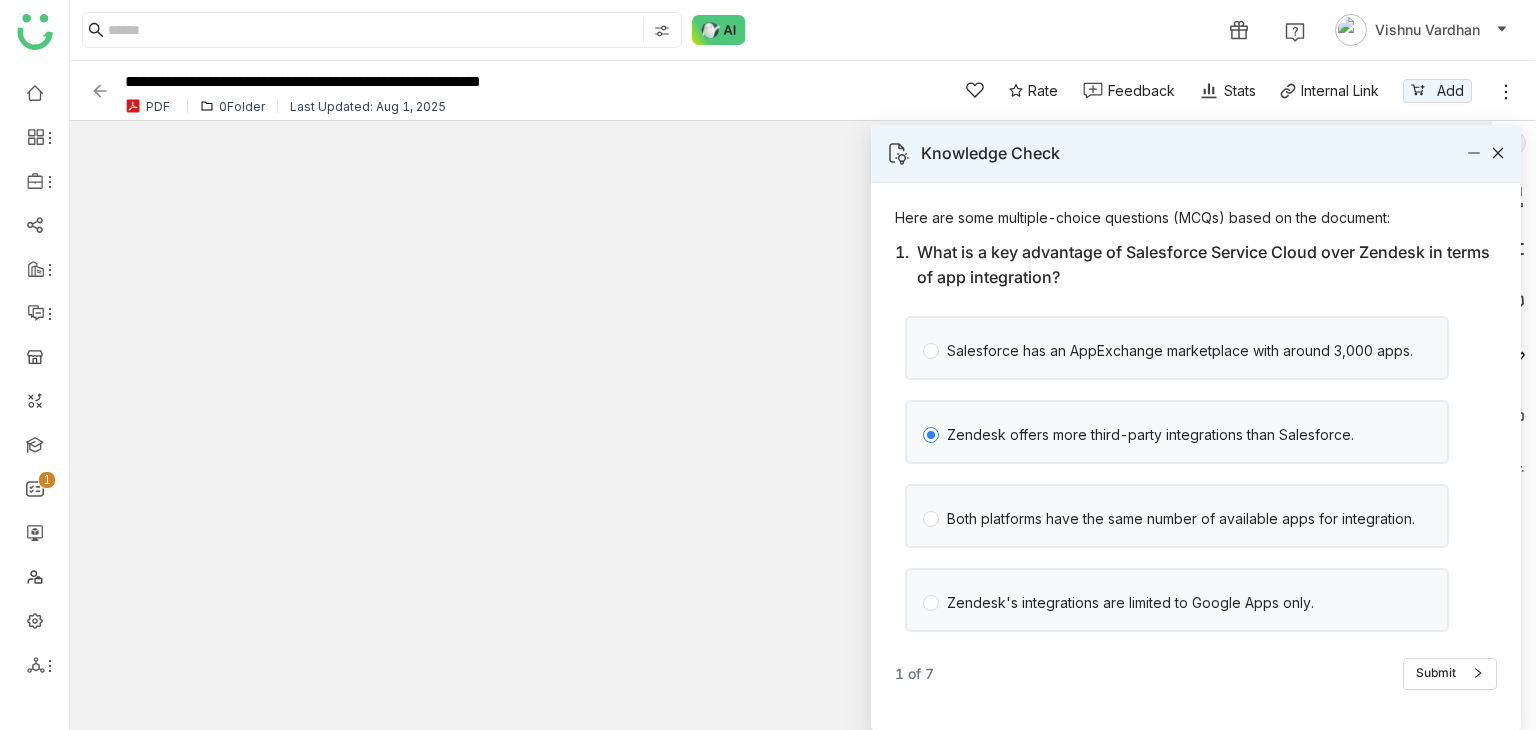 click 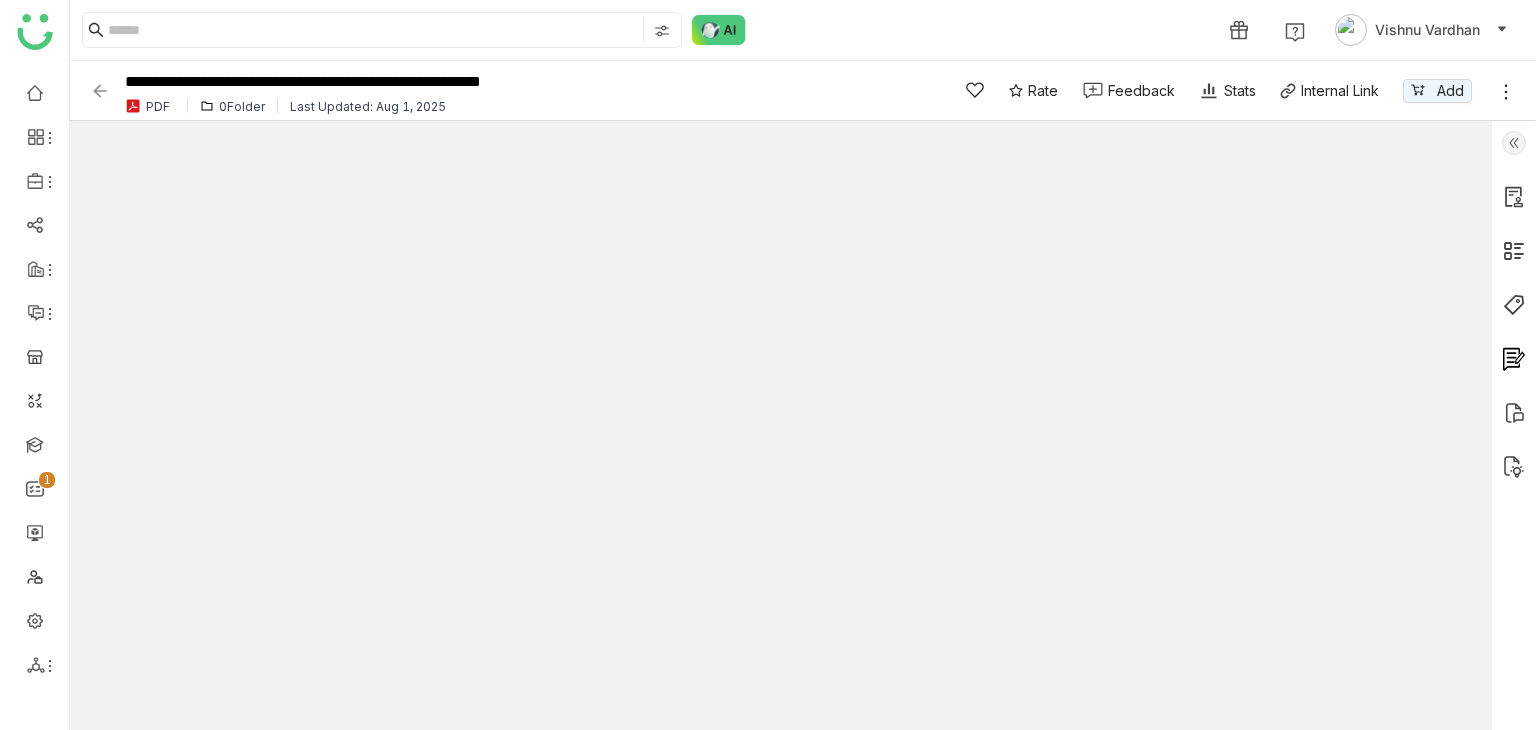 type on "*" 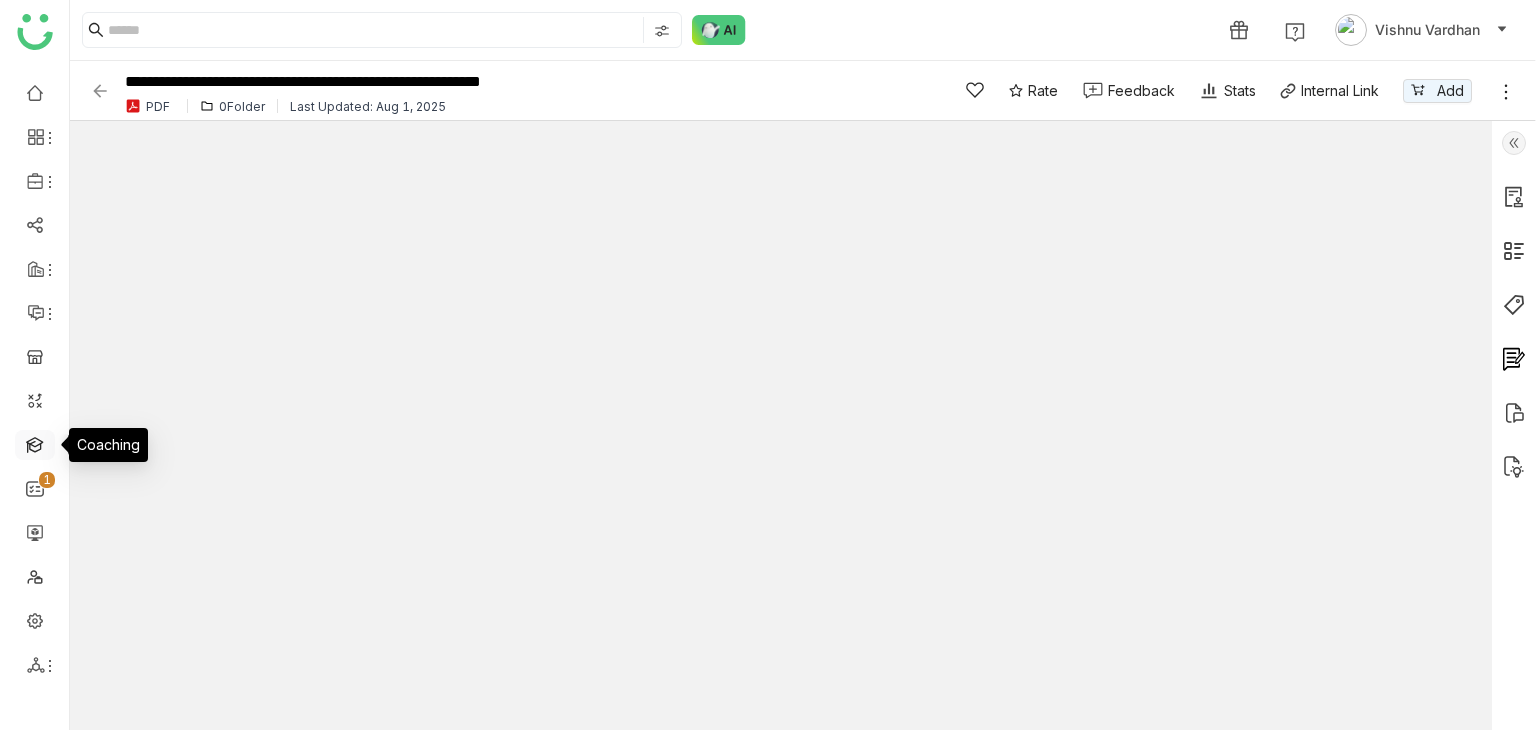 click at bounding box center [35, 443] 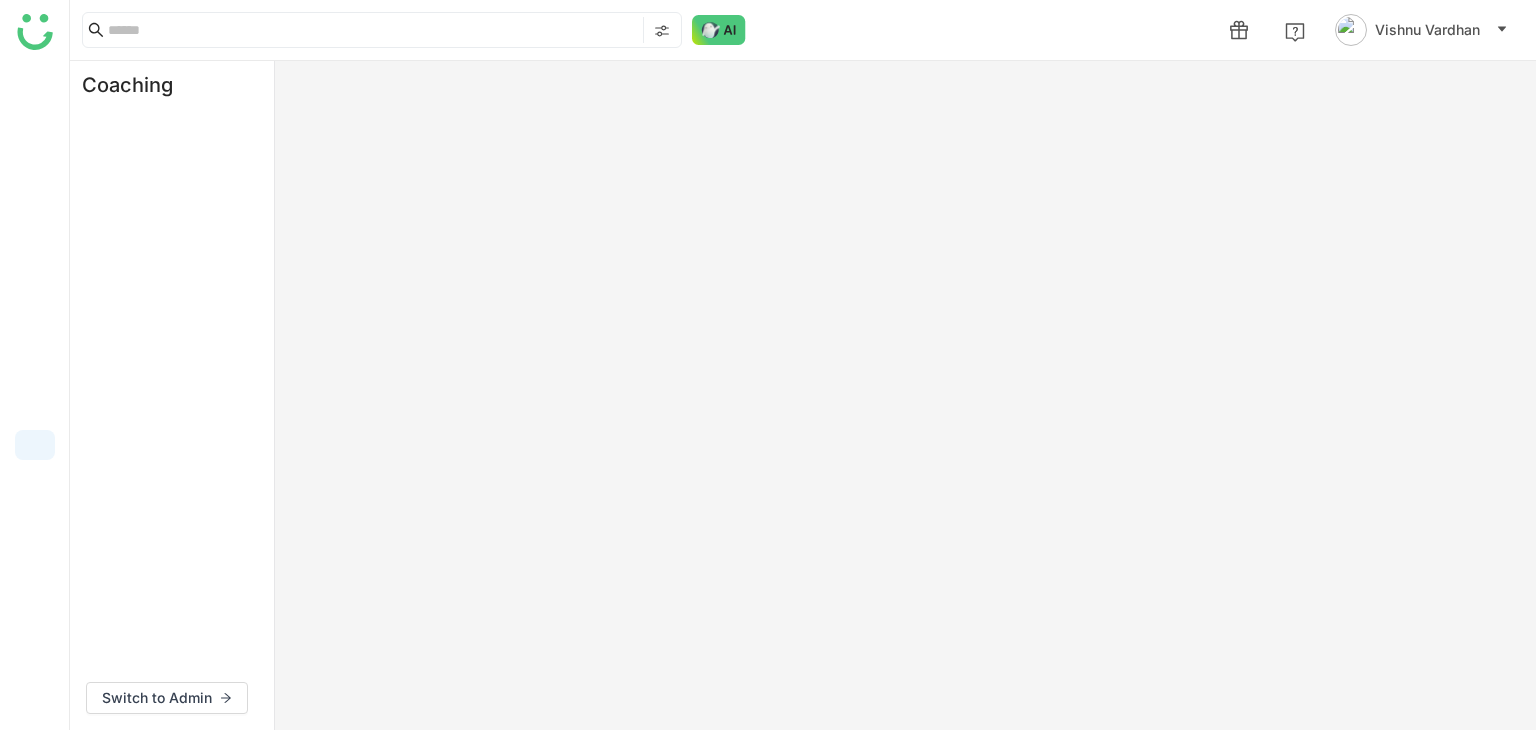 scroll, scrollTop: 0, scrollLeft: 0, axis: both 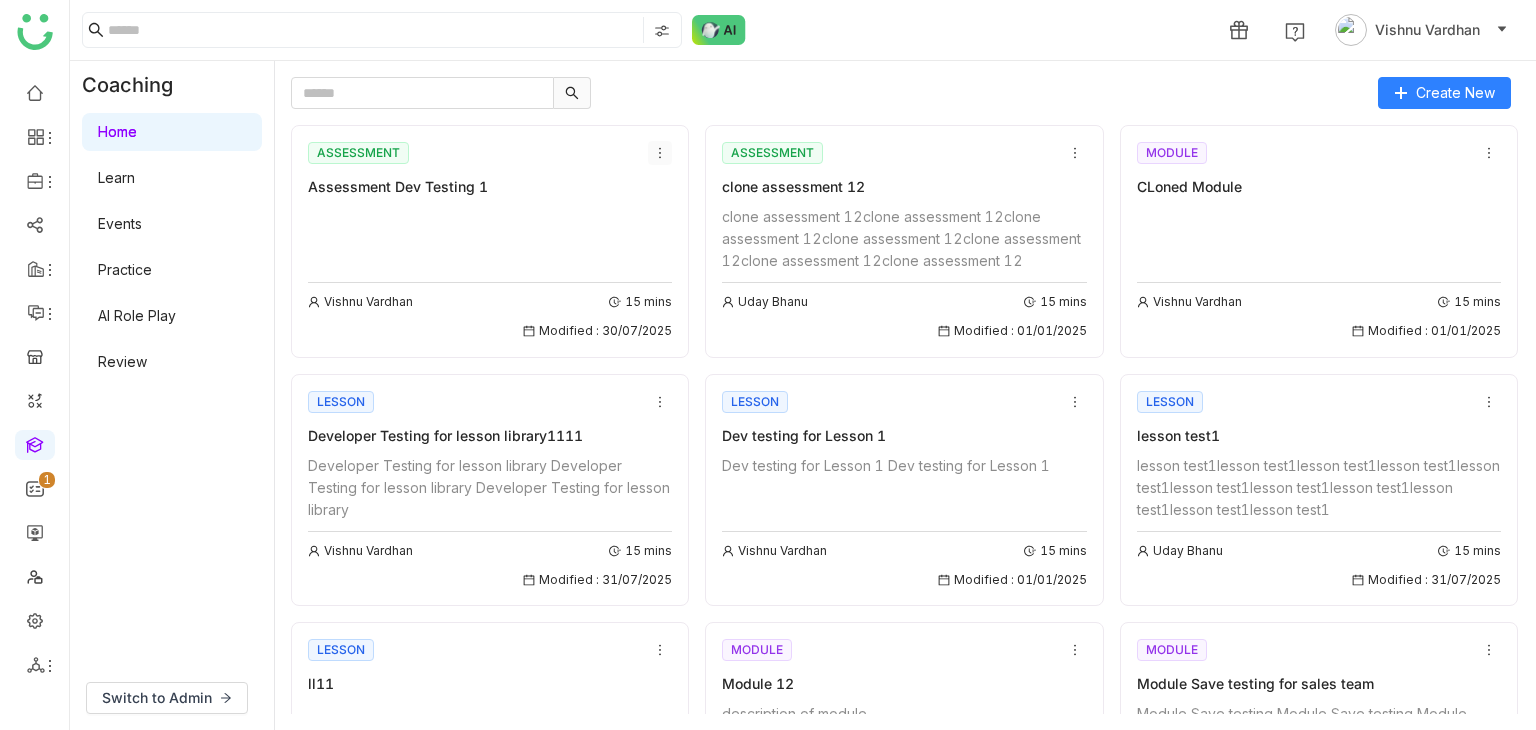 click 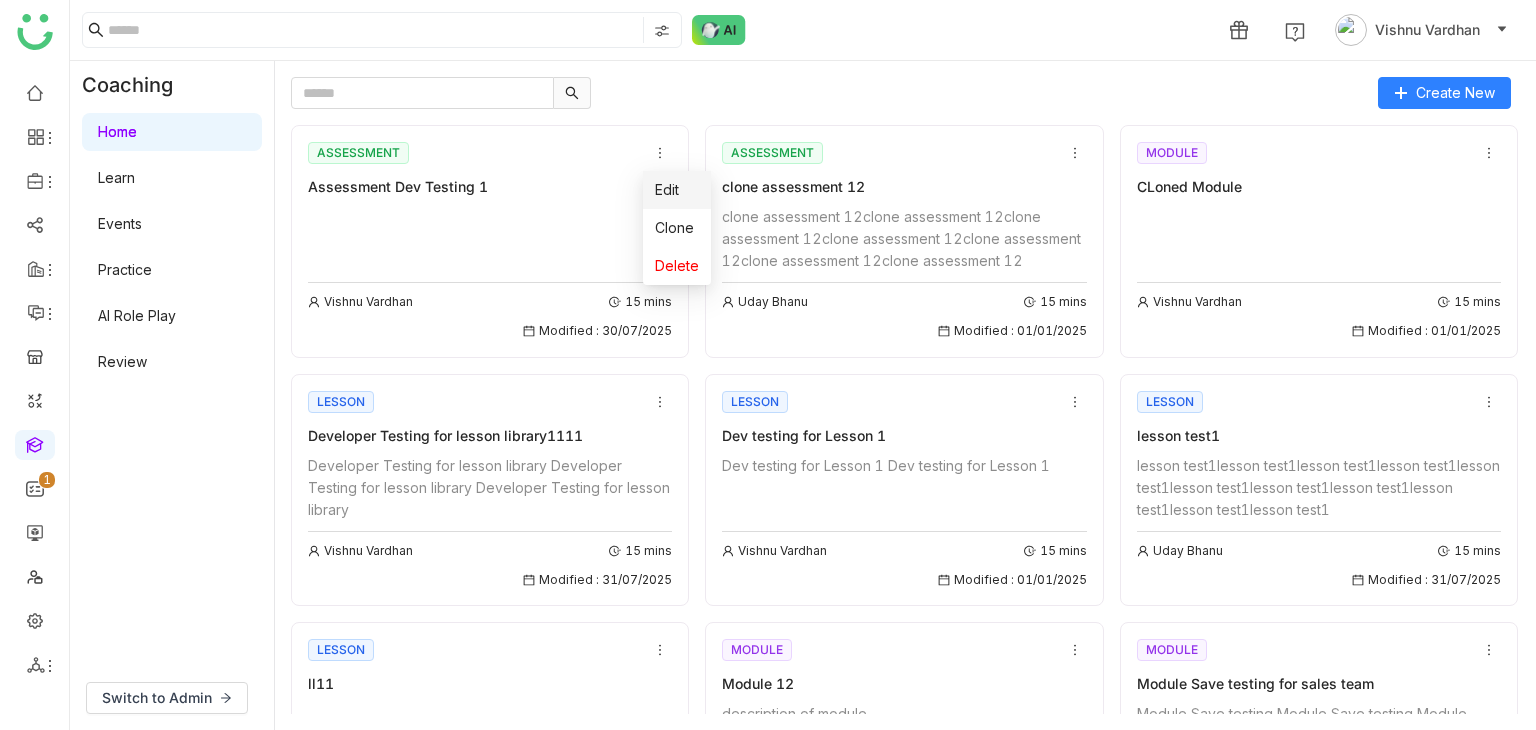 click on "Edit" at bounding box center (667, 190) 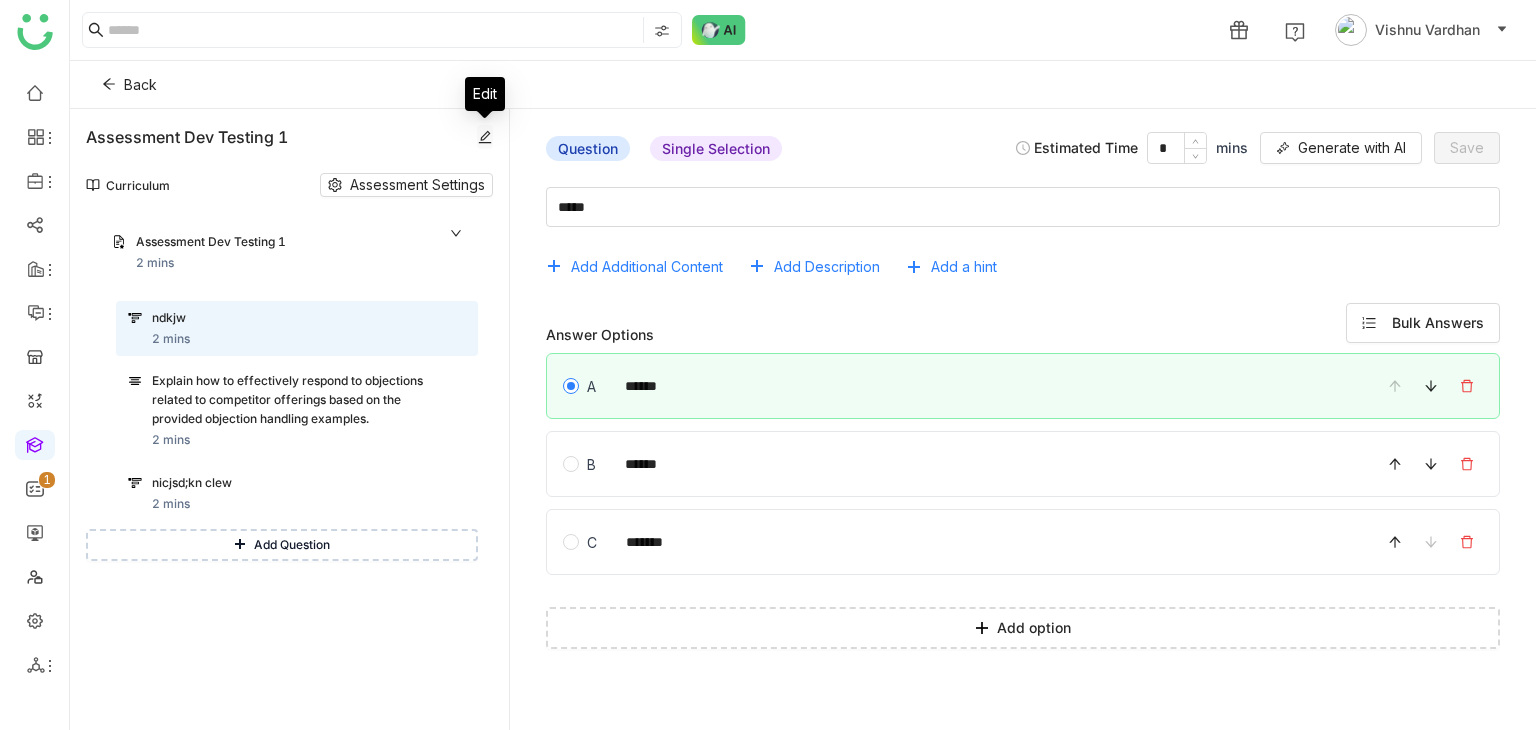 click 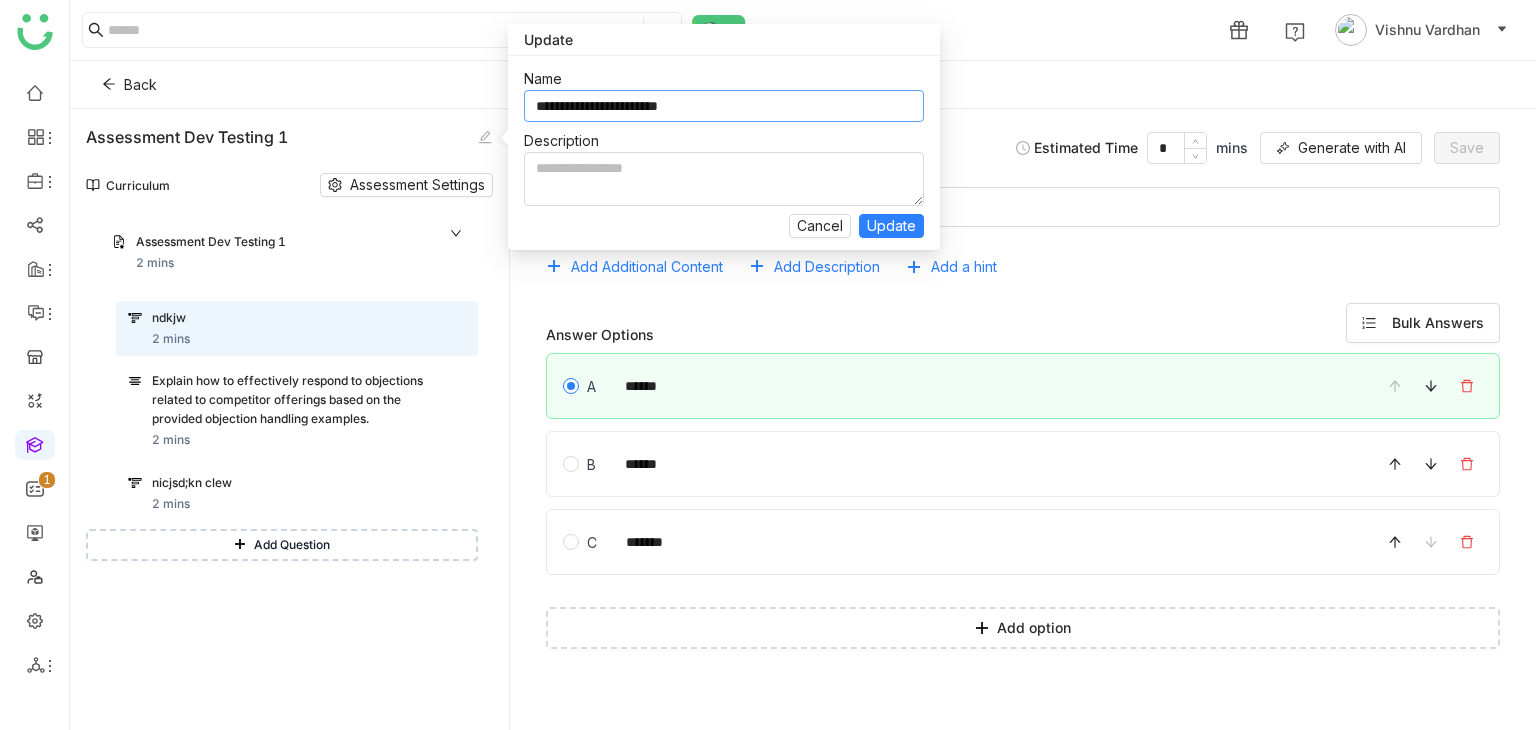 click on "**********" at bounding box center [724, 106] 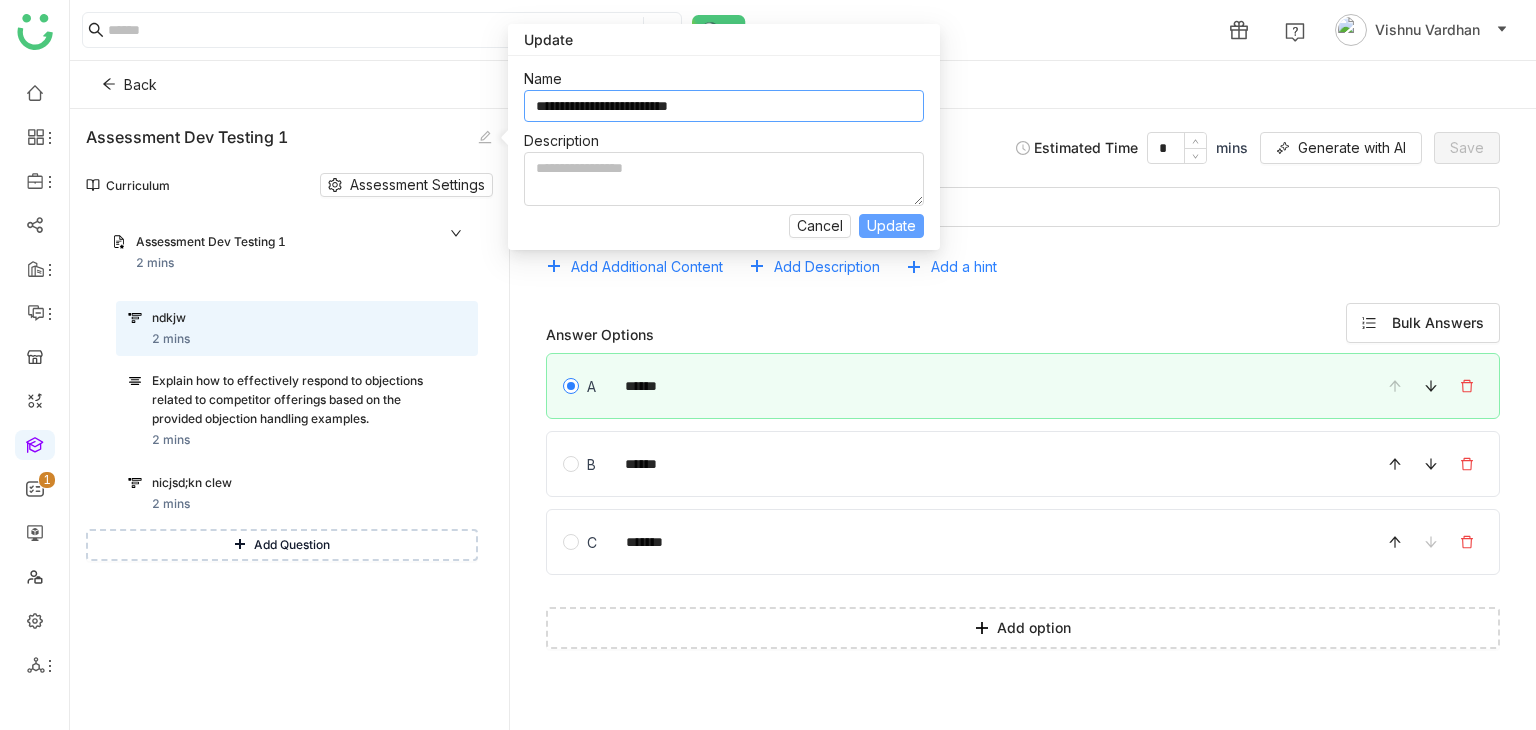 type on "**********" 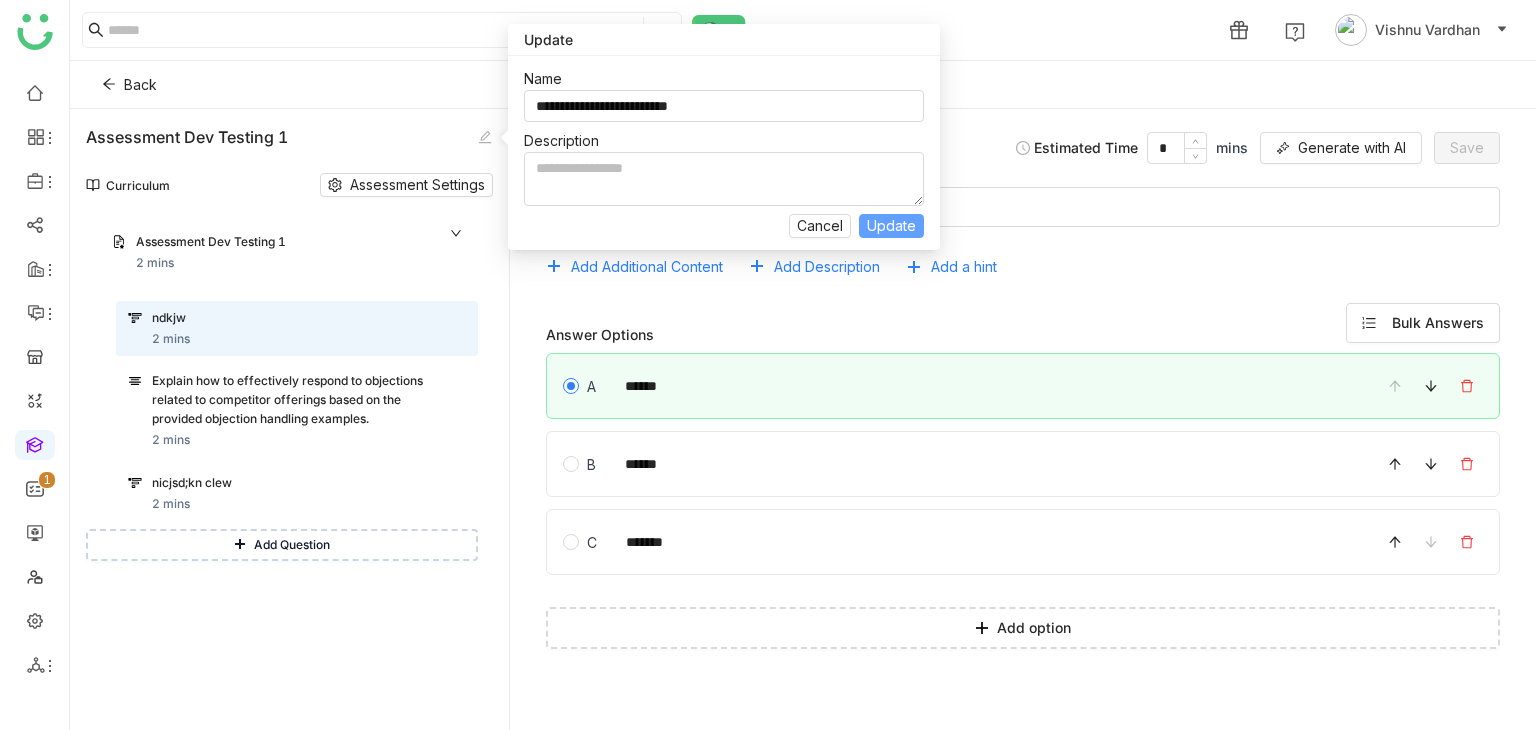 click on "Update" at bounding box center (891, 226) 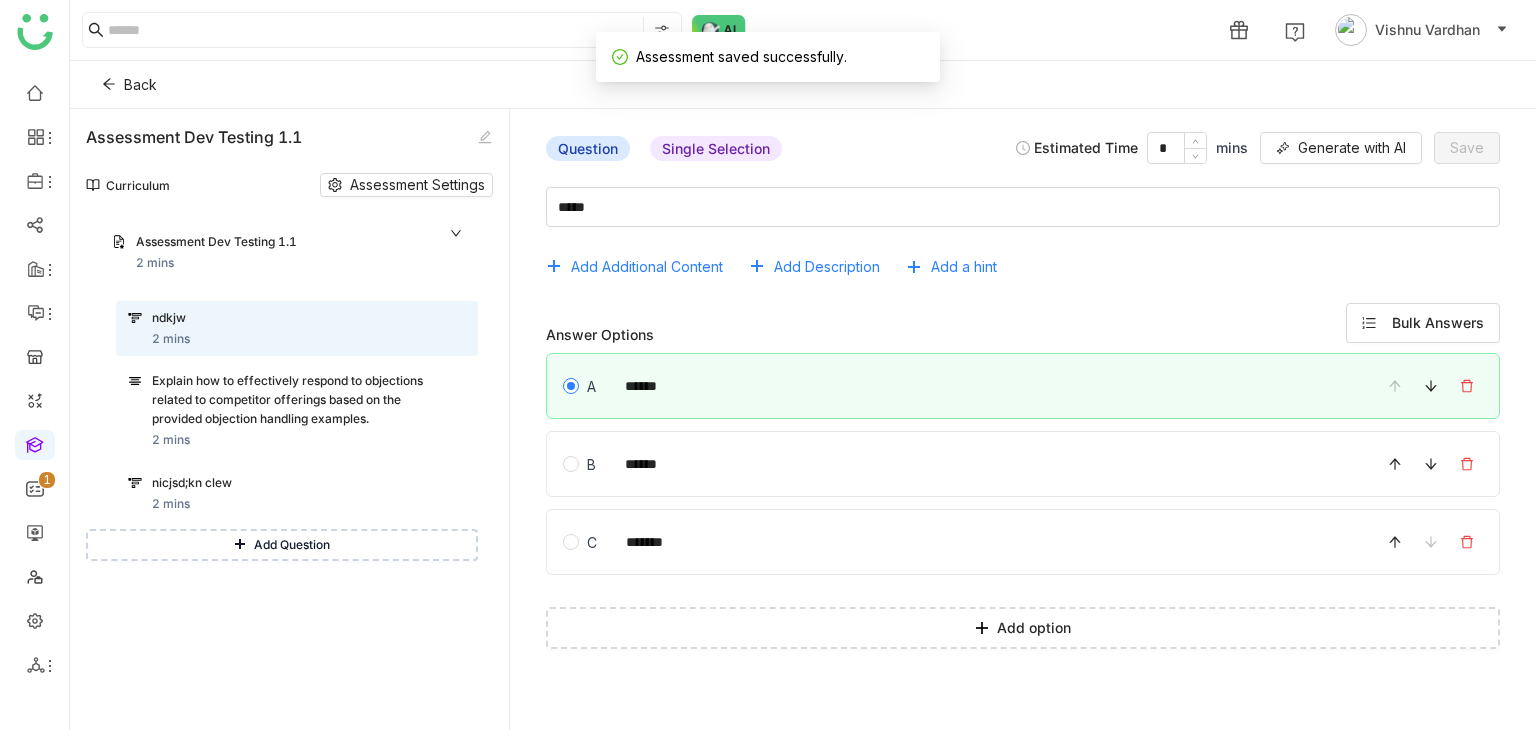 click on "Single Selection" 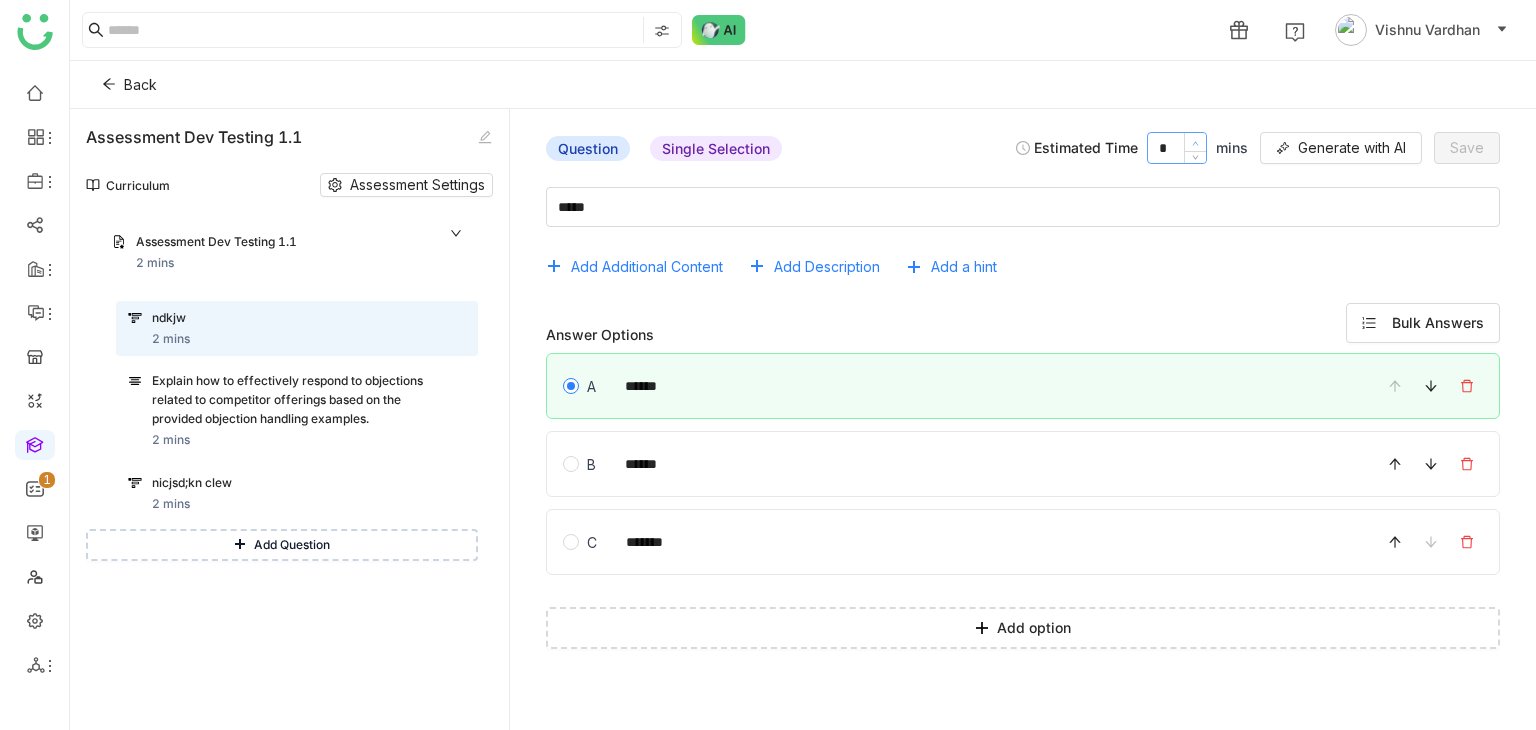 type on "*" 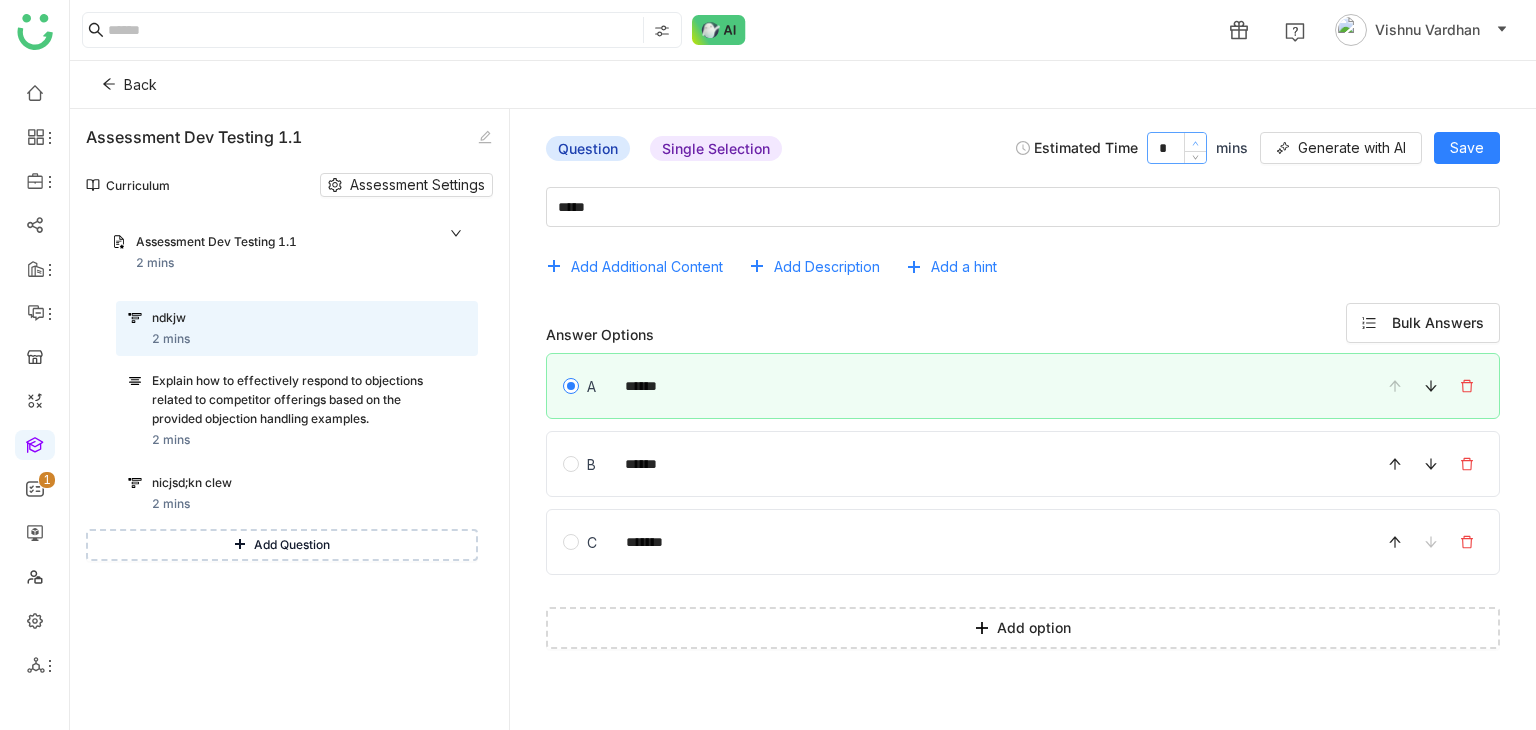 click 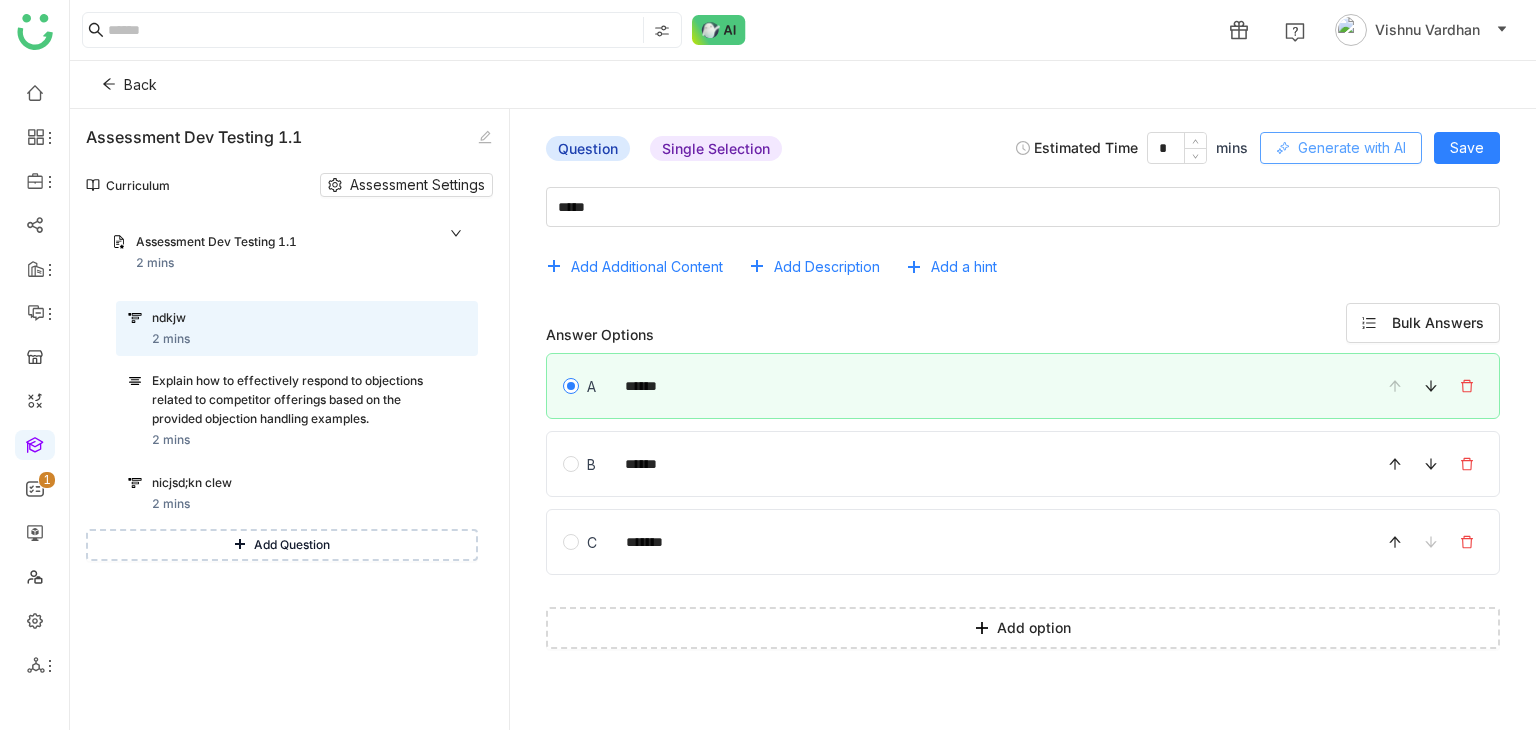 click on "Generate with AI" 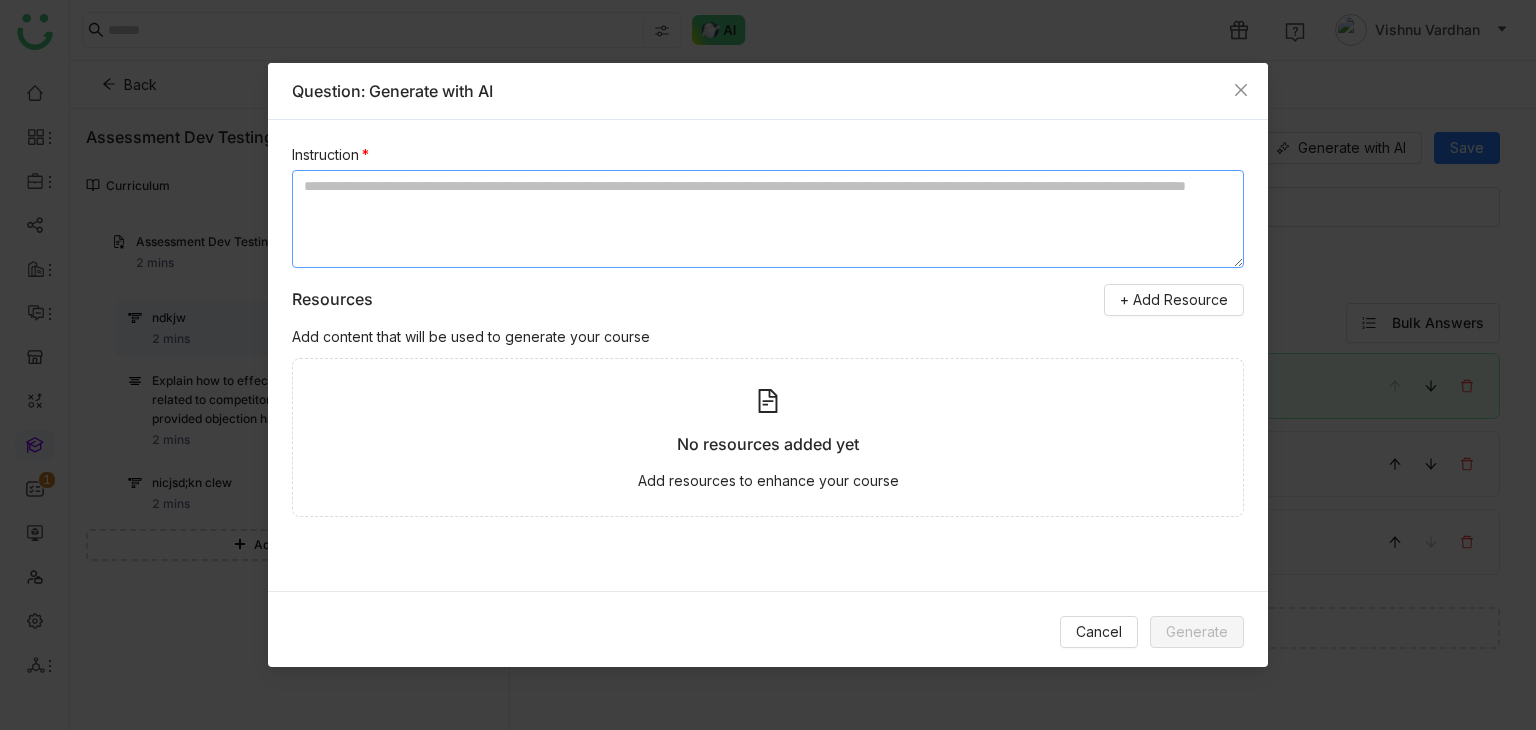click at bounding box center [768, 219] 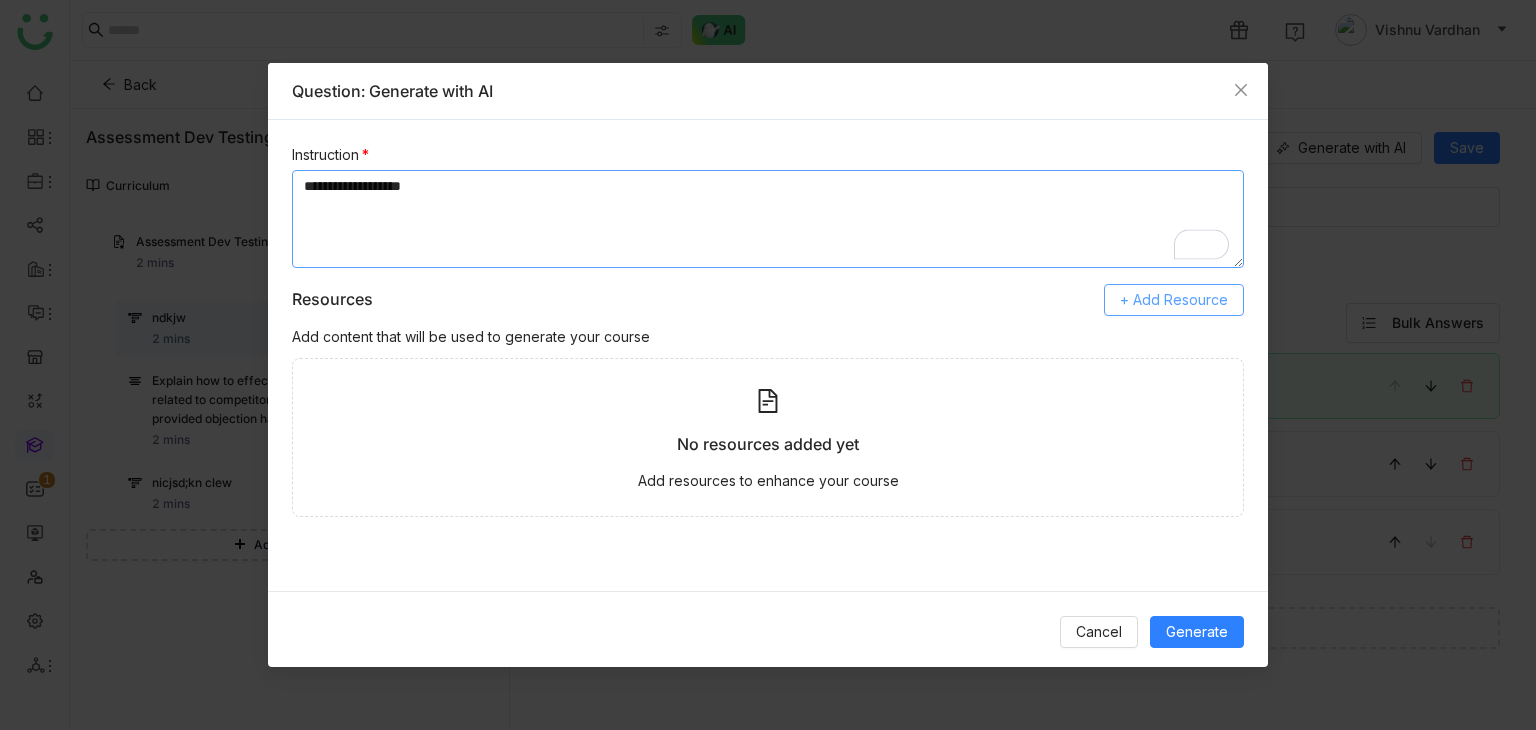 type on "**********" 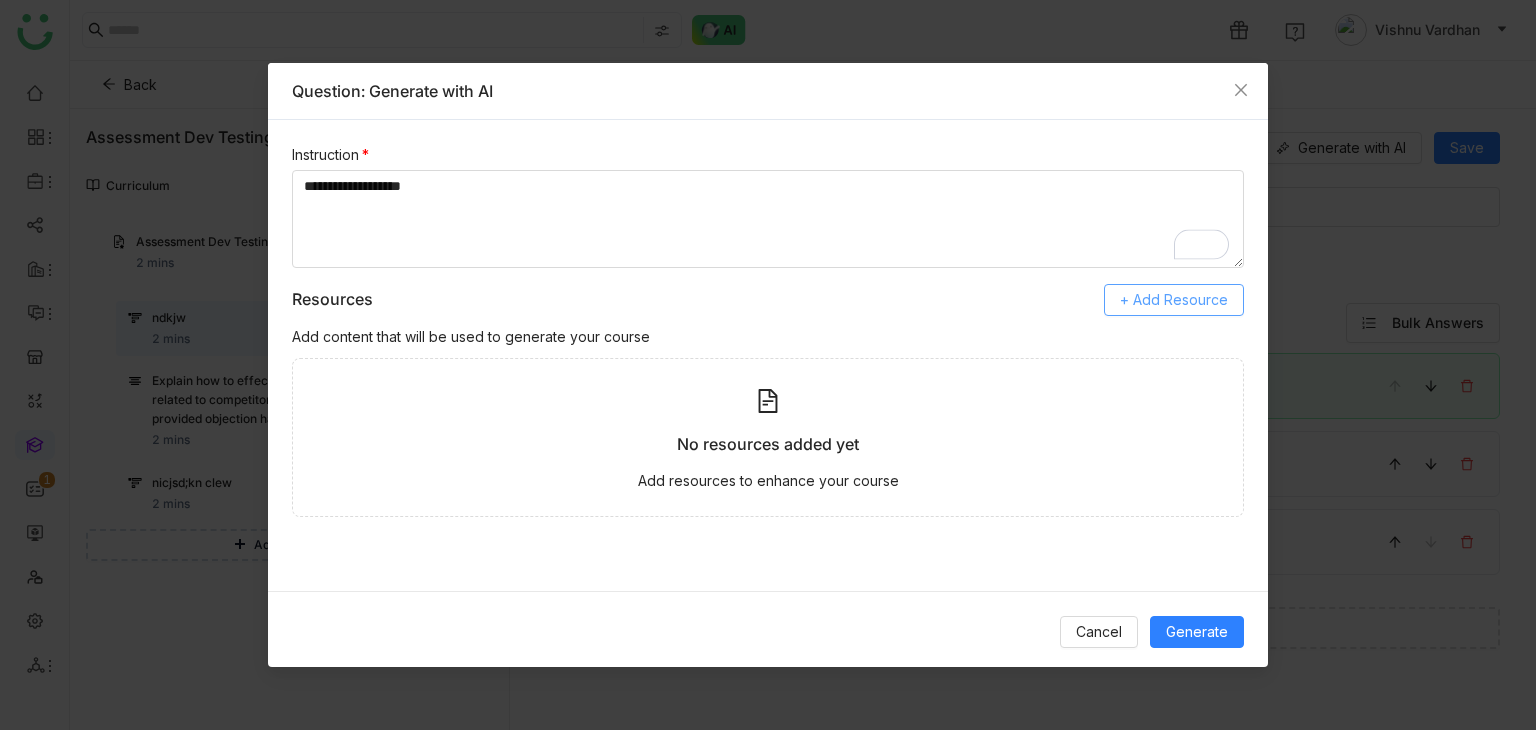 click on "+ Add Resource" at bounding box center (1174, 300) 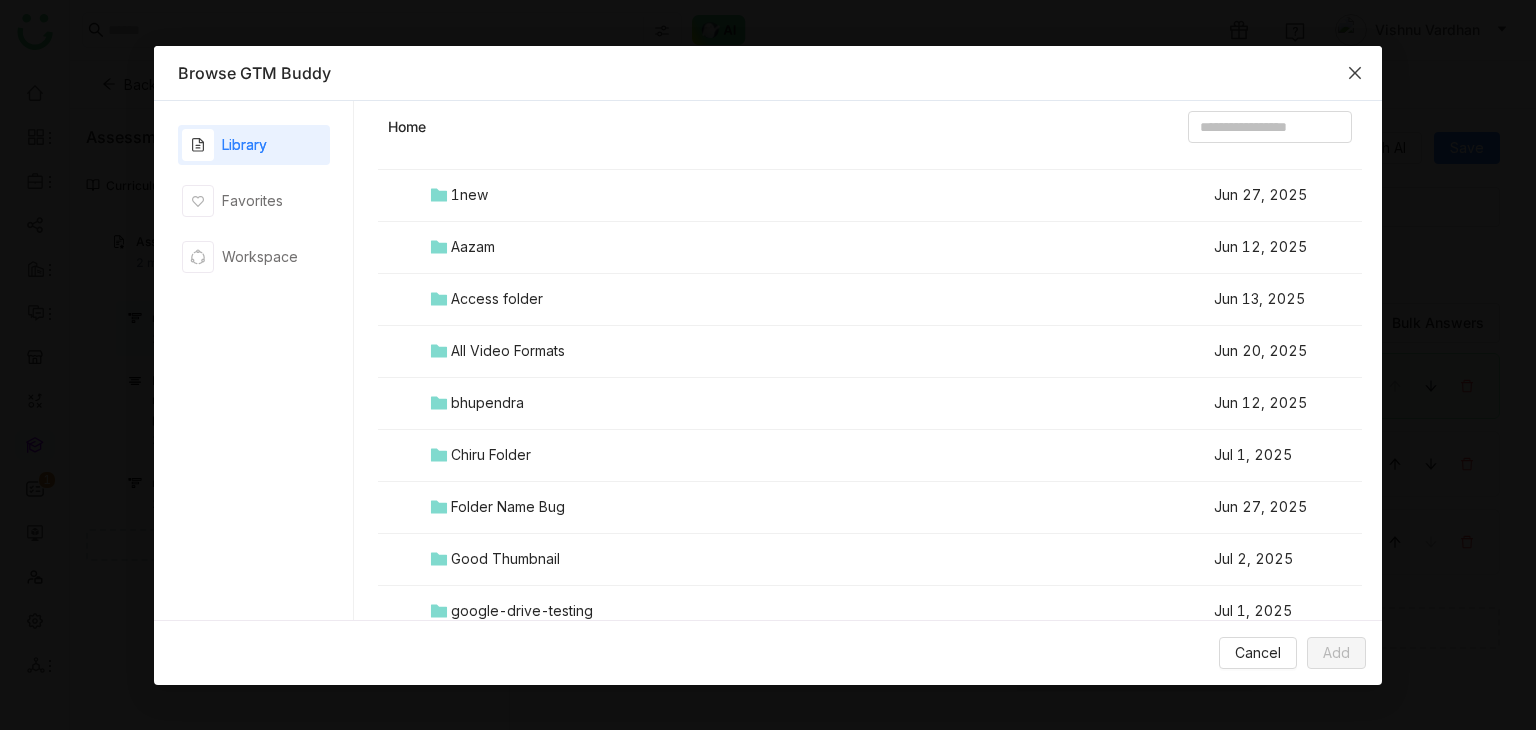 scroll, scrollTop: 300, scrollLeft: 0, axis: vertical 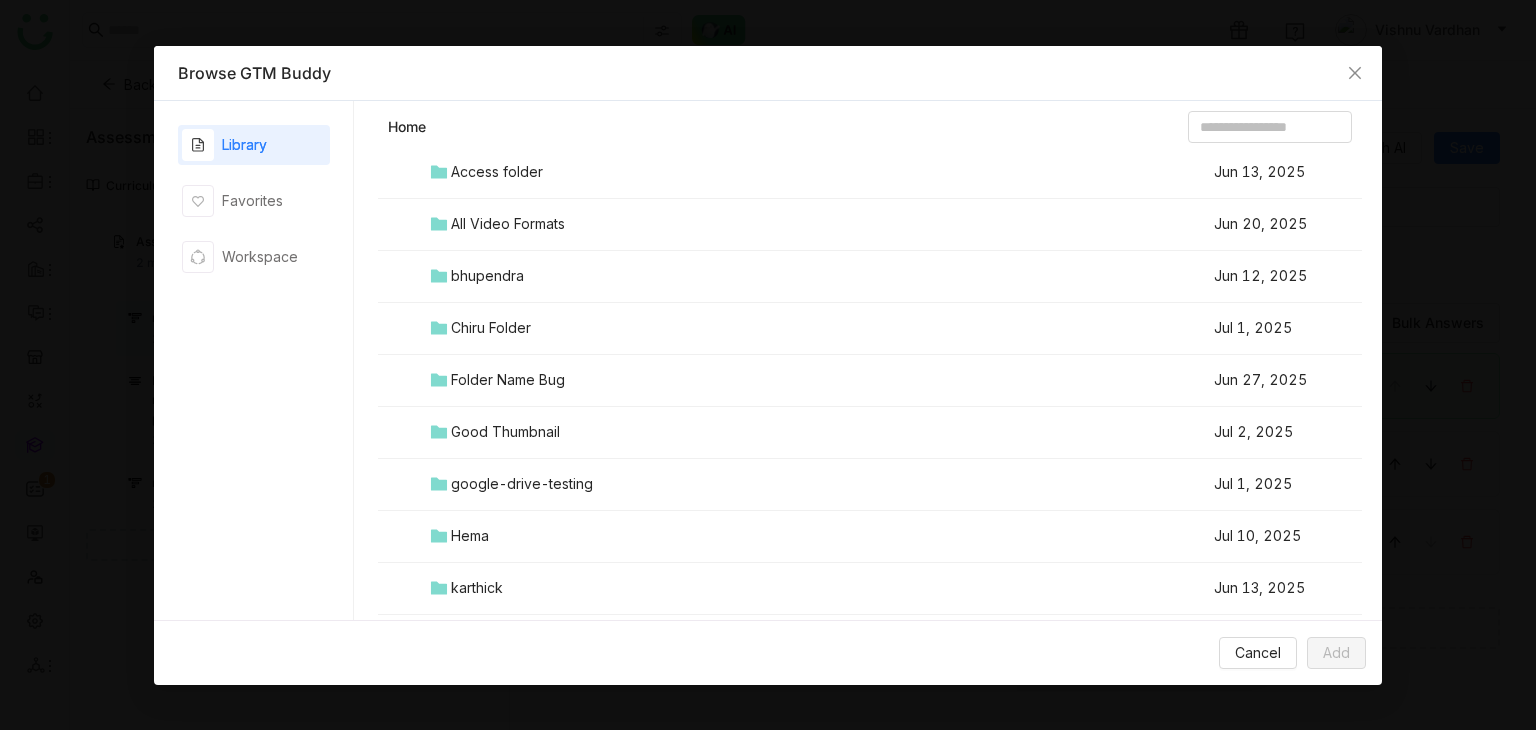 click on "google-drive-testing" at bounding box center [522, 484] 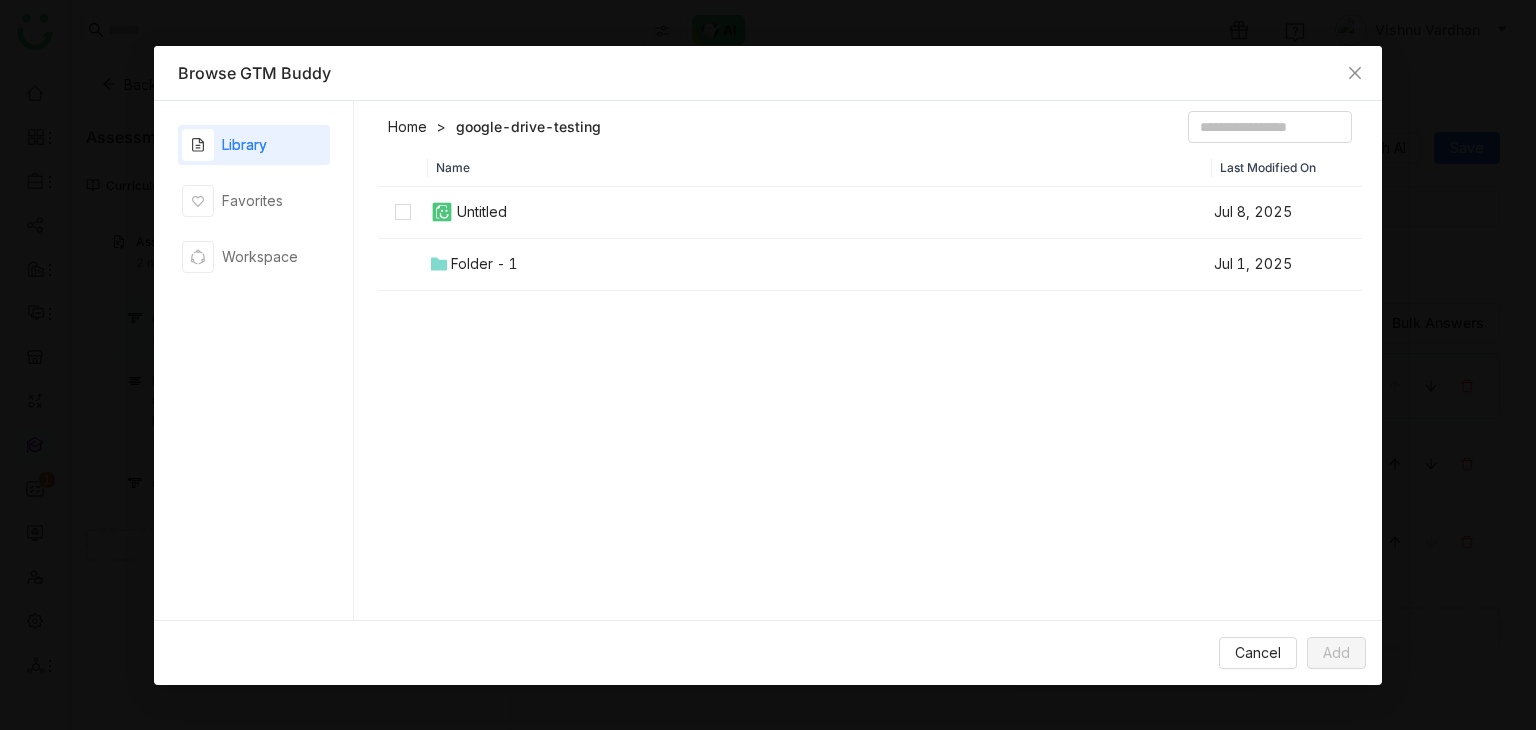 click 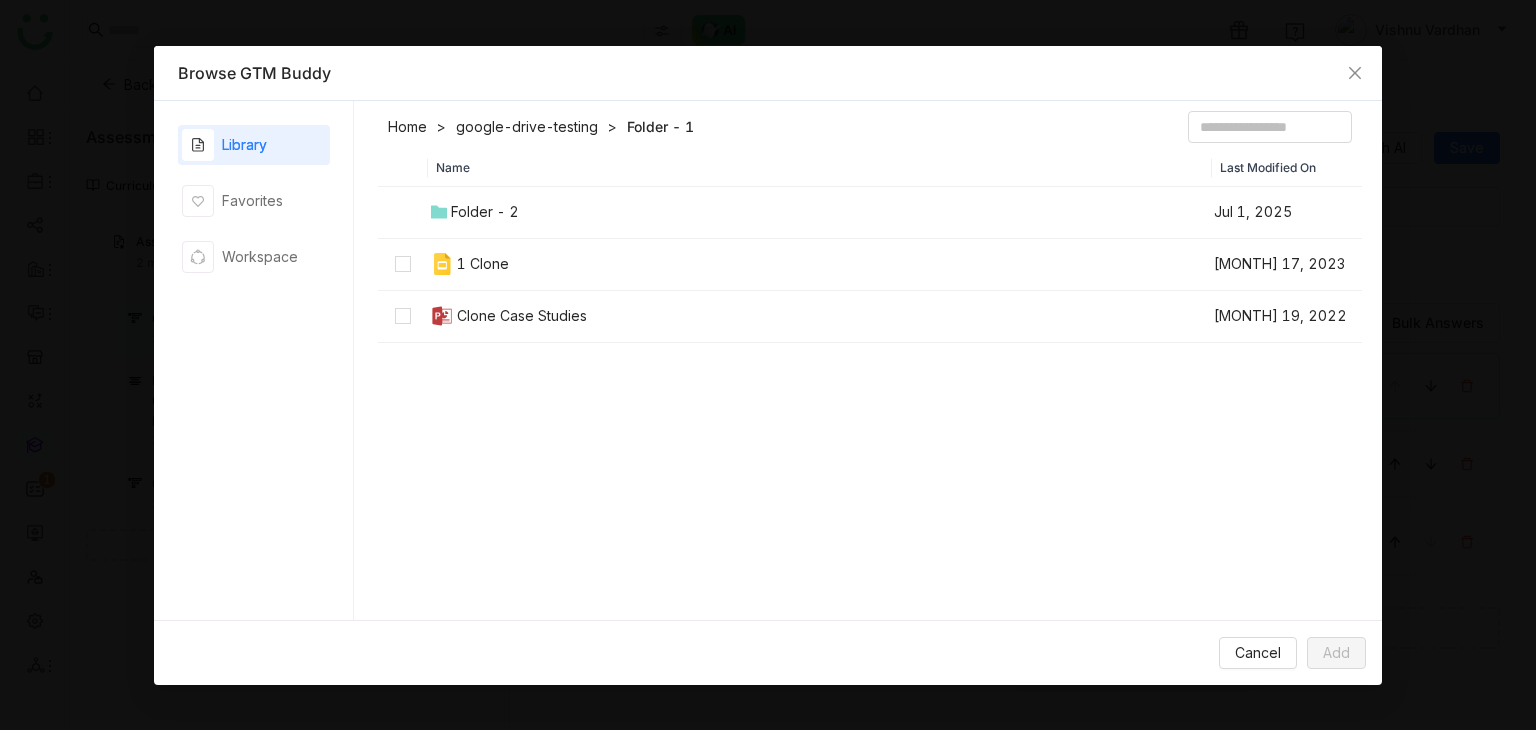 click at bounding box center [442, 316] 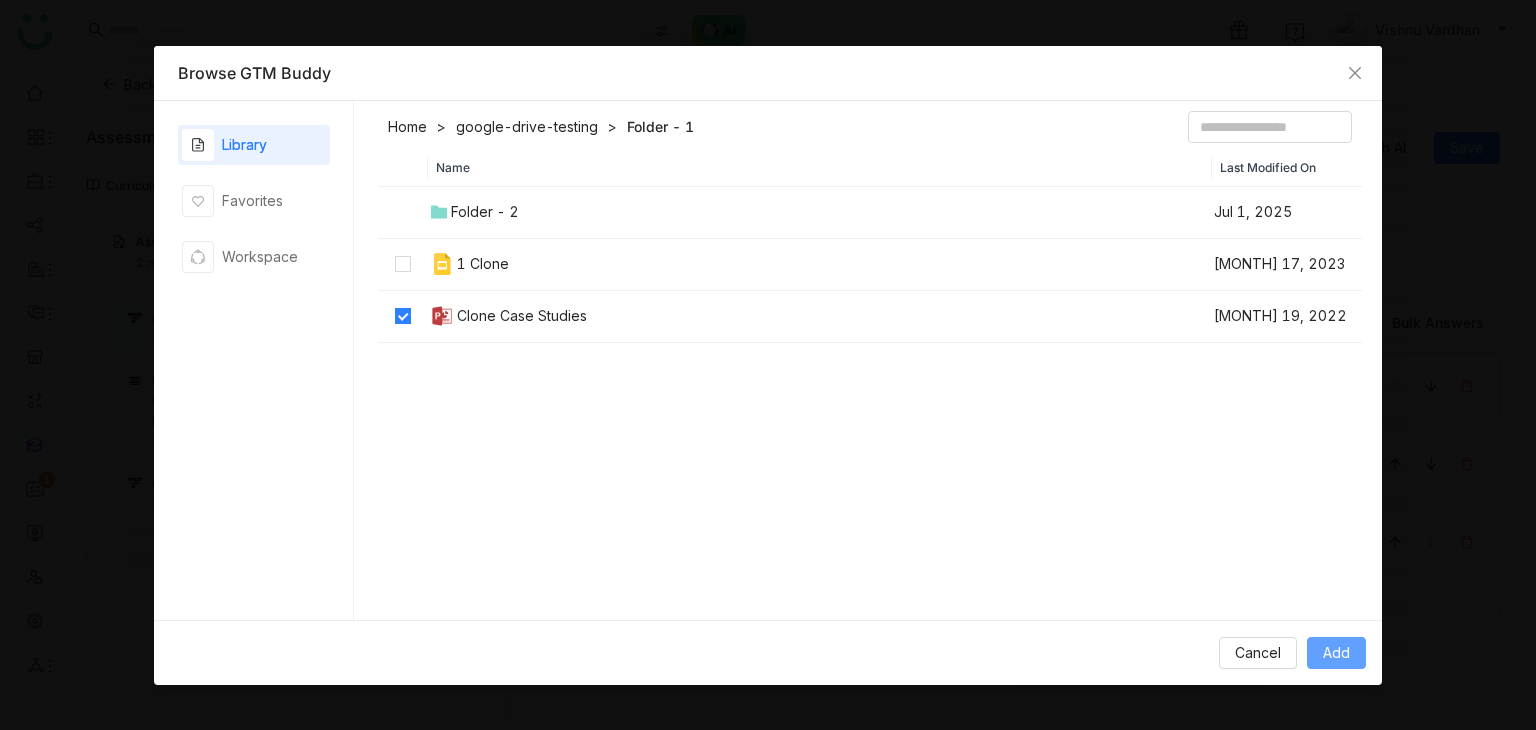 click on "Add" at bounding box center [1336, 653] 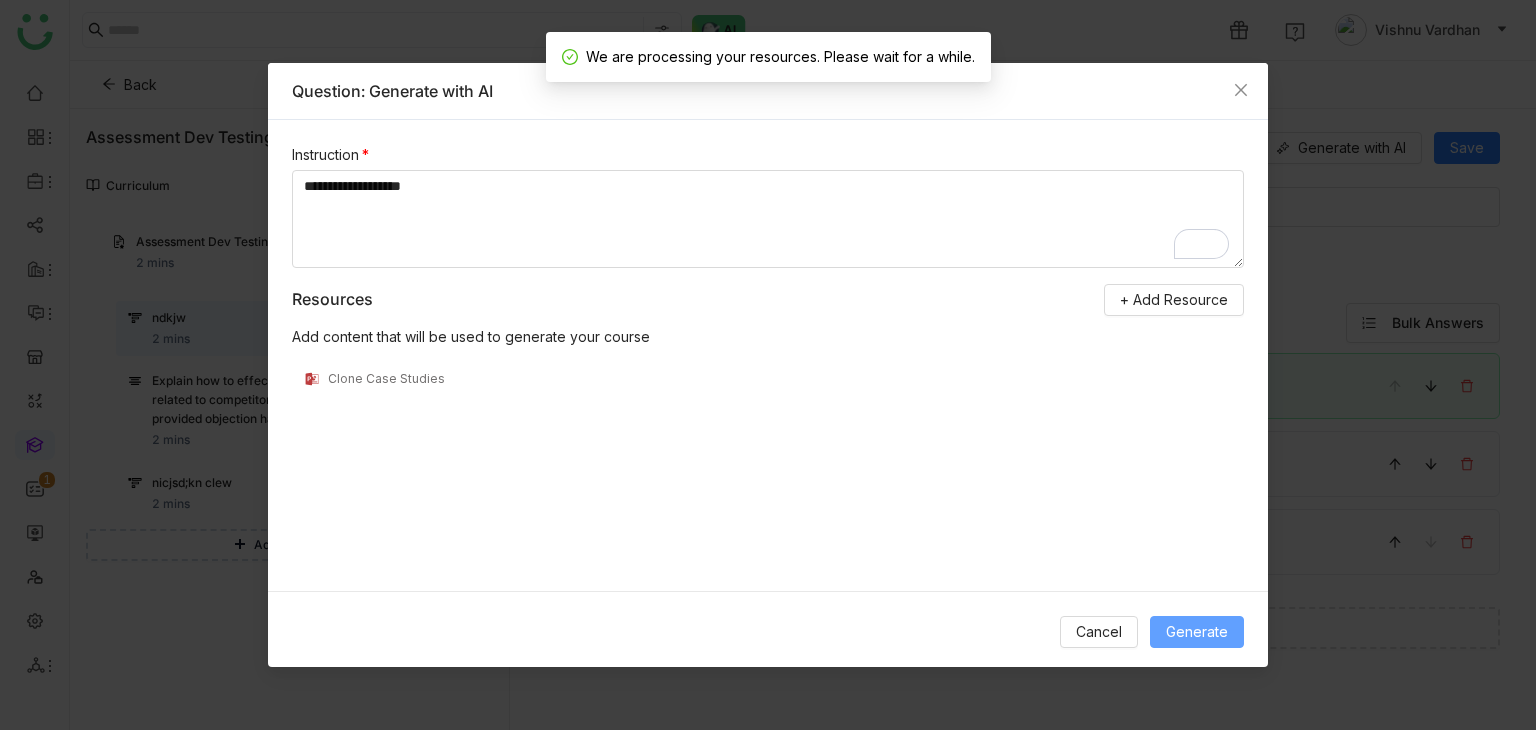 click on "Generate" at bounding box center (1197, 632) 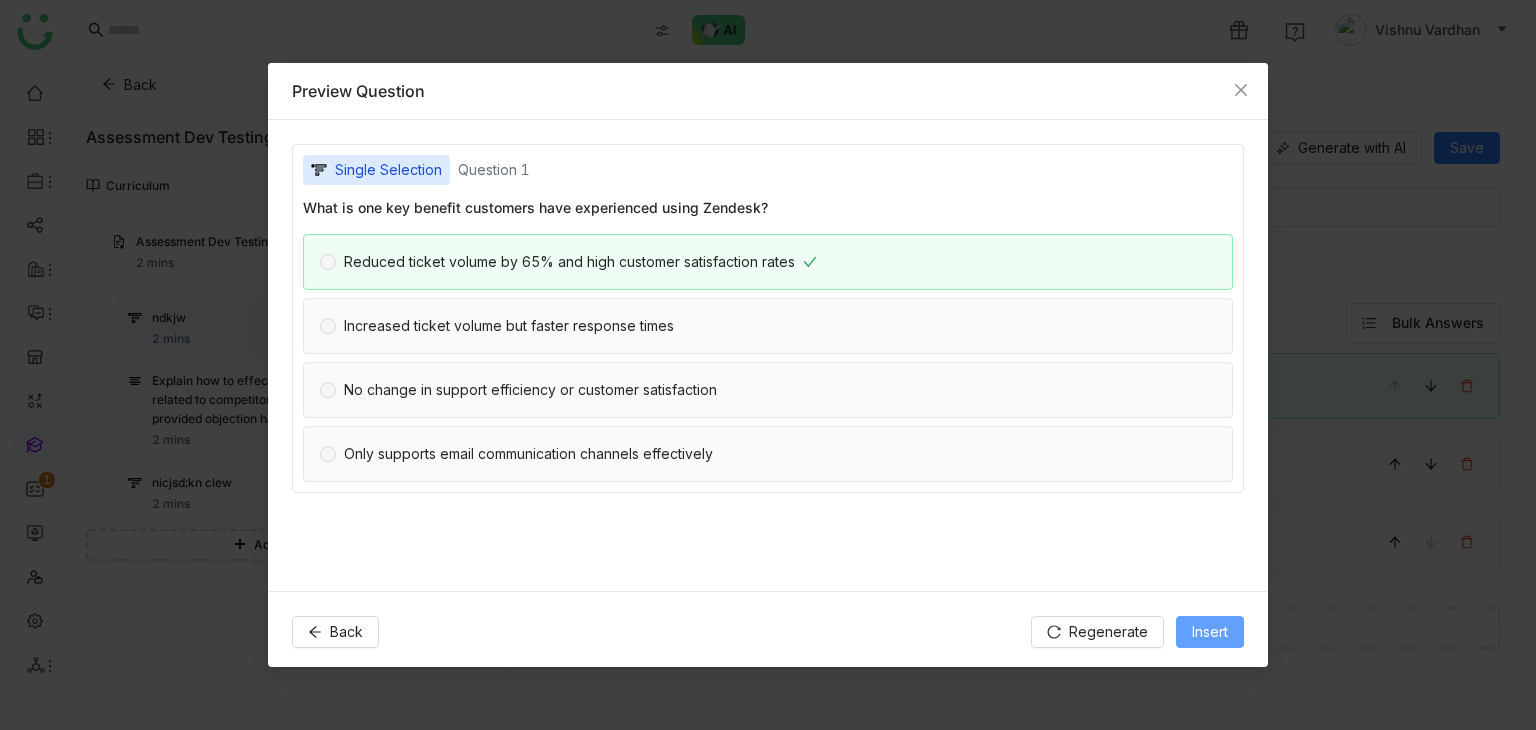 click on "Insert" at bounding box center [1210, 632] 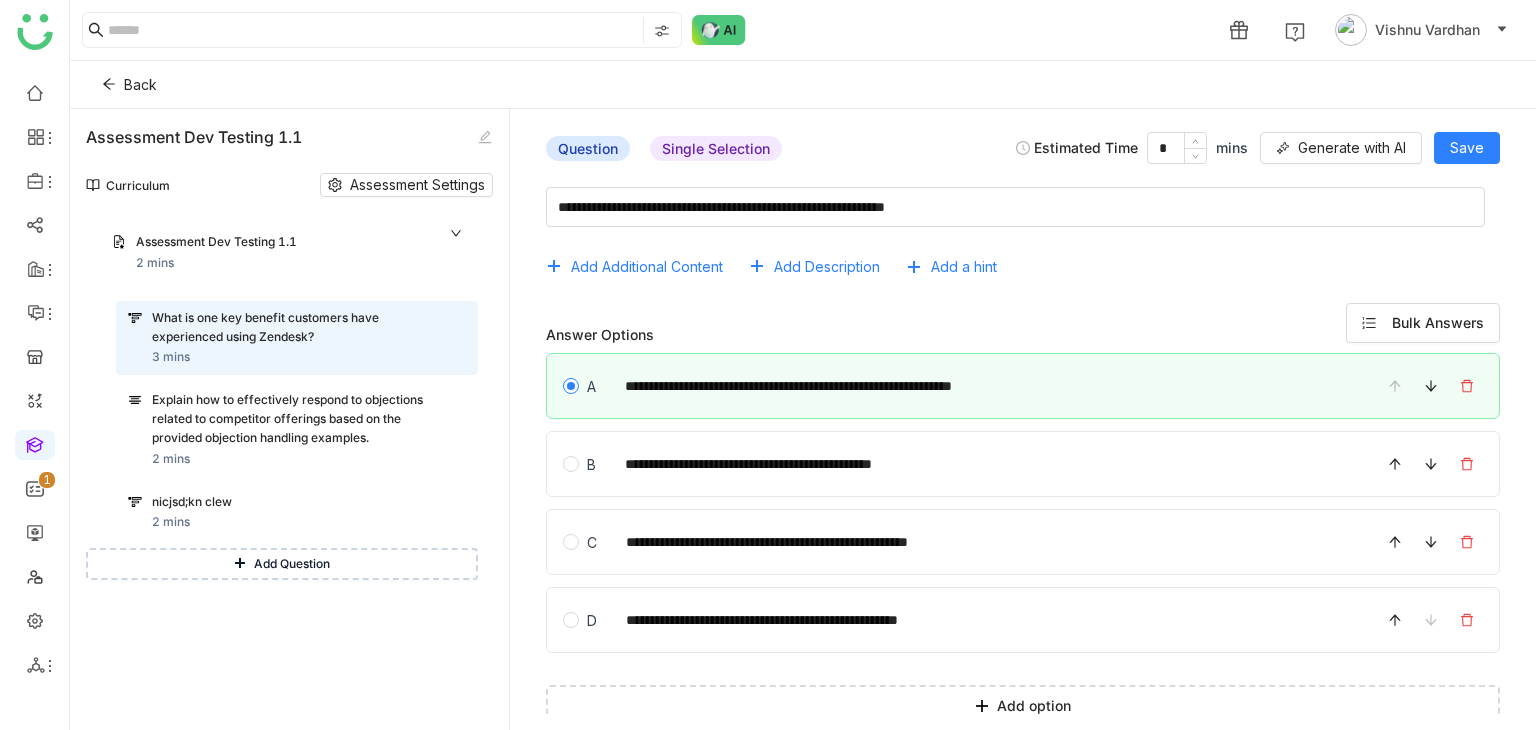 click on "Assessment Dev Testing 1.1" at bounding box center [281, 242] 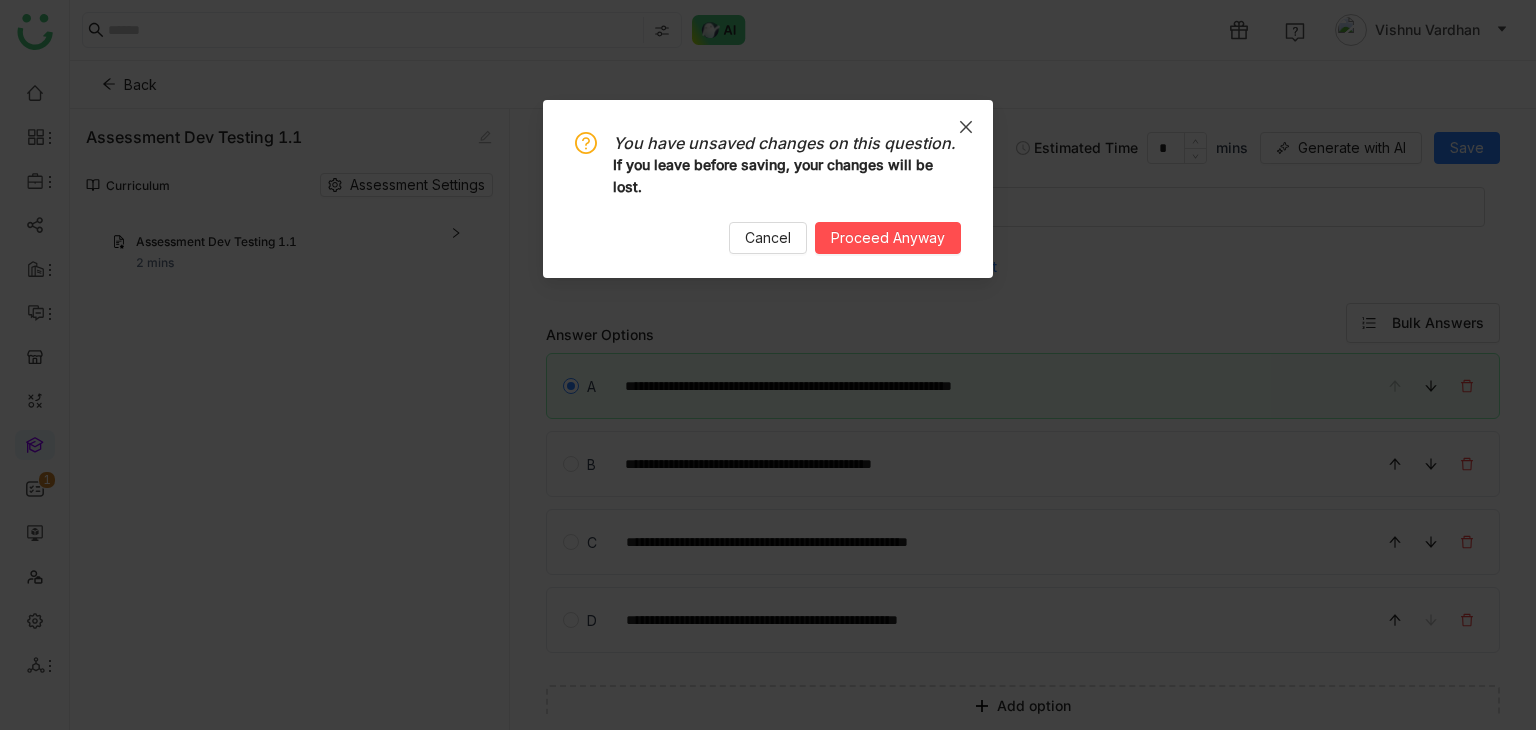 click at bounding box center (966, 127) 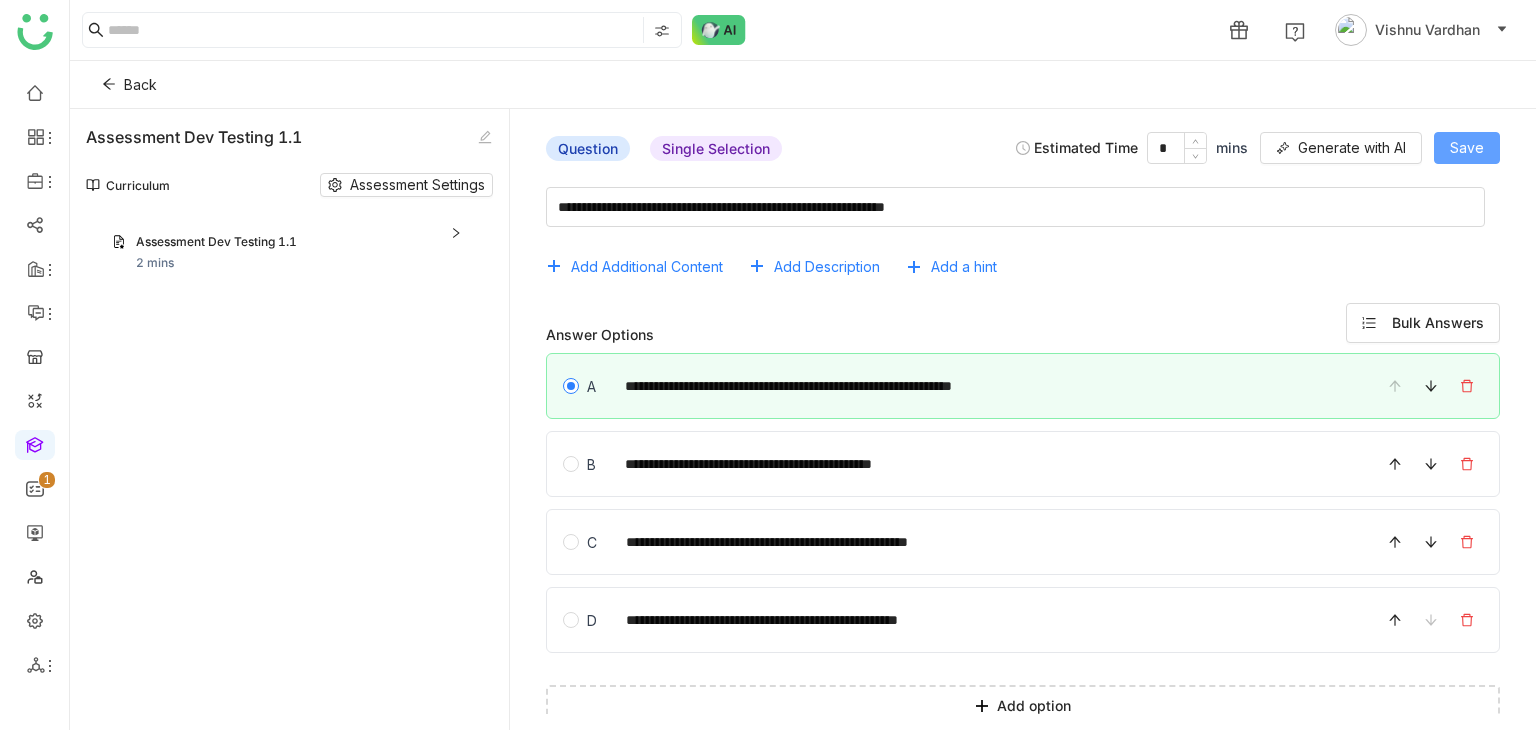click on "Save" 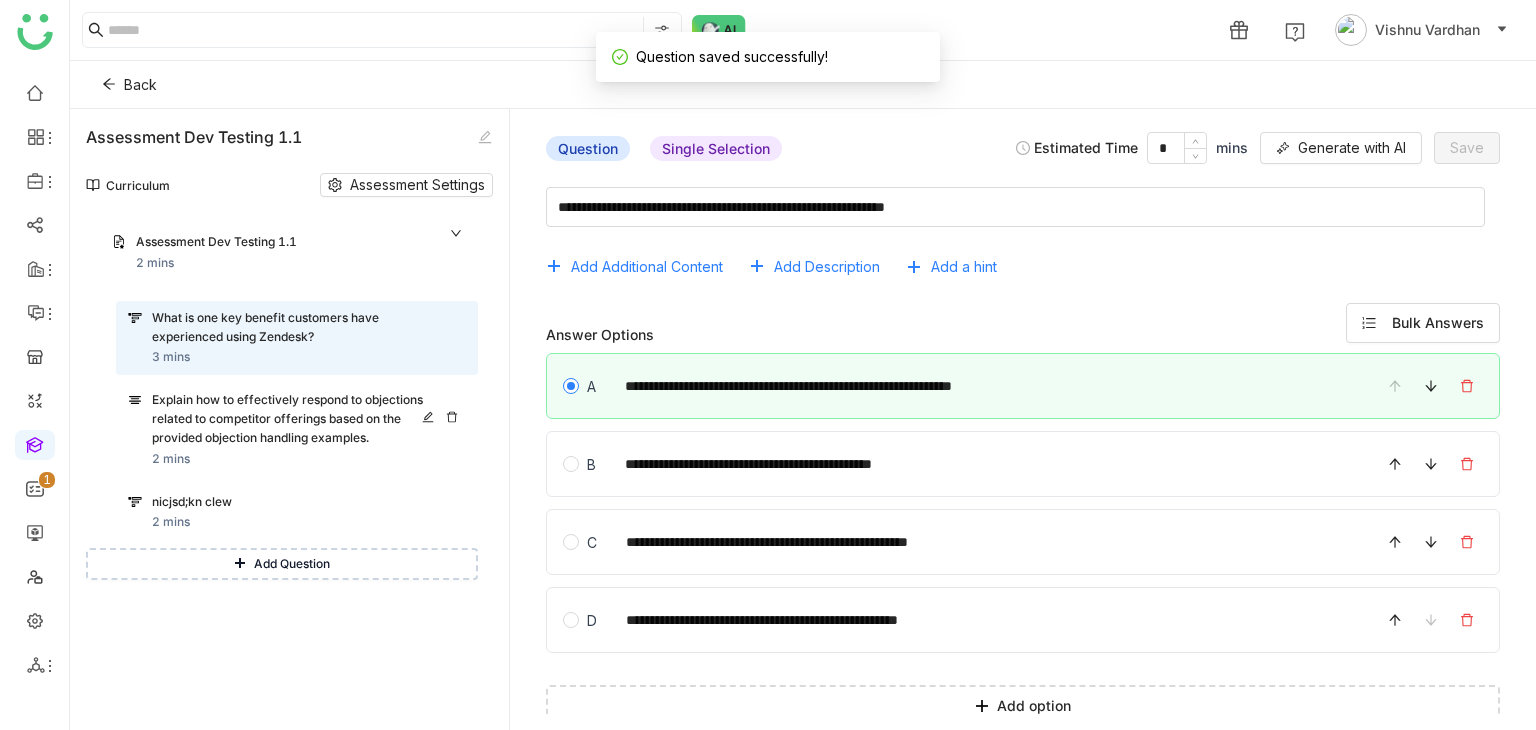click on "Explain how to effectively respond to objections related to competitor offerings based on the provided objection handling examples." at bounding box center [290, 419] 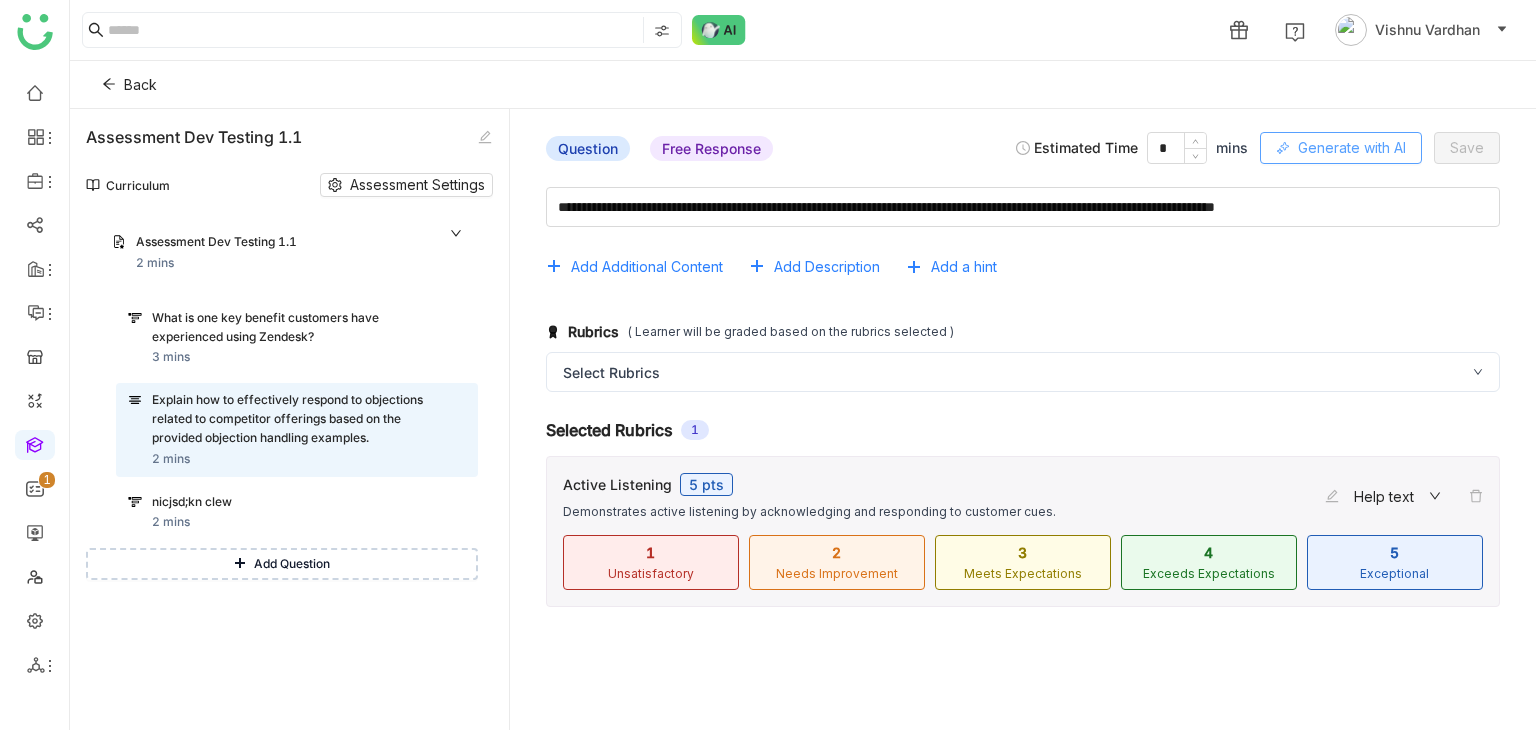 click on "Generate with AI" 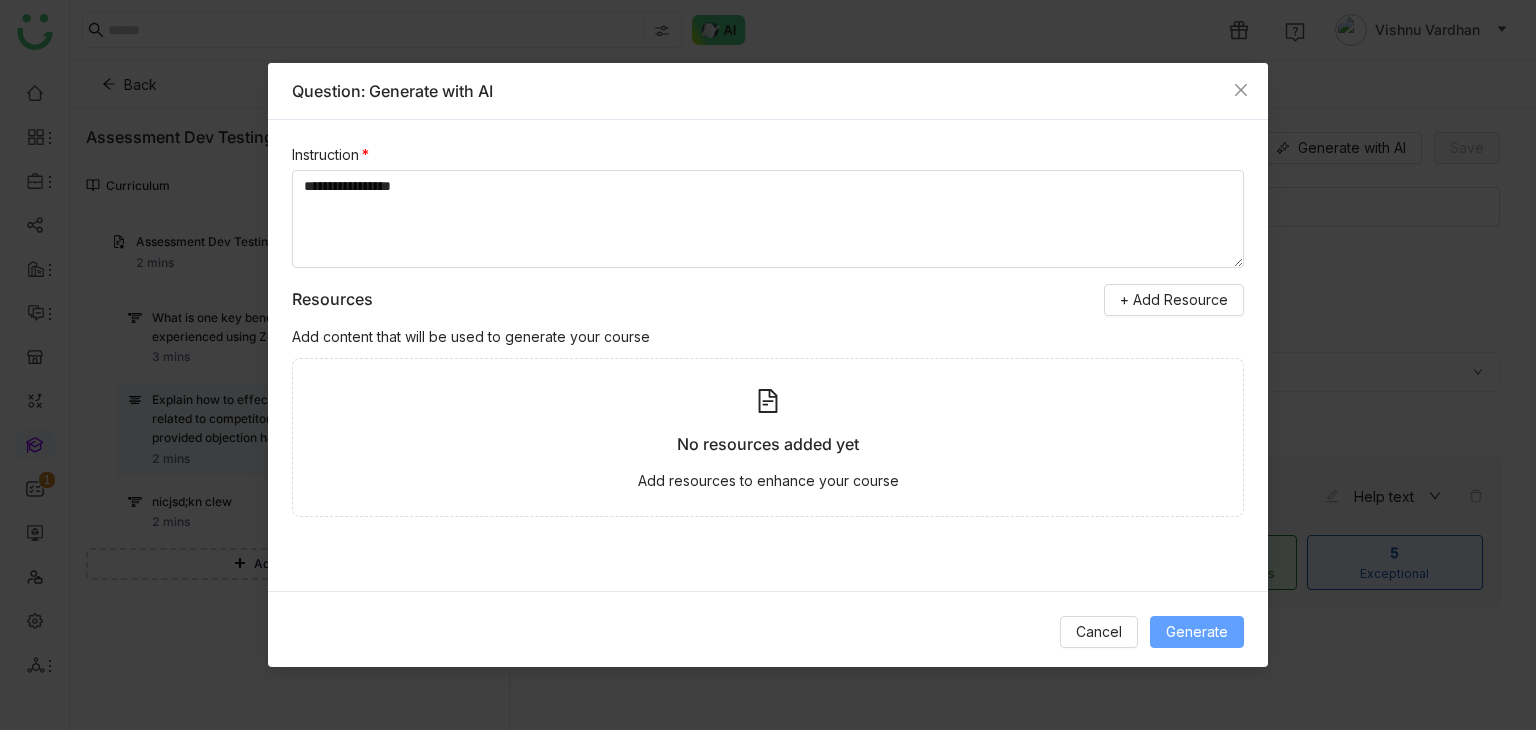 click on "Generate" at bounding box center (1197, 632) 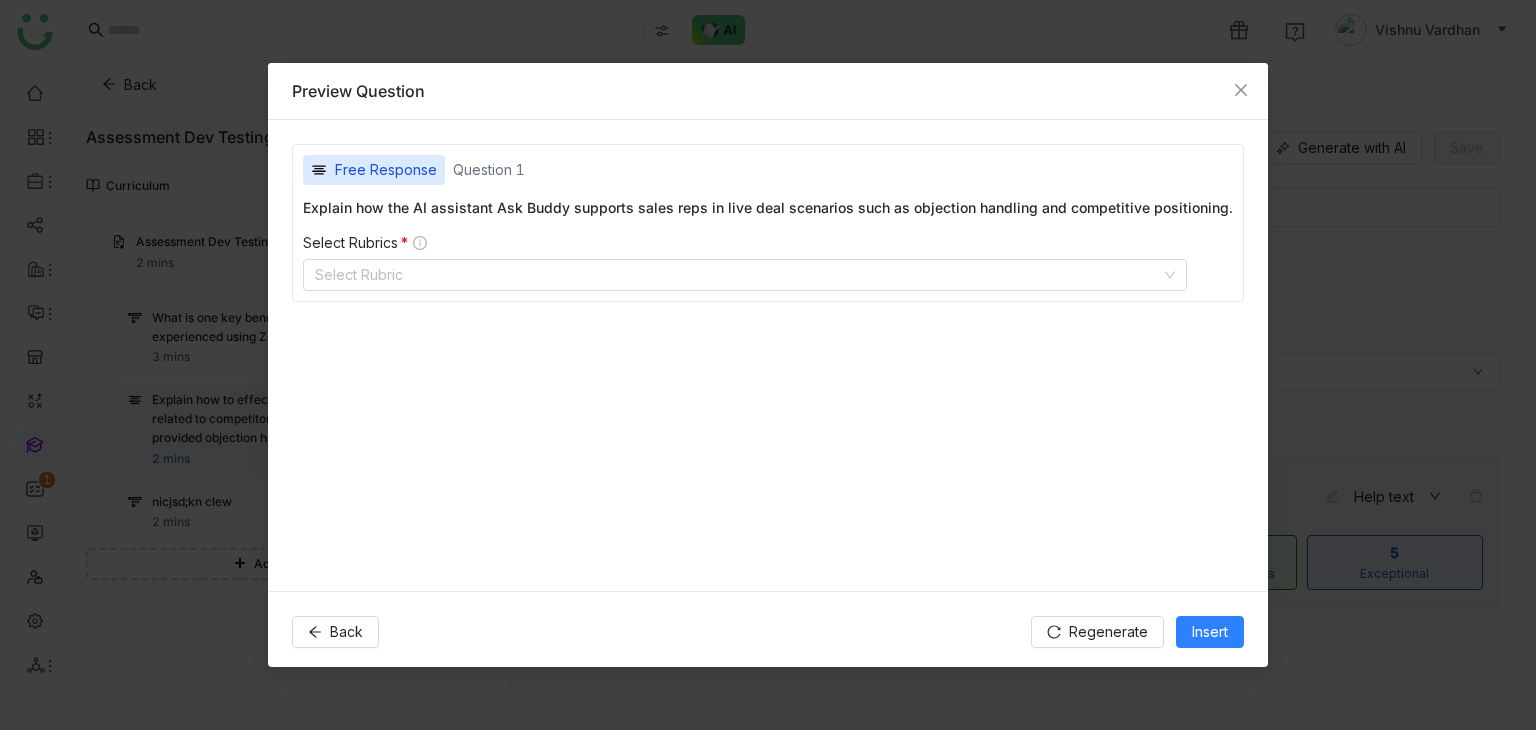 click on "Select Rubrics  *    Select Rubric" at bounding box center [768, 263] 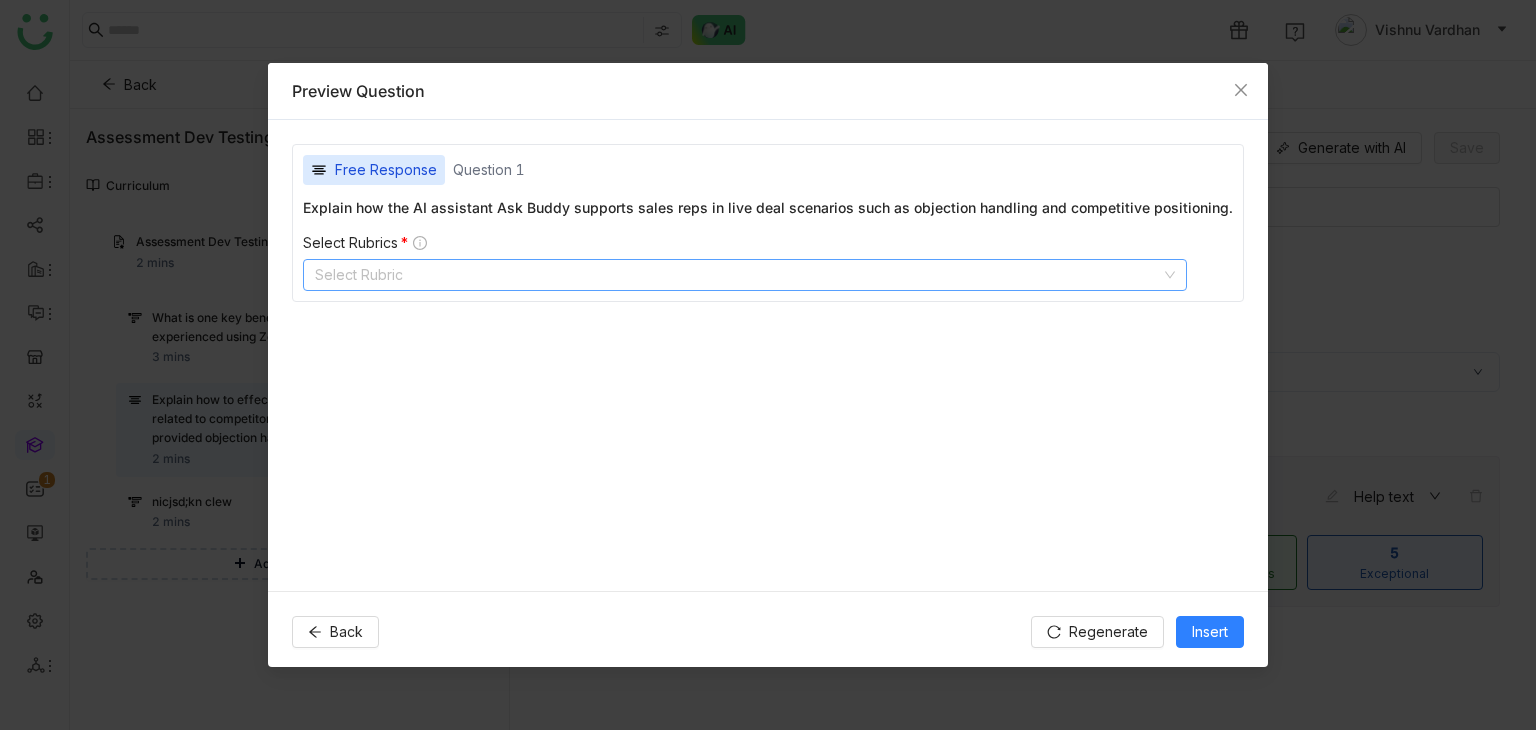 click on "Select Rubric" at bounding box center (745, 275) 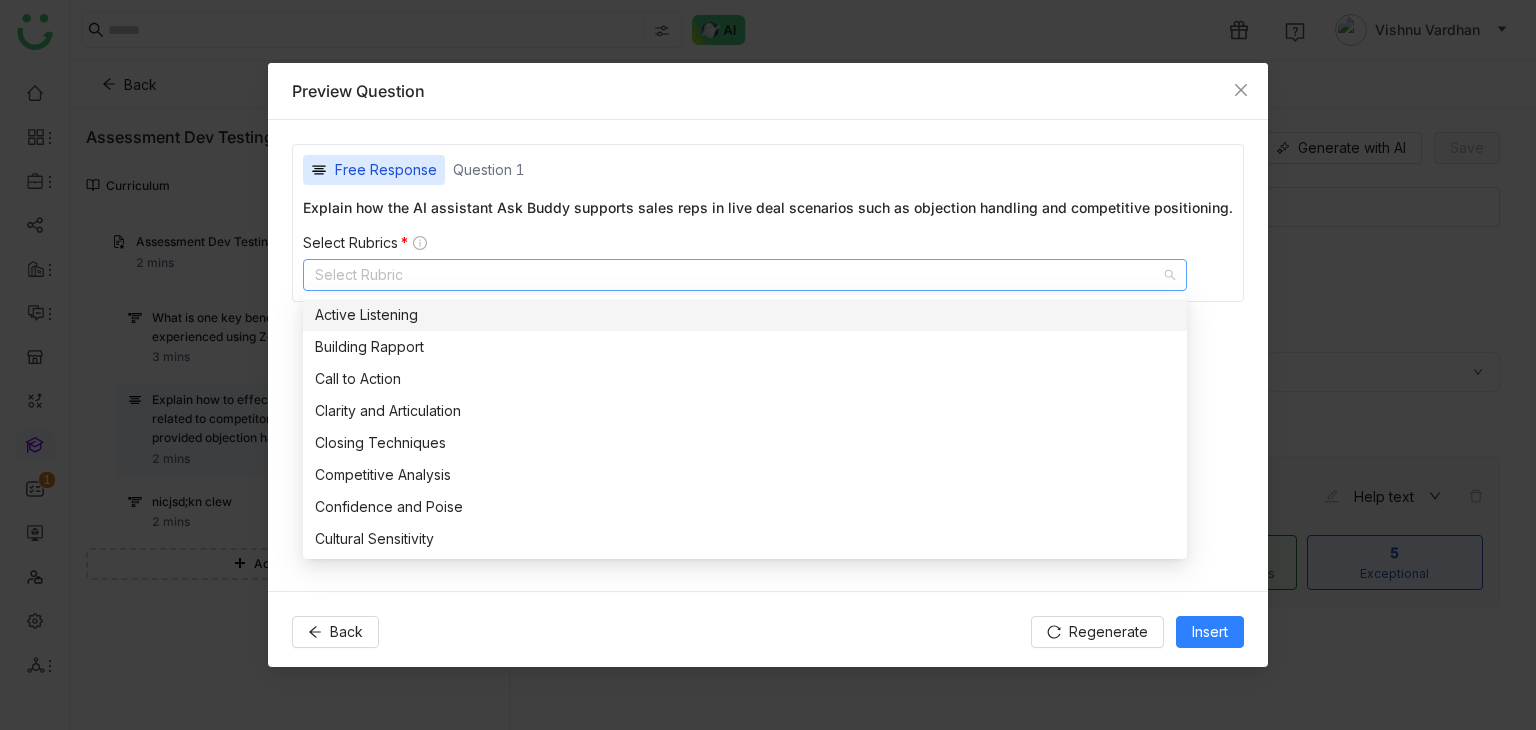 click on "Active Listening" at bounding box center [745, 315] 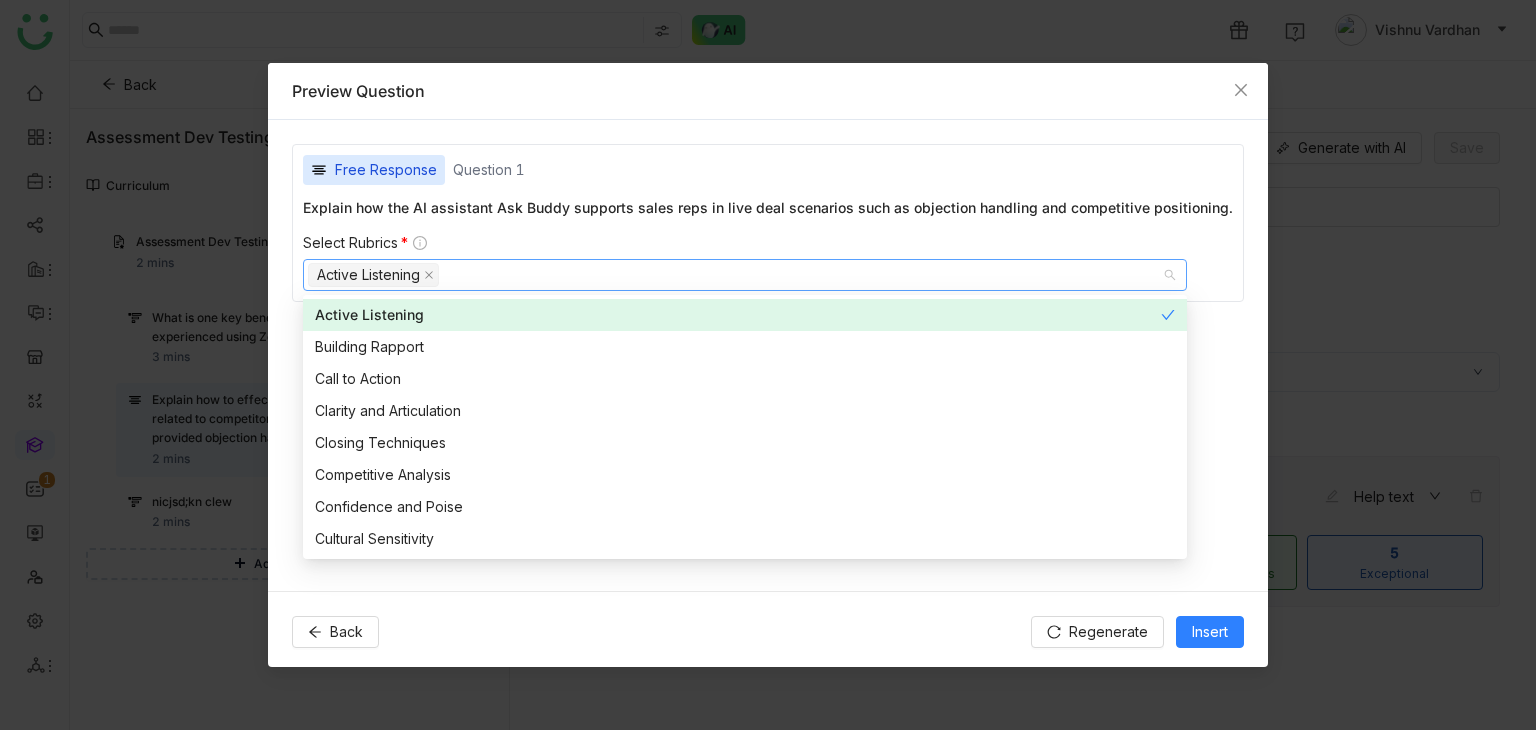 drag, startPoint x: 445, startPoint y: 326, endPoint x: 440, endPoint y: 344, distance: 18.681541 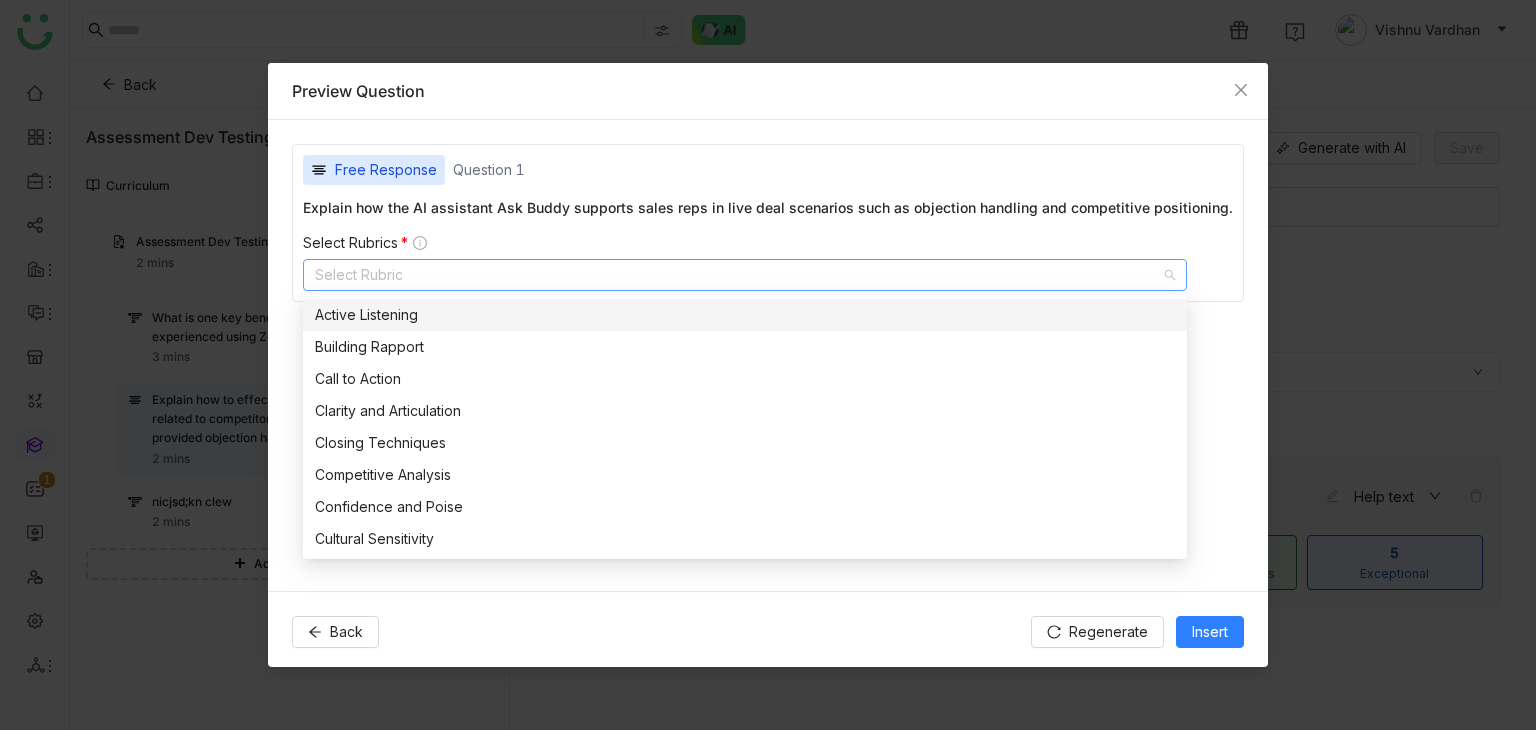 click on "Active Listening" at bounding box center [745, 315] 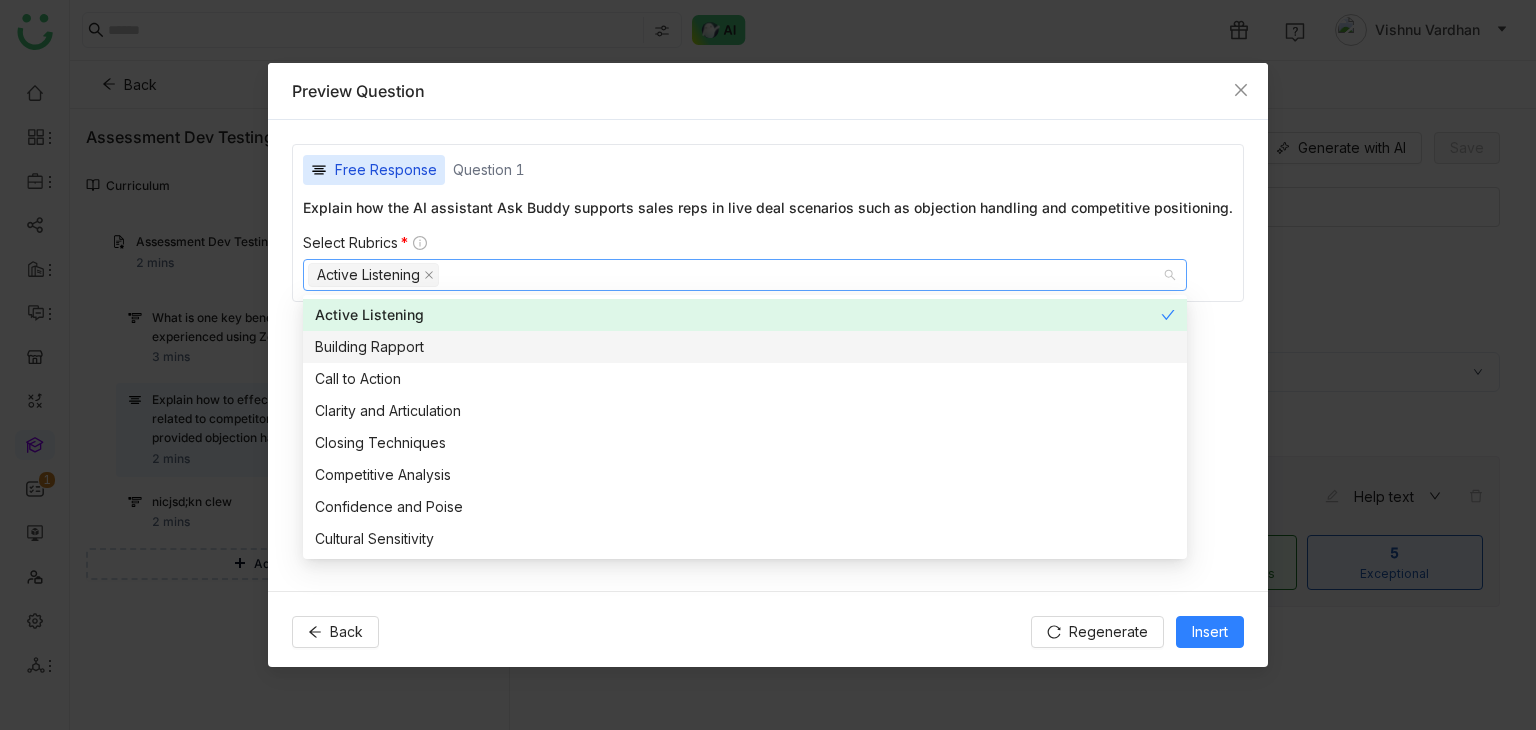 click on "Building Rapport" at bounding box center (745, 347) 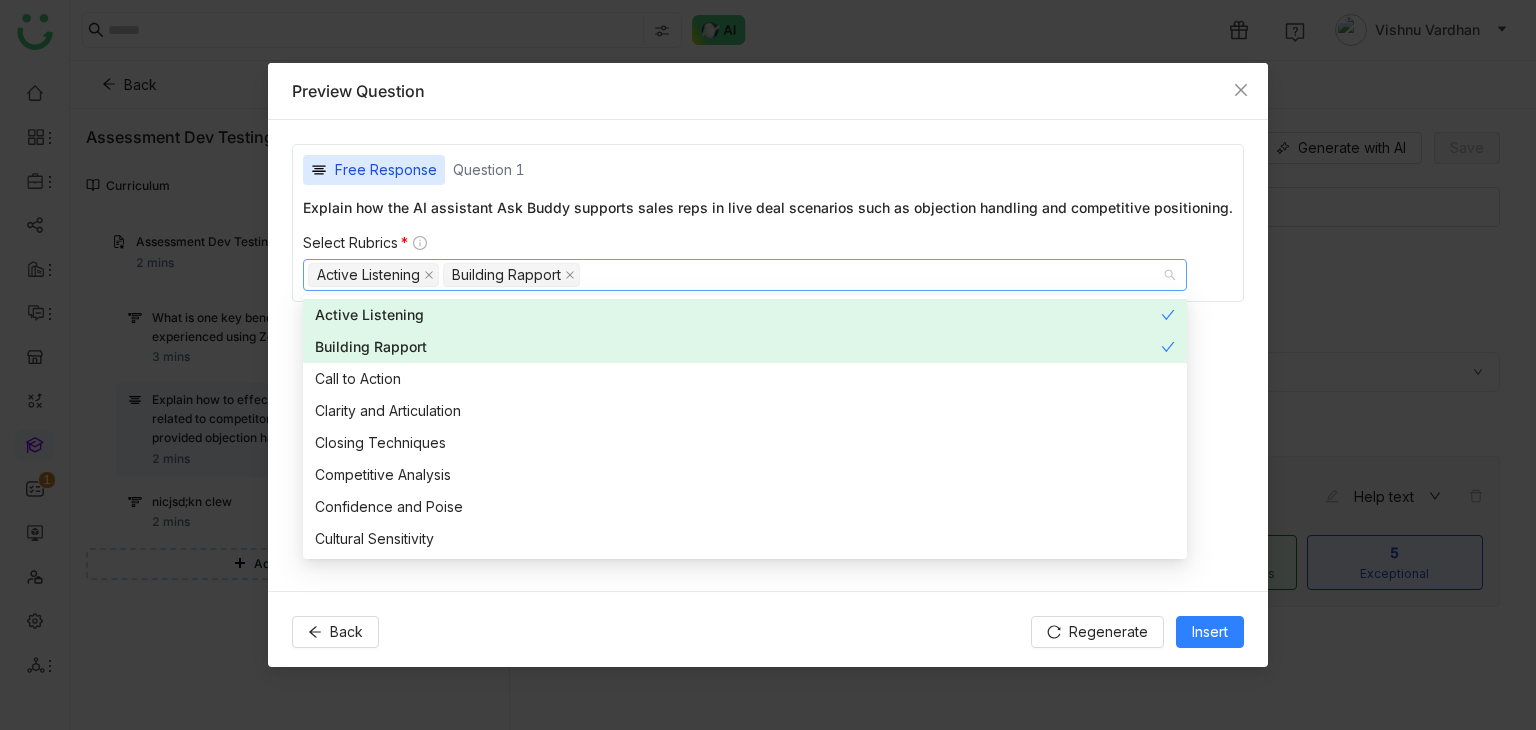 click on "Call to Action" at bounding box center (745, 379) 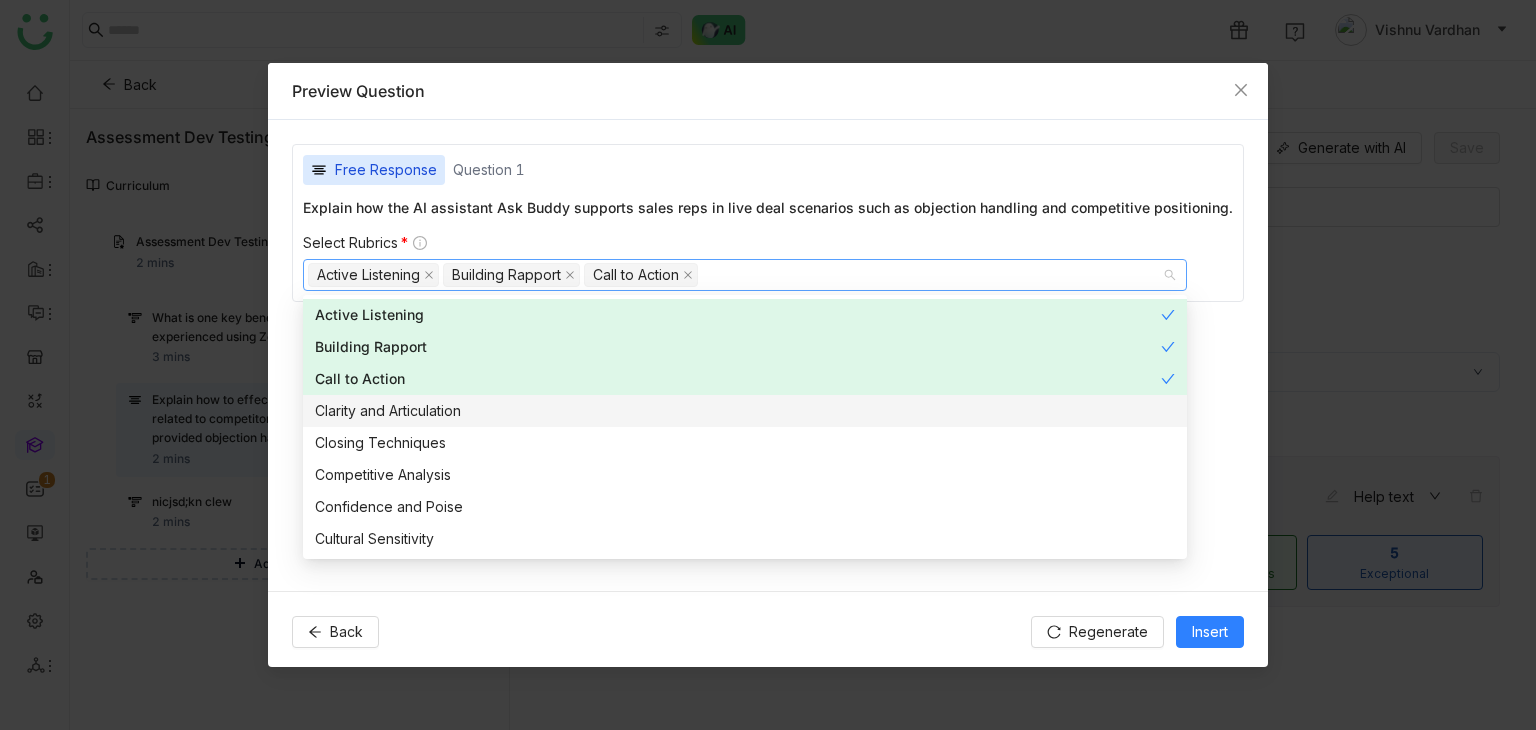 click on "Clarity and Articulation" at bounding box center (745, 411) 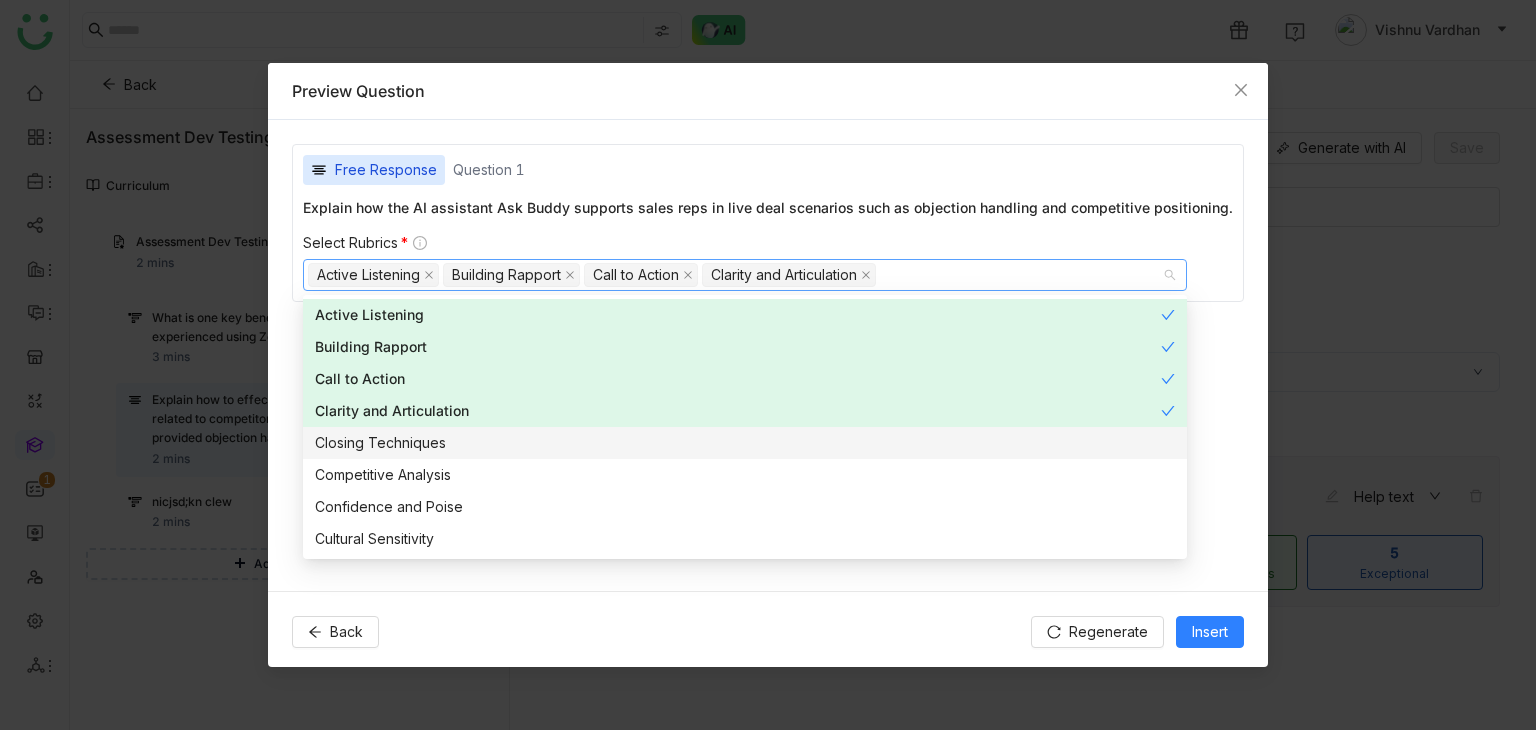 click on "Closing Techniques" at bounding box center [745, 443] 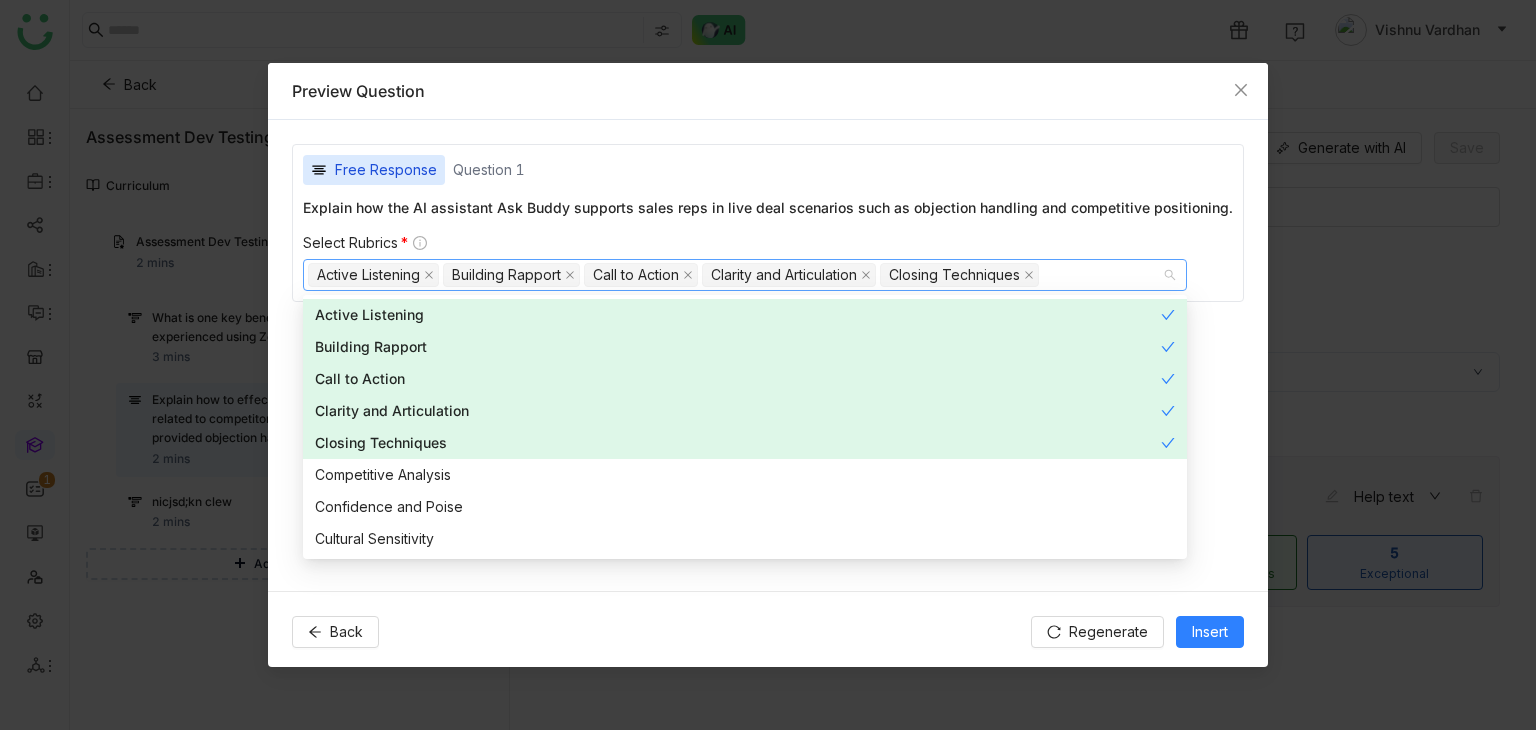 click on "Free Response   Question 1   Explain how the AI assistant Ask Buddy supports sales reps in live deal scenarios such as objection handling and competitive positioning.   Select Rubrics  * Active Listening Building Rapport Call to Action Clarity and Articulation Closing Techniques" at bounding box center (768, 356) 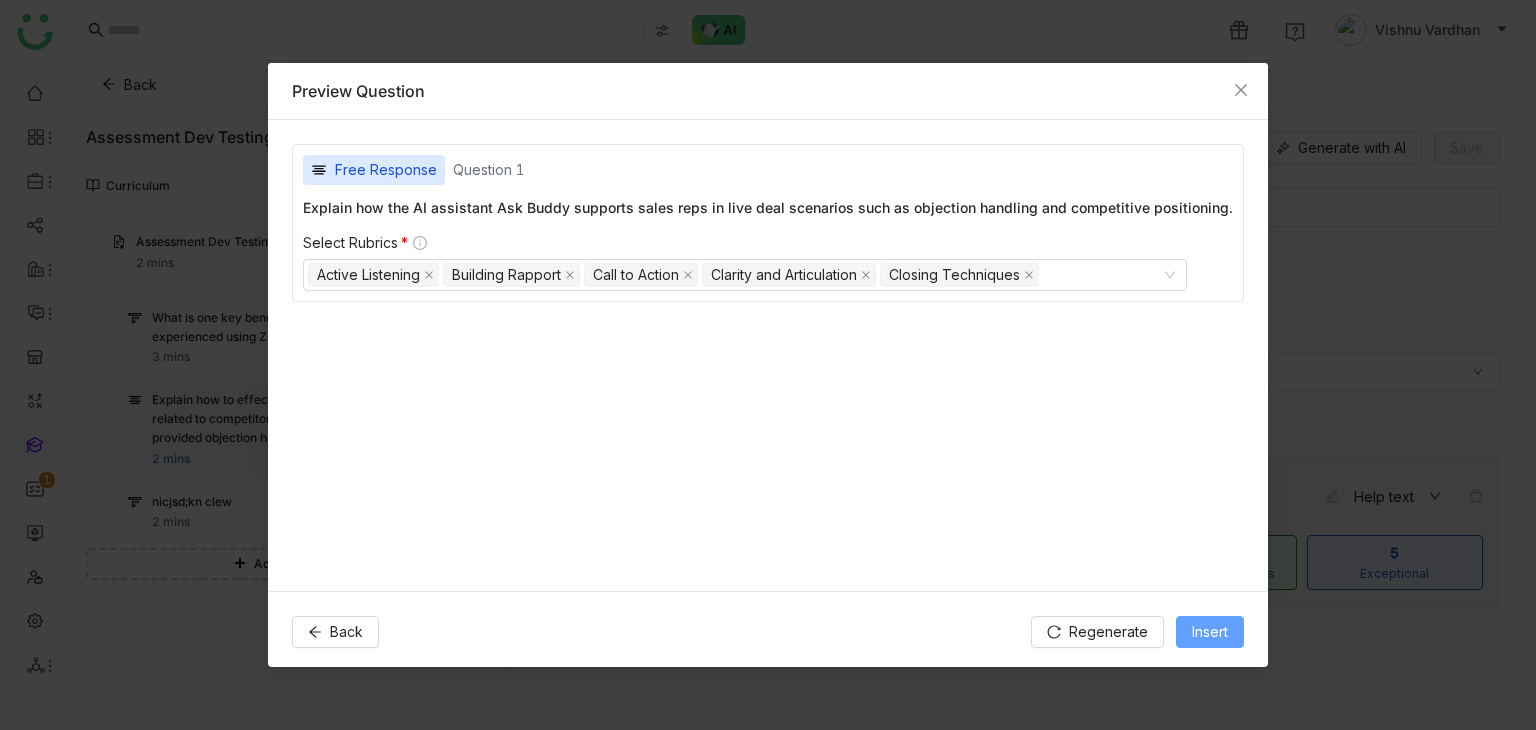 drag, startPoint x: 1209, startPoint y: 620, endPoint x: 1241, endPoint y: 577, distance: 53.600372 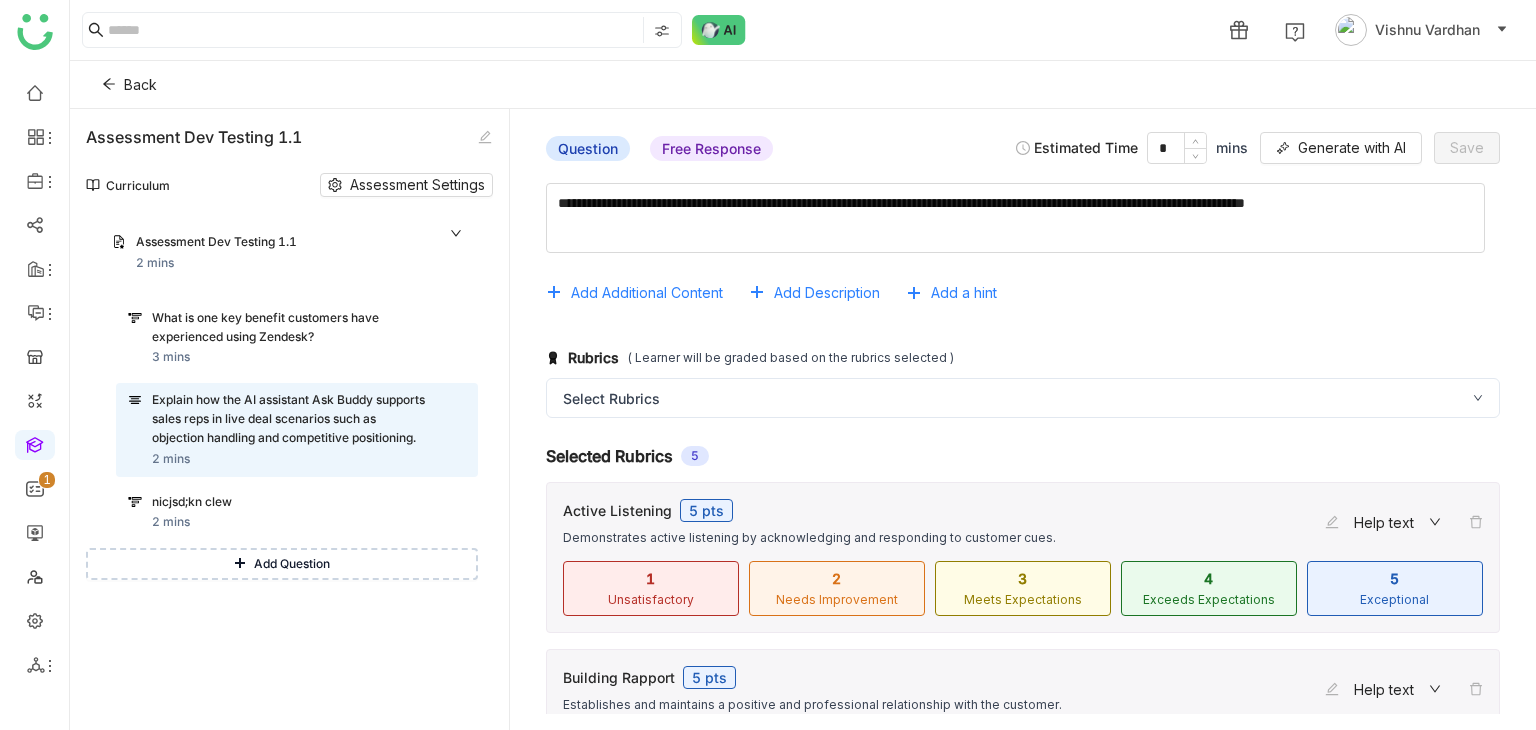 scroll, scrollTop: 0, scrollLeft: 0, axis: both 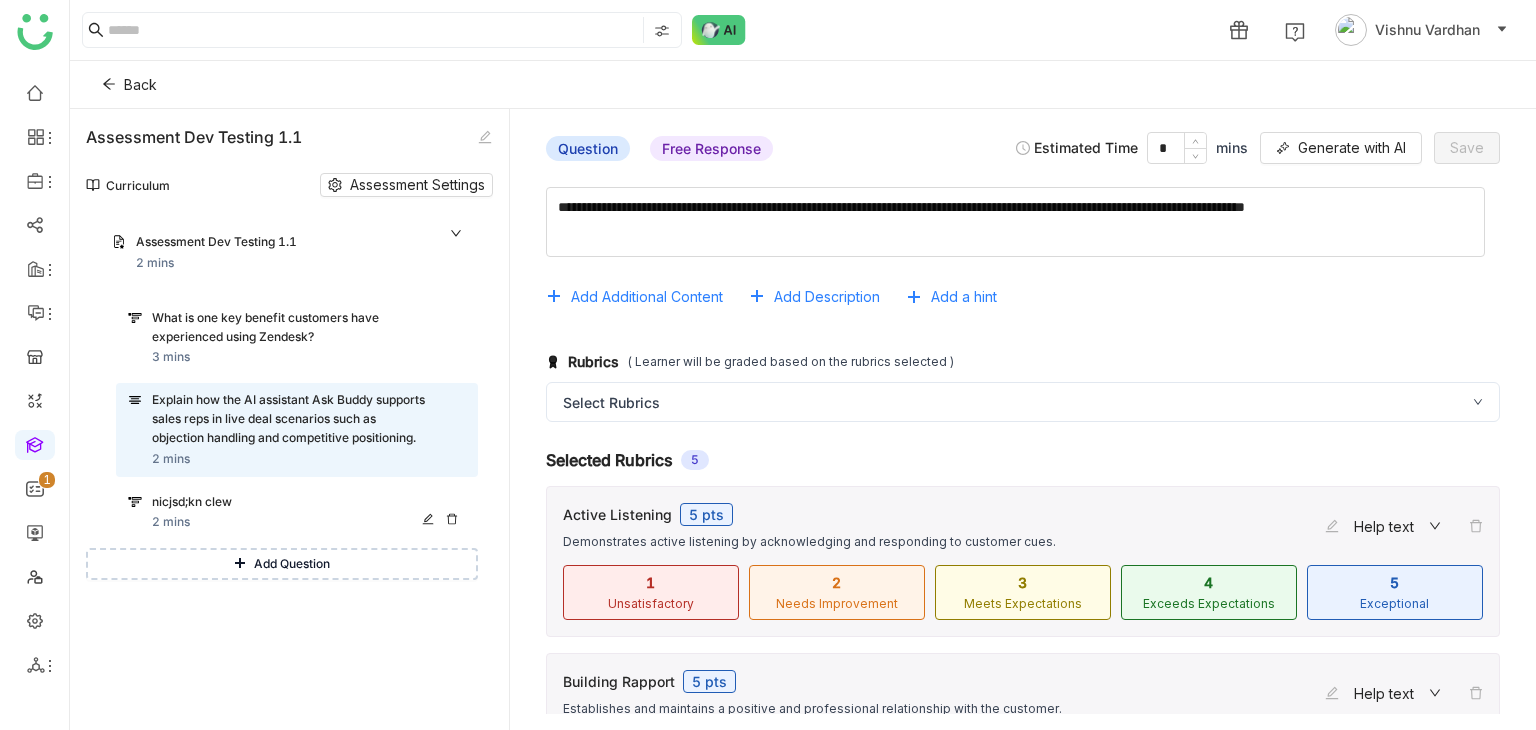 click on "nicjsd;kn clew" at bounding box center [290, 502] 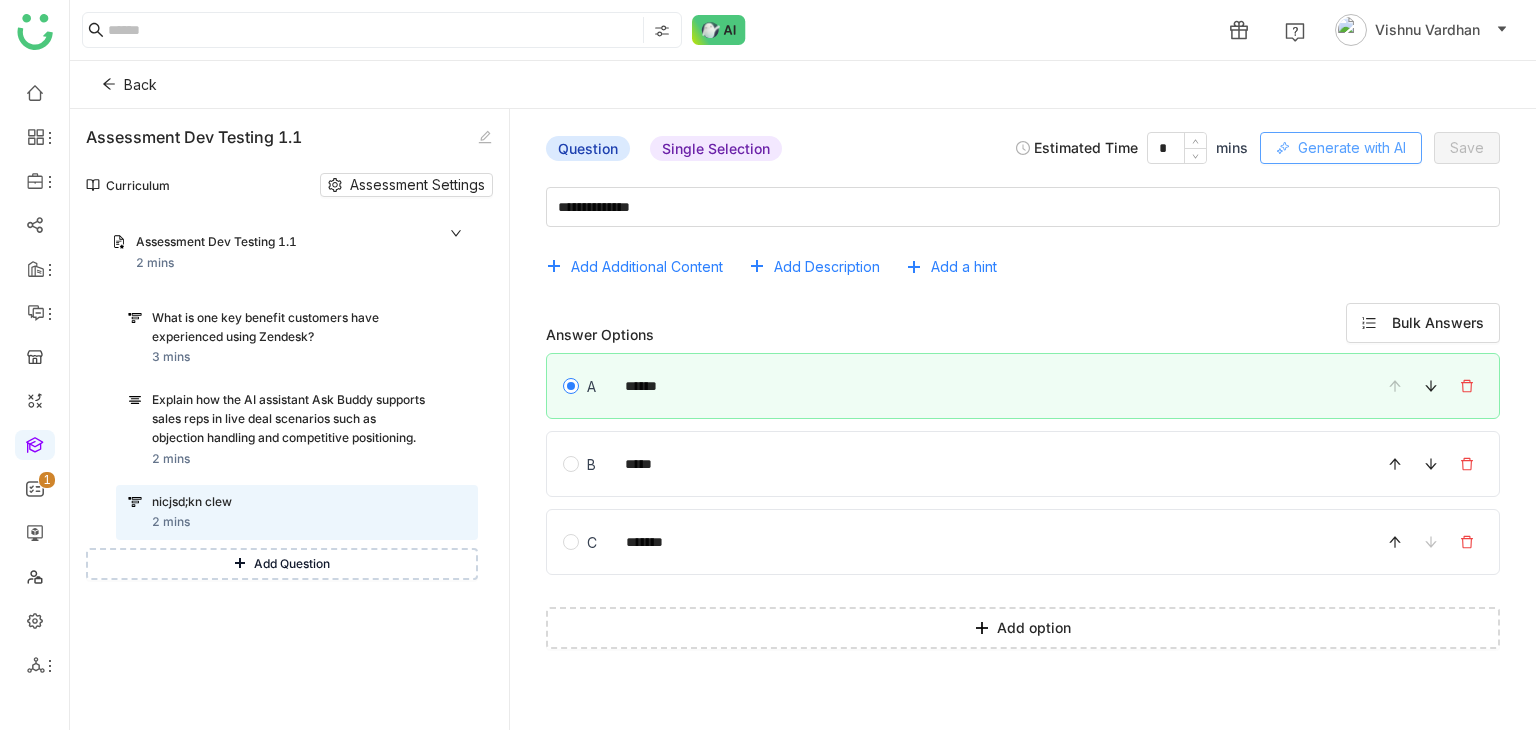 click on "Generate with AI" 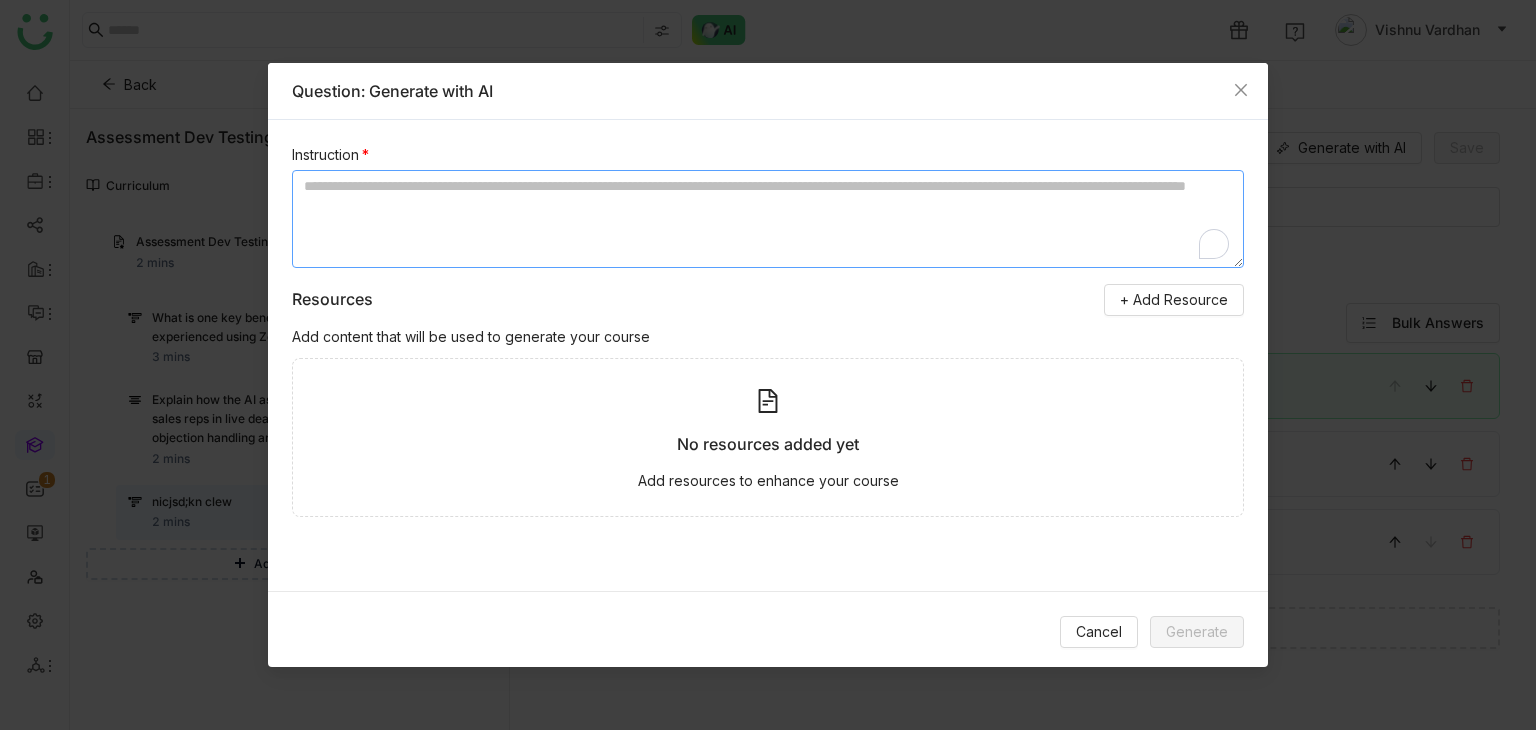 click at bounding box center (768, 219) 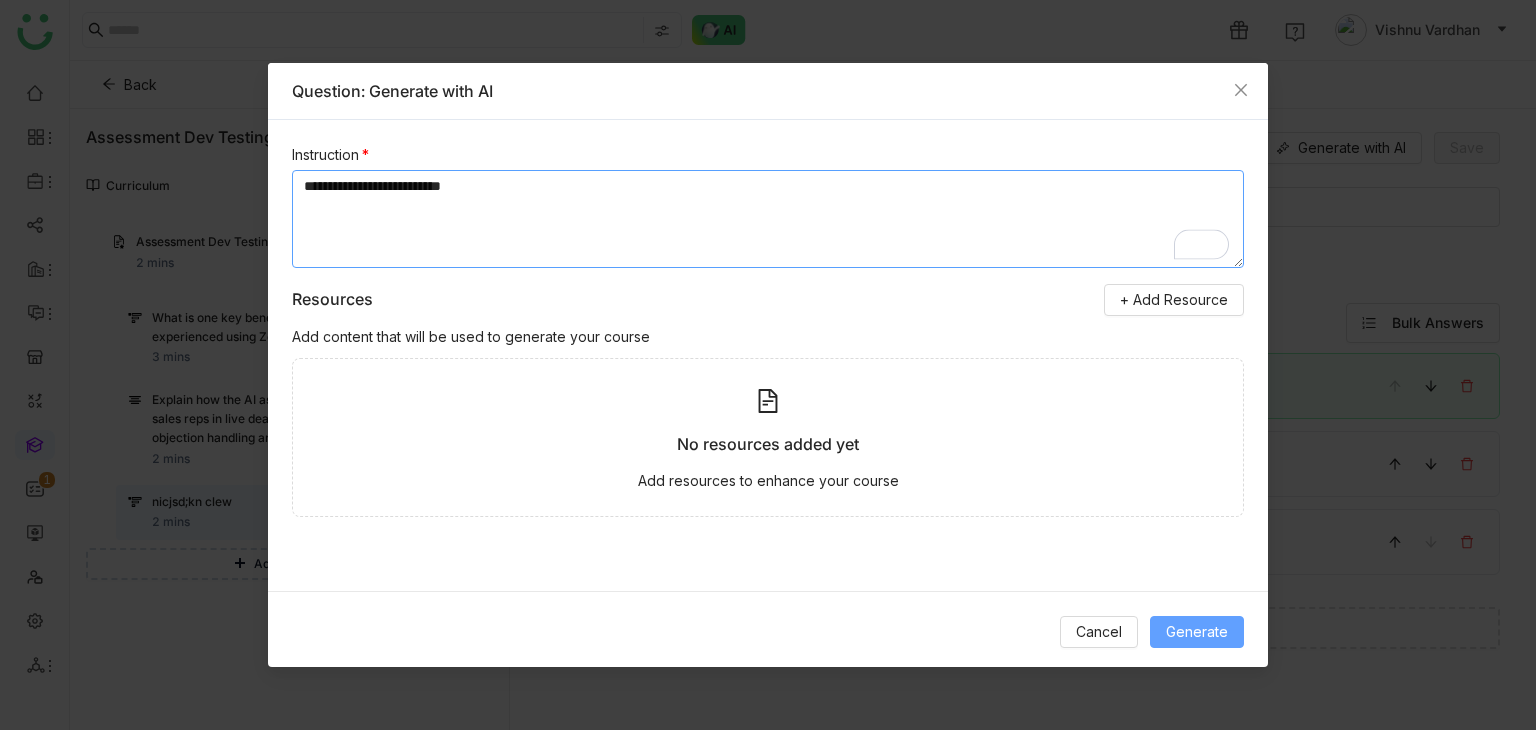type on "**********" 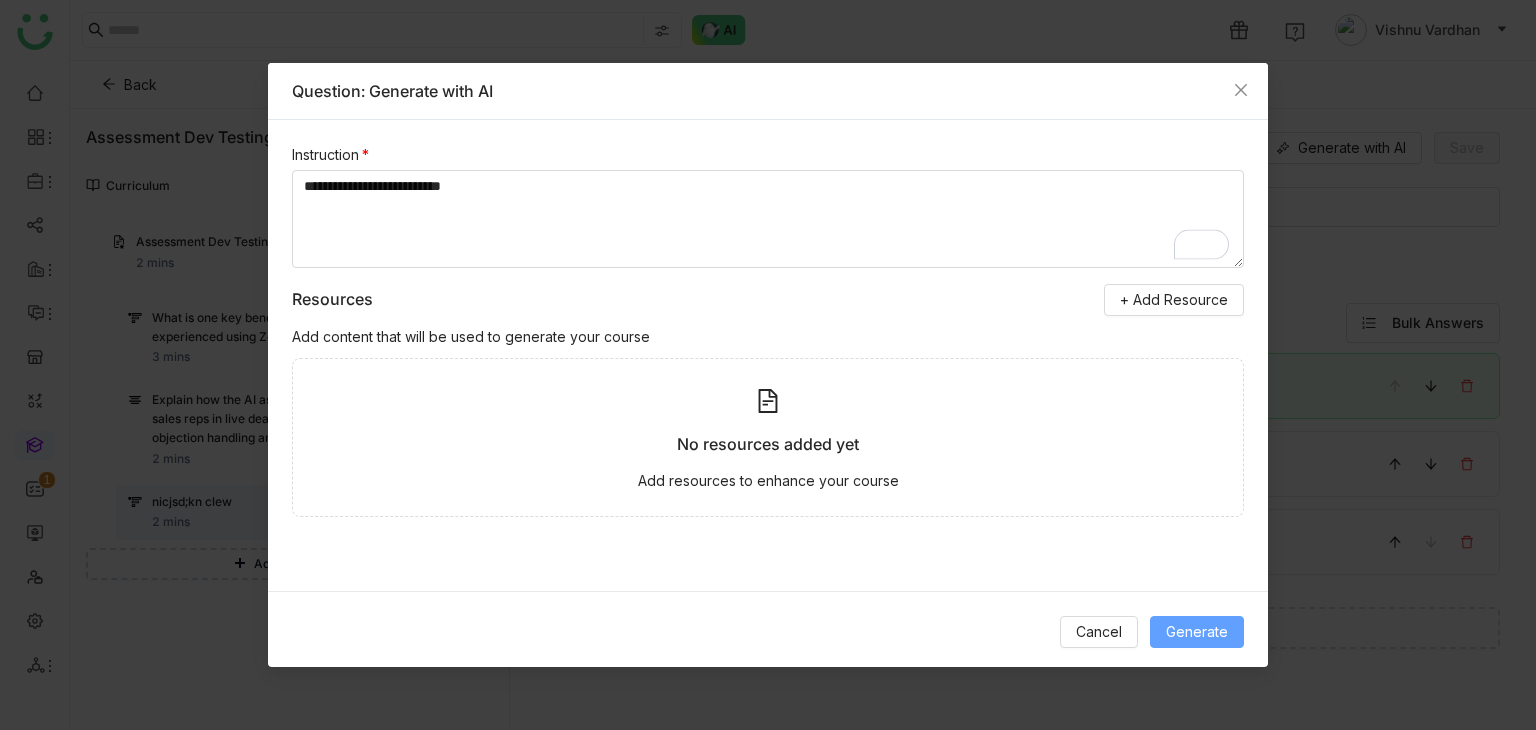 click on "Generate" at bounding box center [1197, 632] 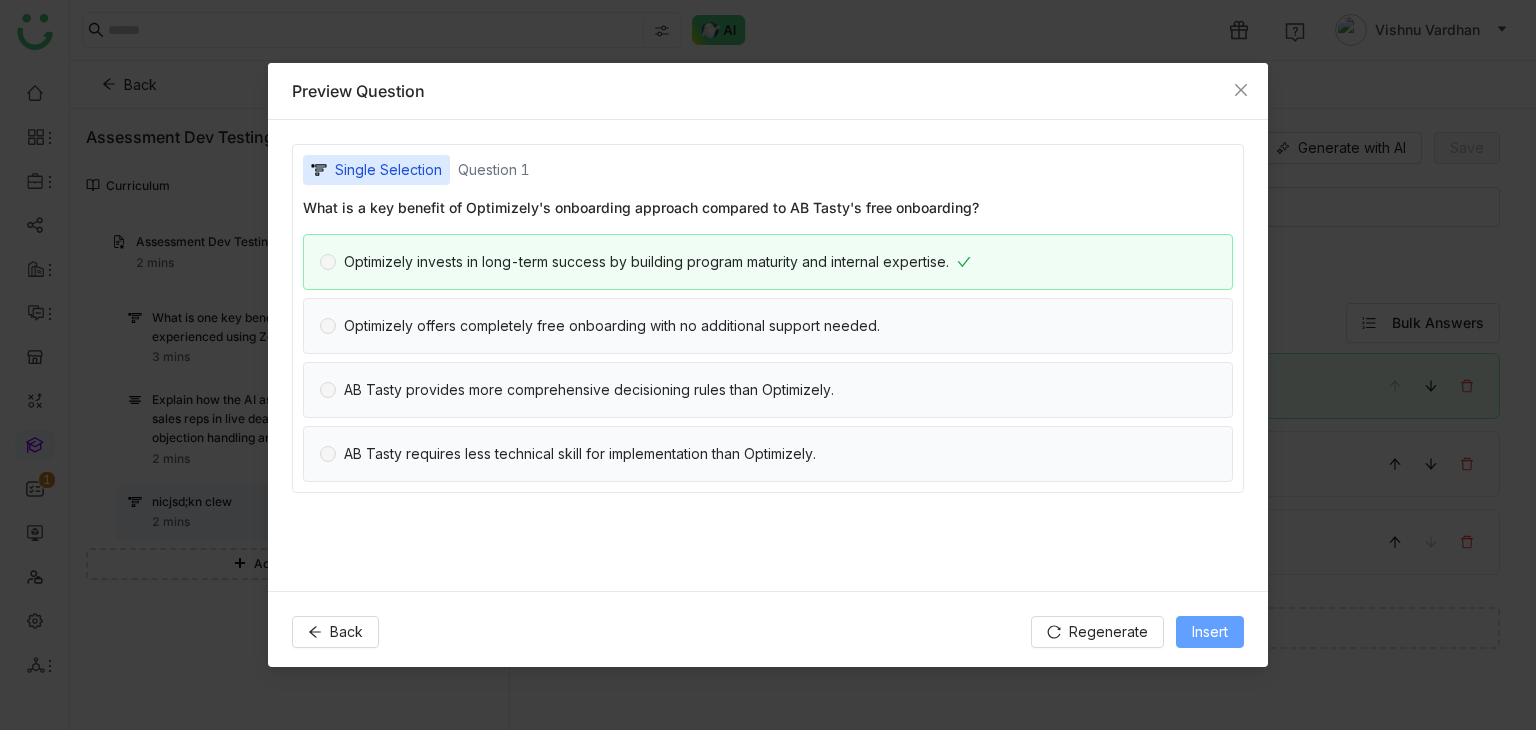 click on "Insert" at bounding box center (1210, 632) 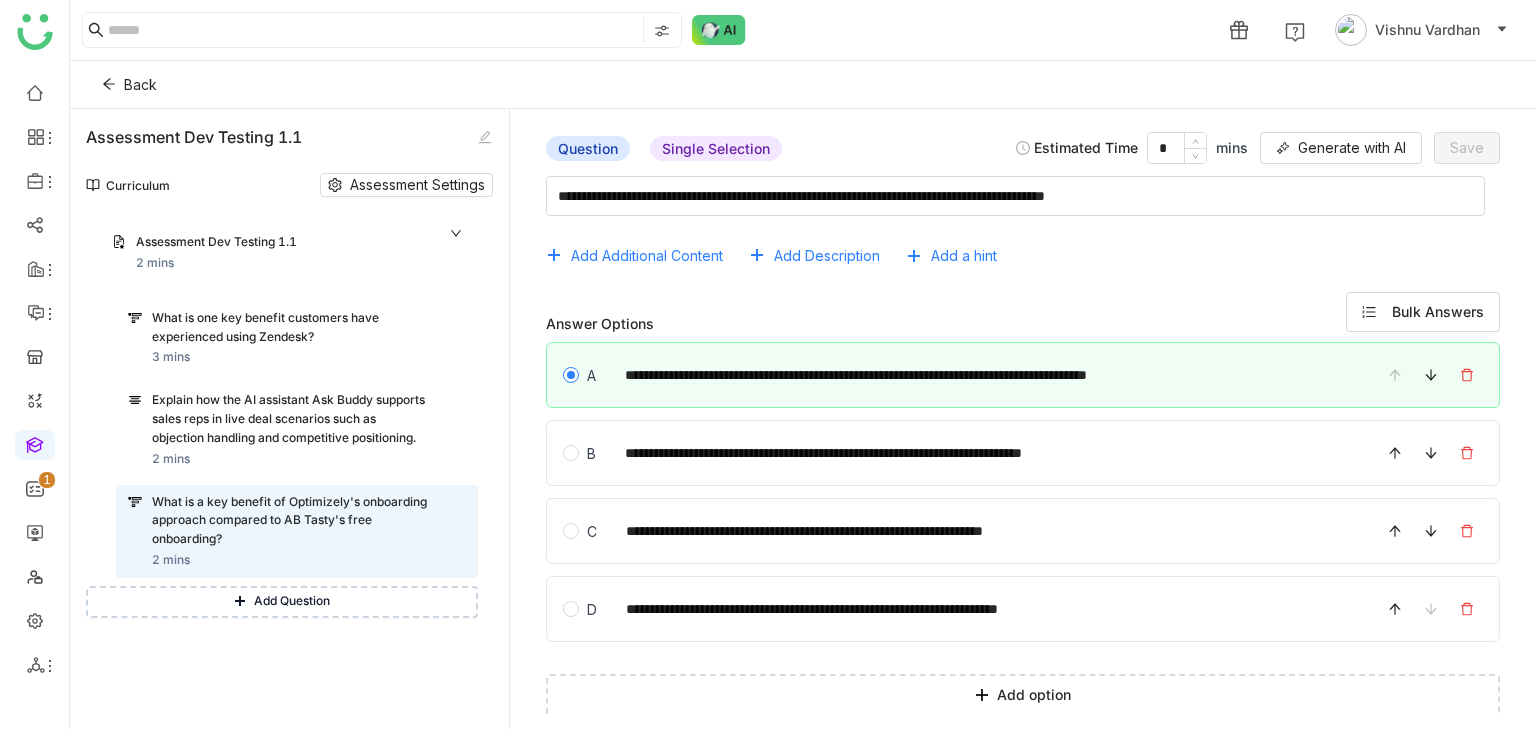 scroll, scrollTop: 0, scrollLeft: 0, axis: both 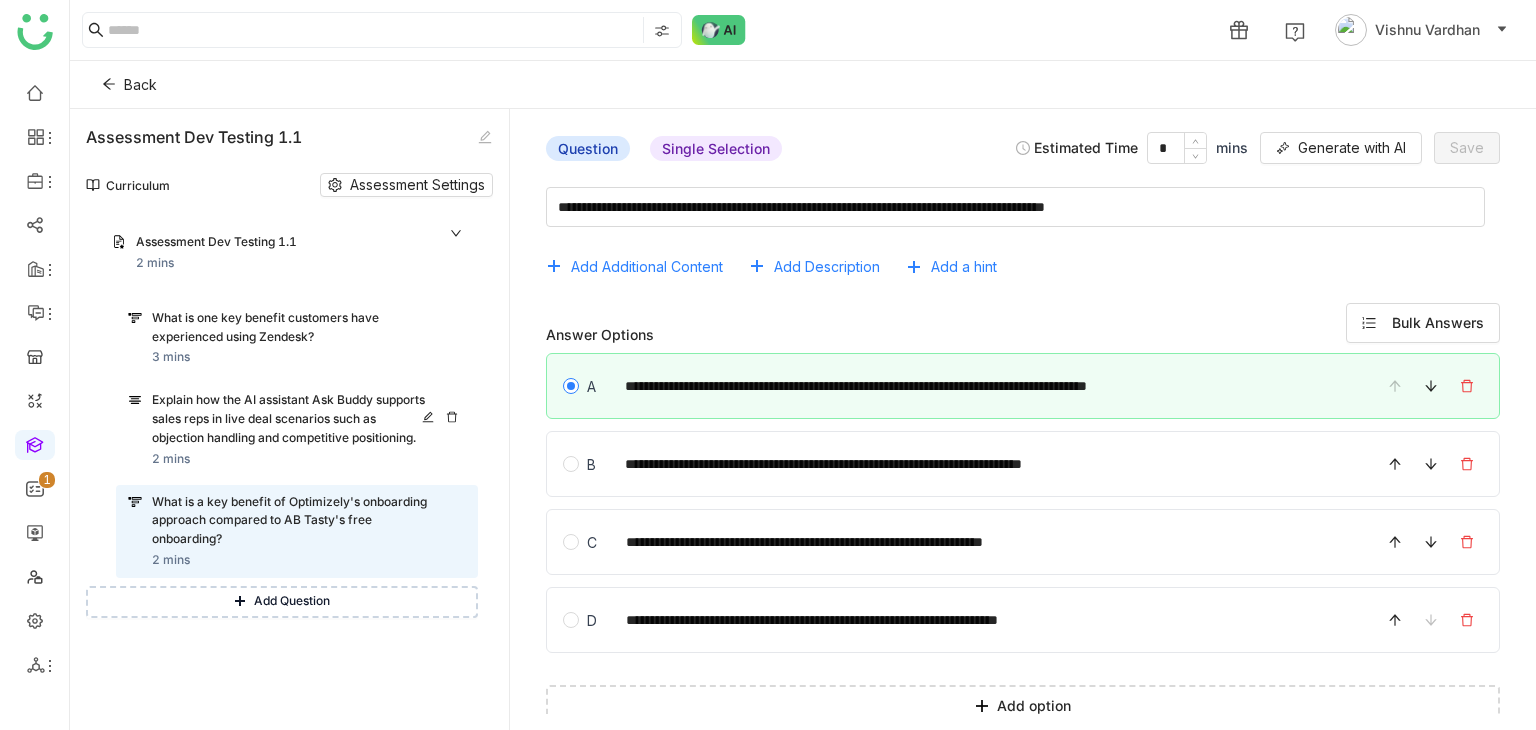 click on "Explain how the AI assistant Ask Buddy supports sales reps in live deal scenarios such as objection handling and competitive positioning." at bounding box center (290, 419) 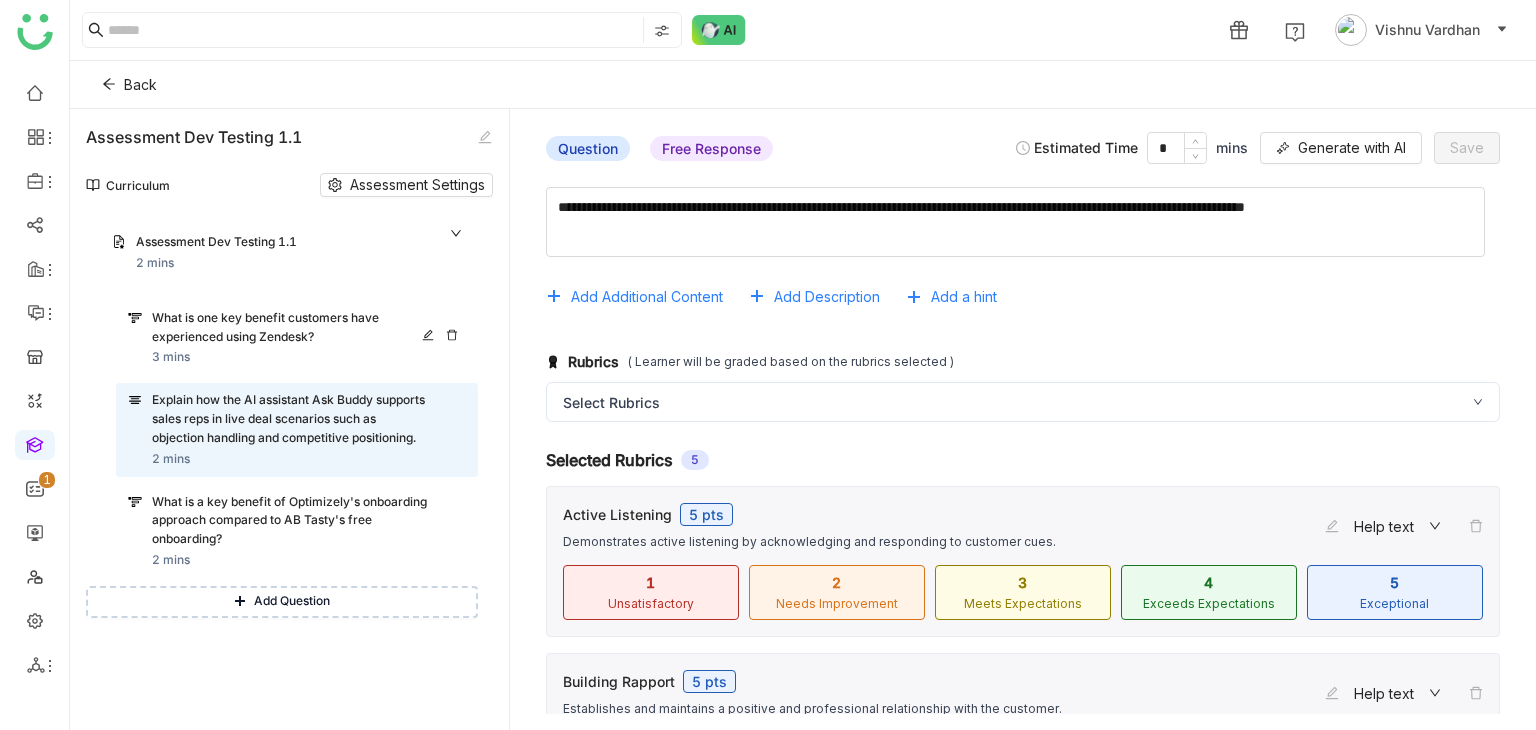 click on "What is one key benefit customers have experienced using Zendesk?   3 mins" at bounding box center (309, 338) 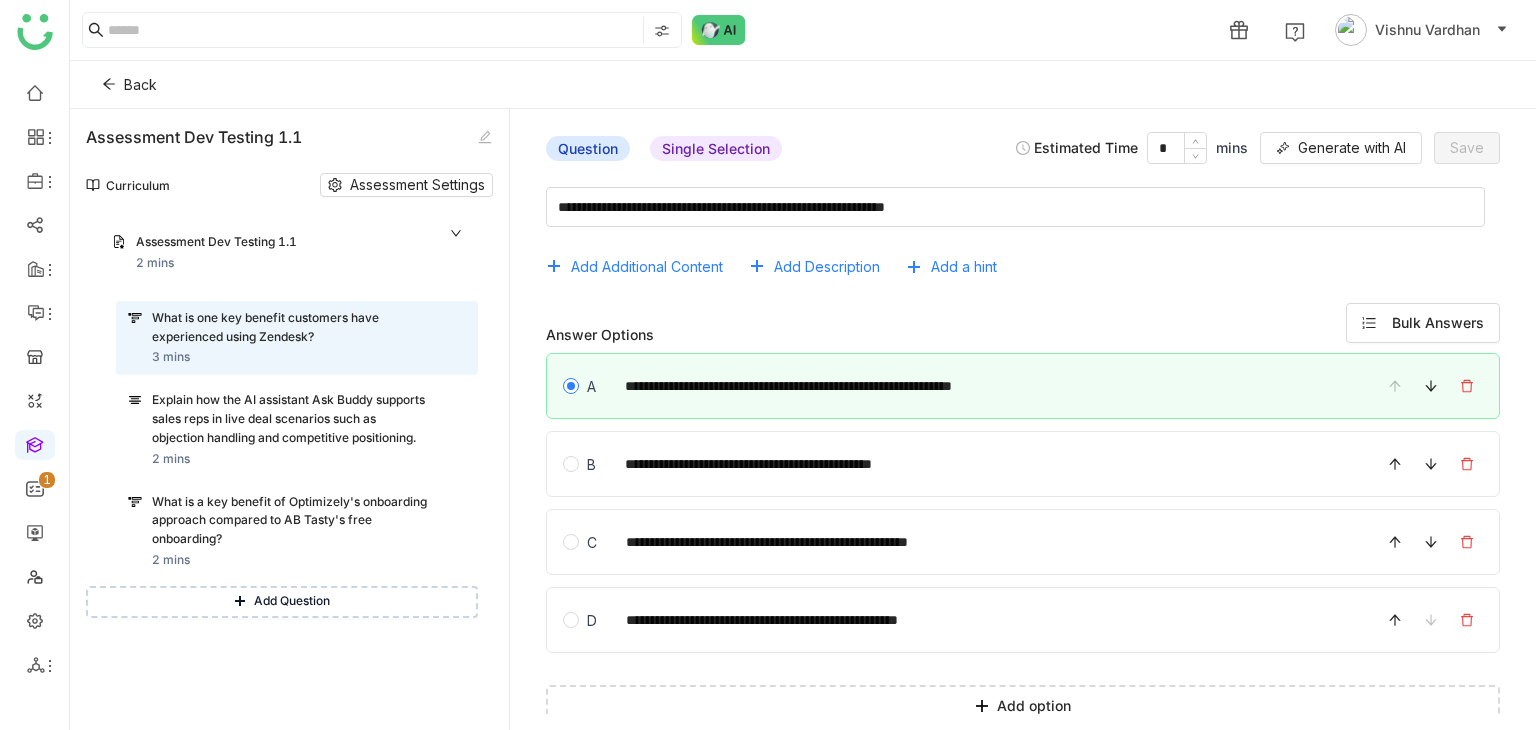 click on "Assessment Dev Testing 1.1   2 mins   What is one key benefit customers have experienced using Zendesk?   3 mins   Explain how the AI assistant Ask Buddy supports sales reps in live deal scenarios such as objection handling and competitive positioning.   2 mins   What is a key benefit of Optimizely's onboarding approach compared to AB Tasty's free onboarding?   2 mins  Add Question" at bounding box center [282, 427] 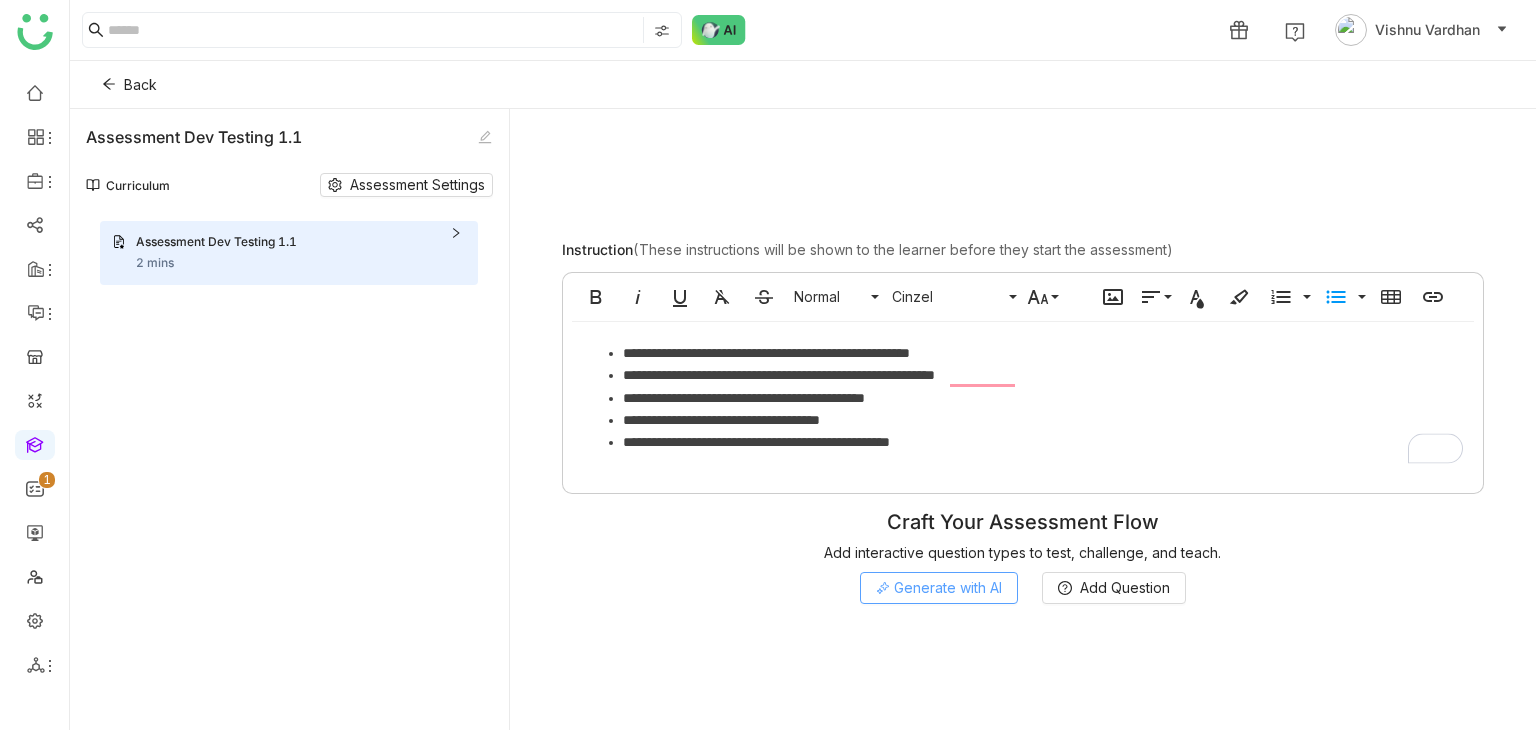 click on "Generate with AI" 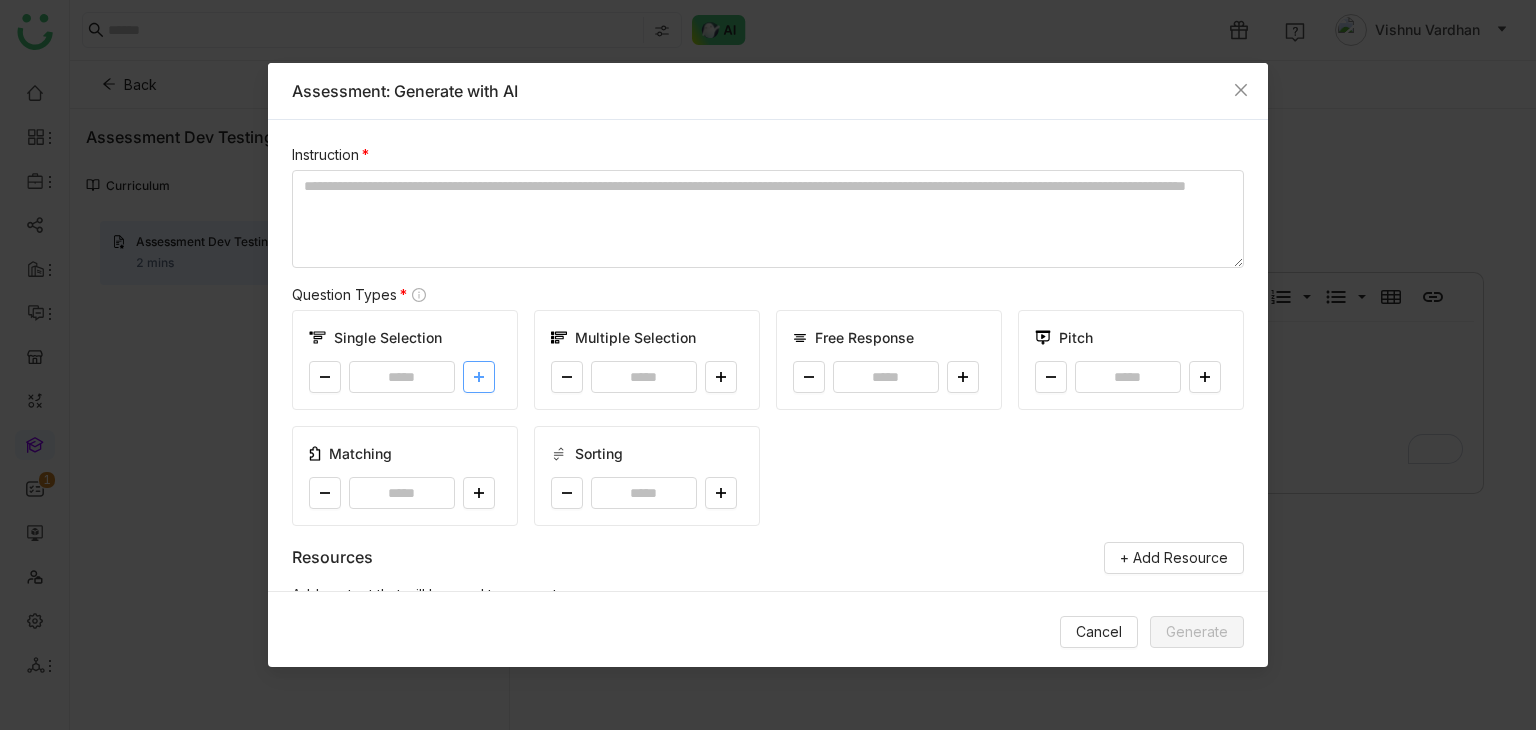 click 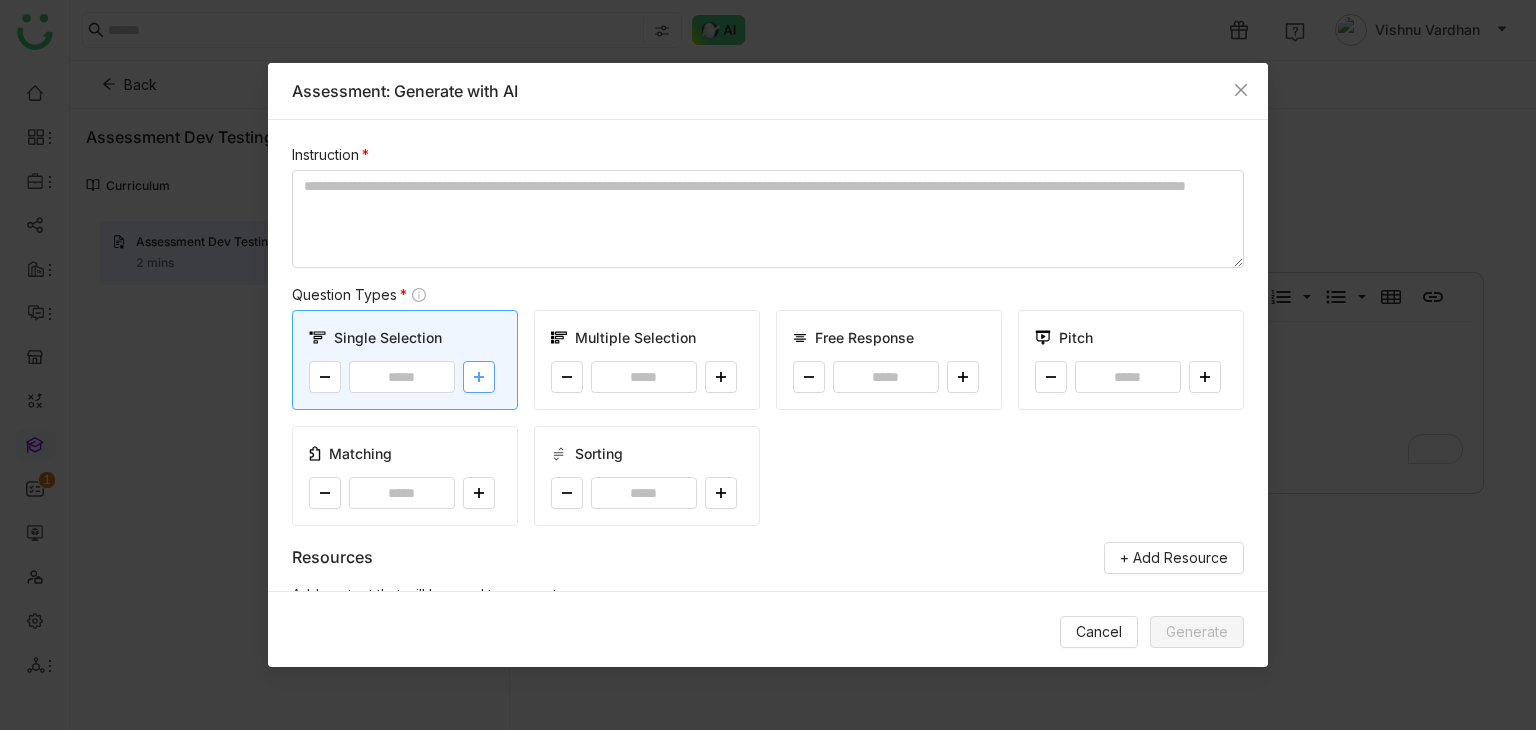 click 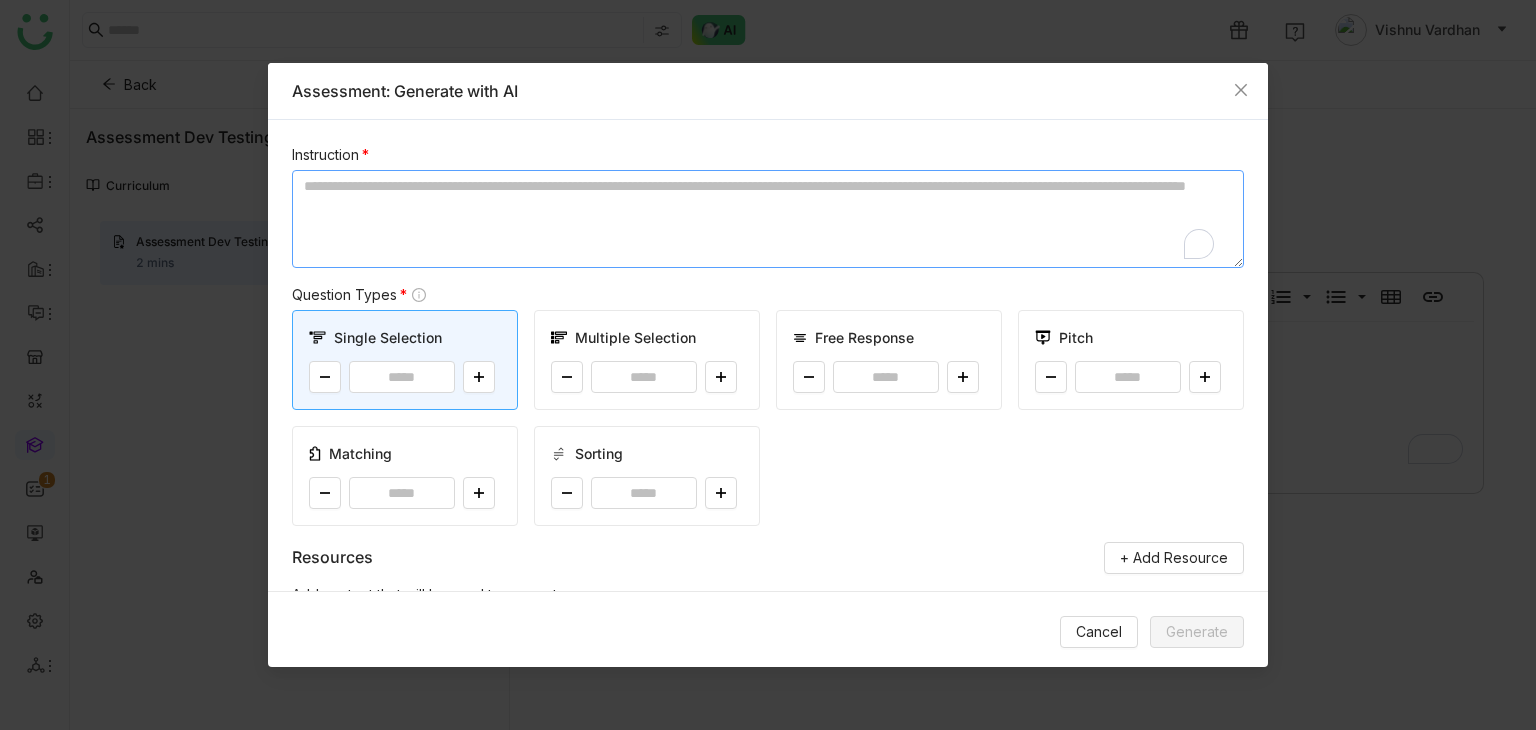 click at bounding box center [768, 219] 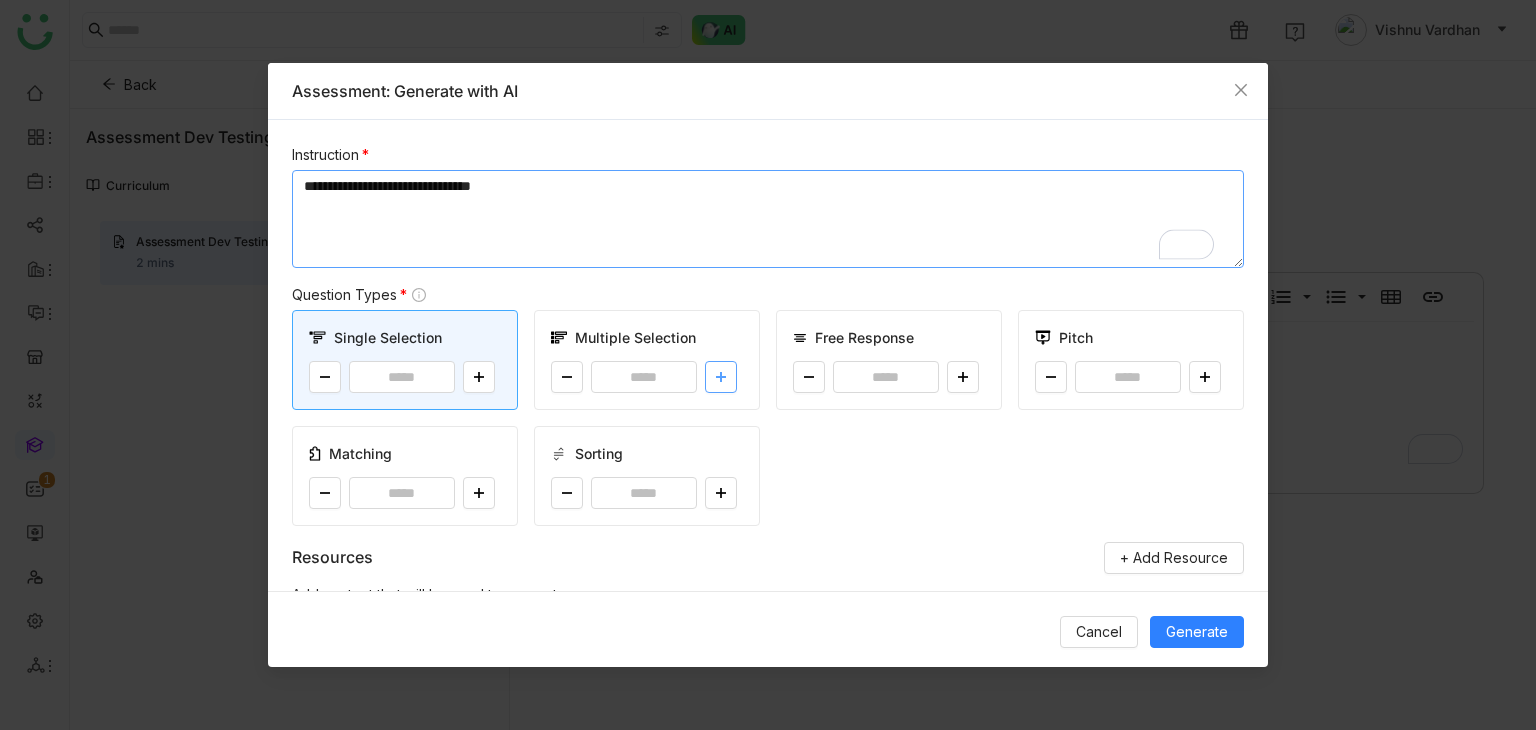 type on "**********" 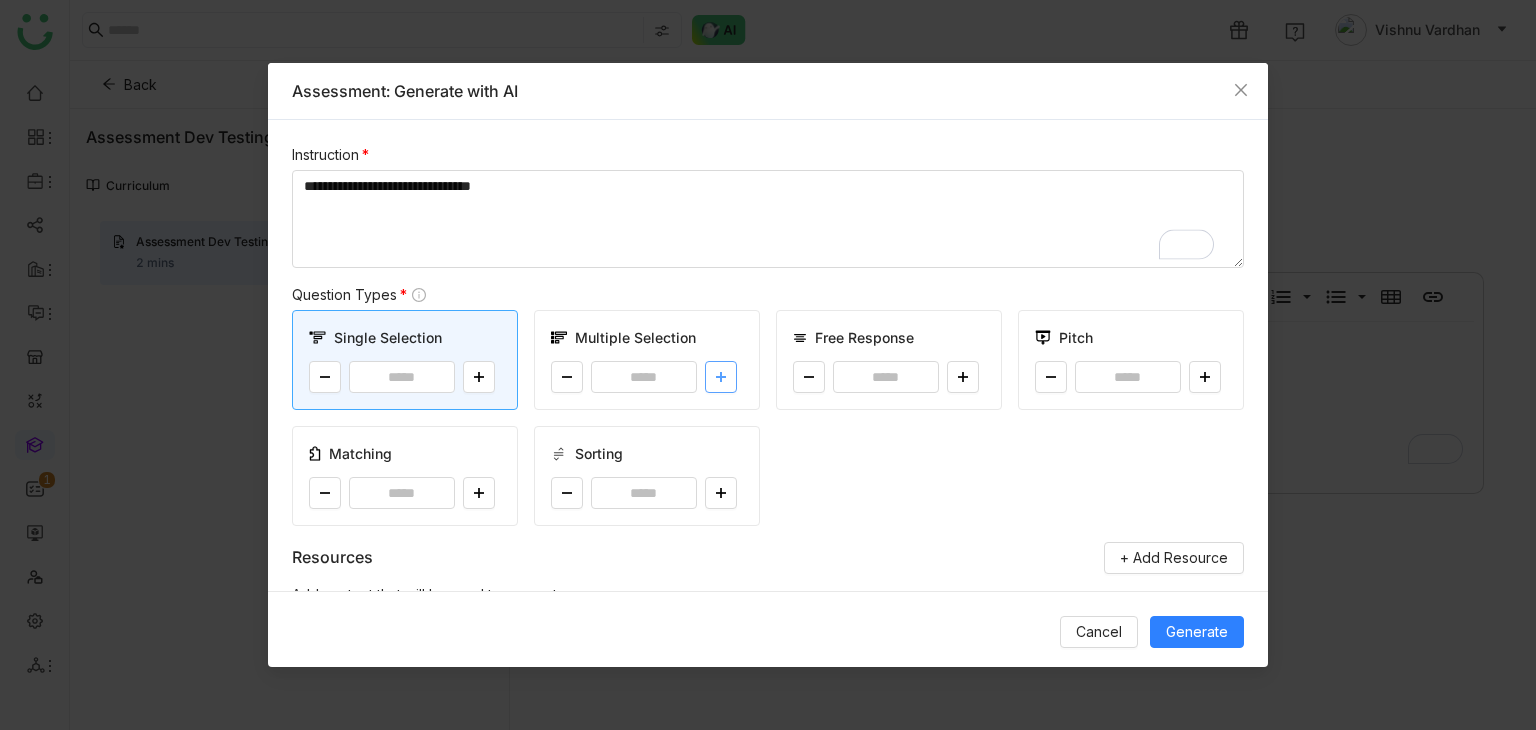 click 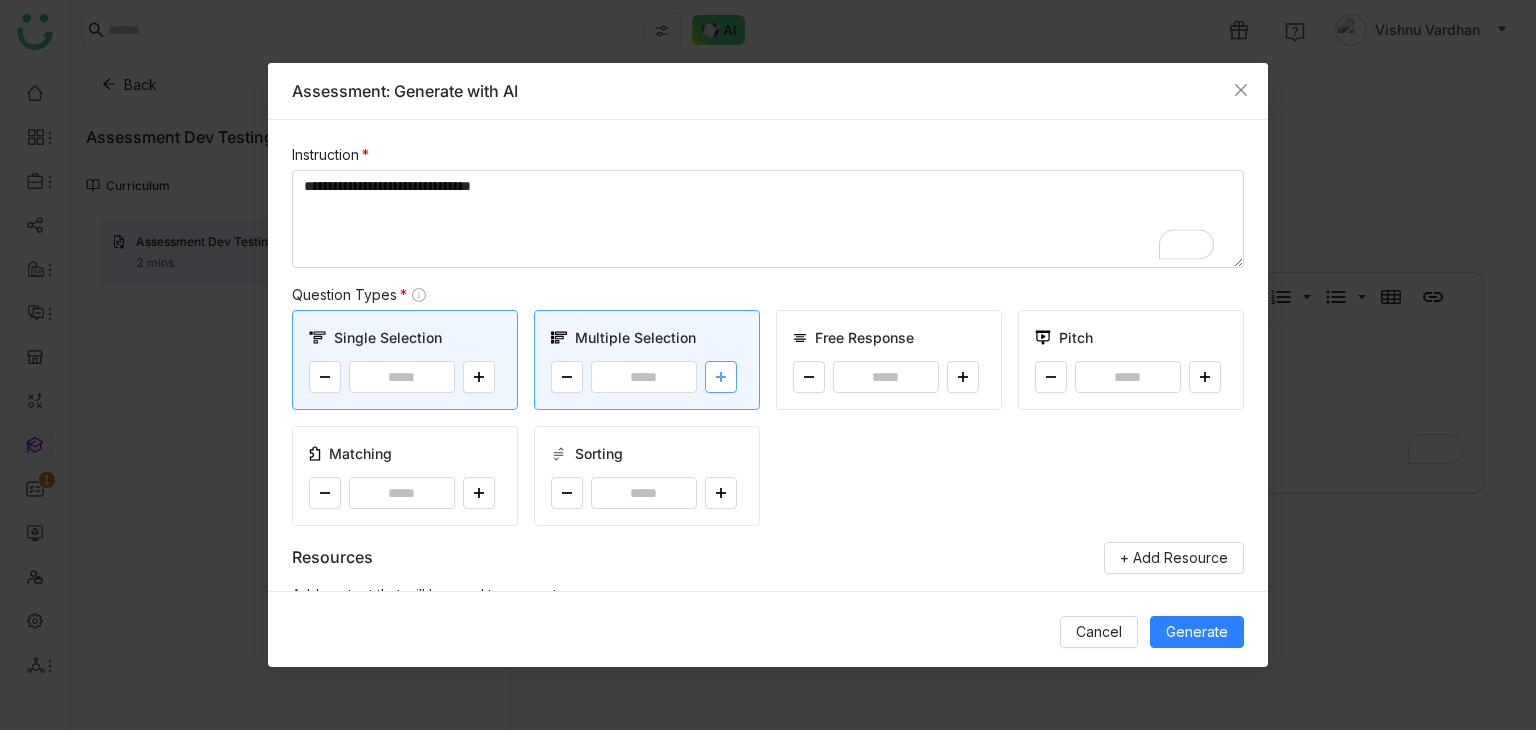 click 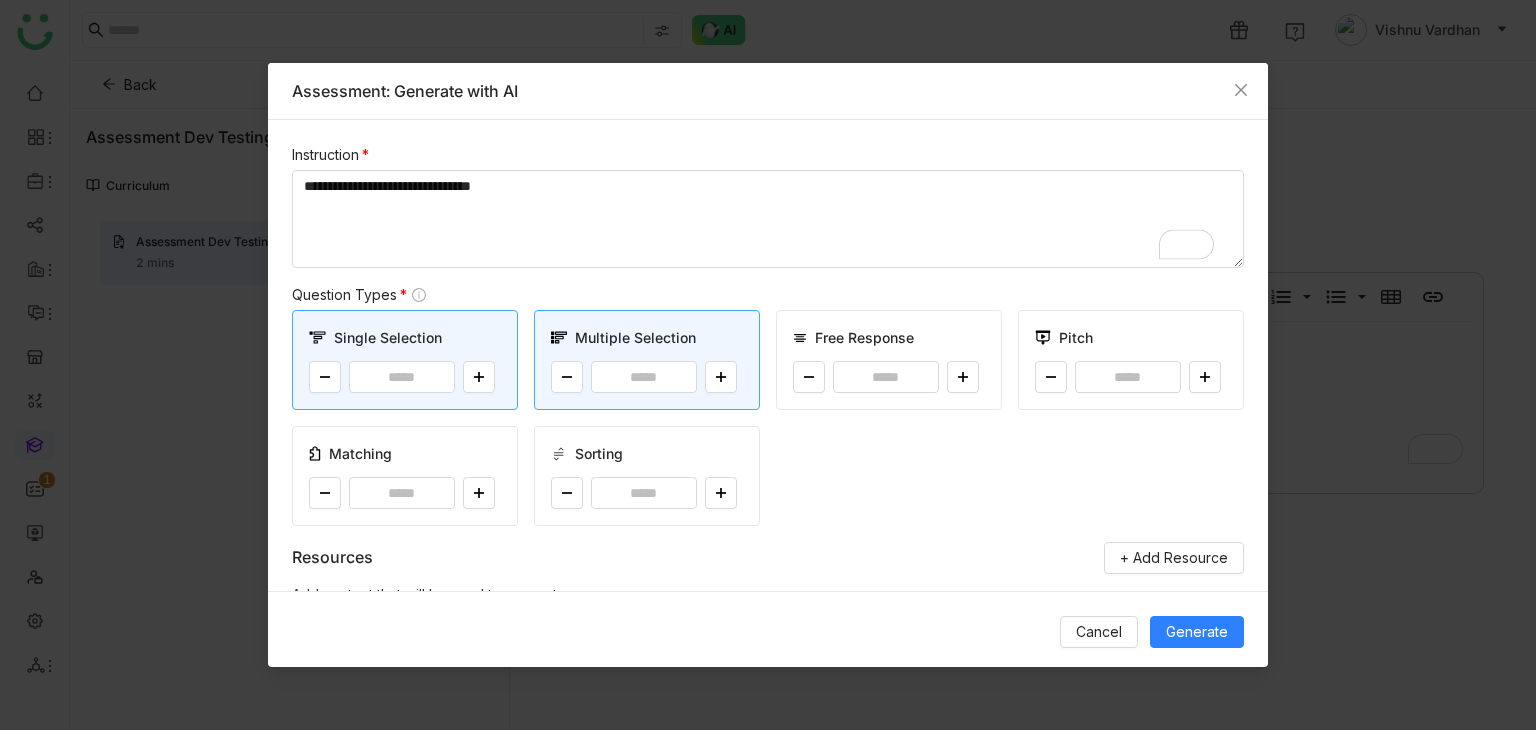 click on "*" at bounding box center (889, 377) 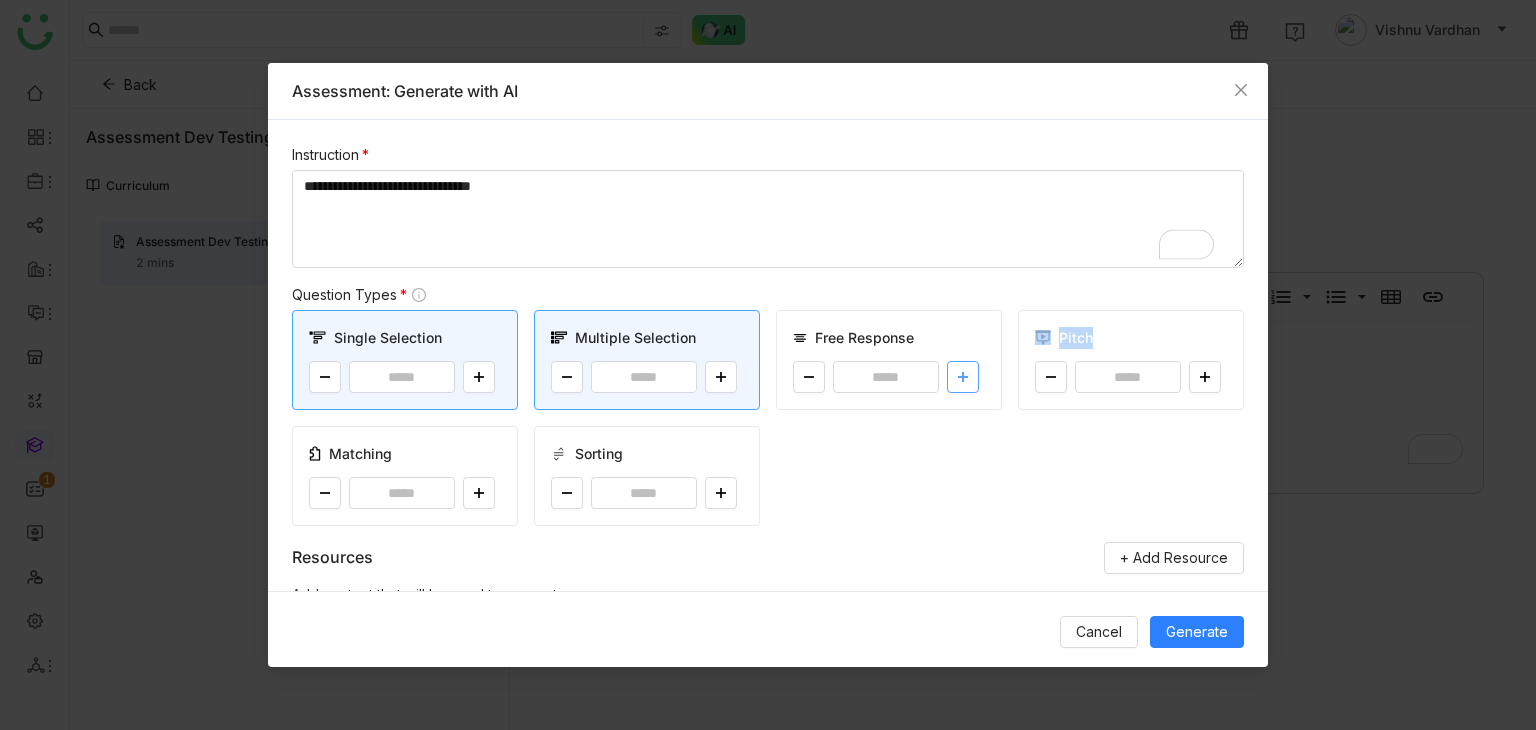 click at bounding box center (963, 377) 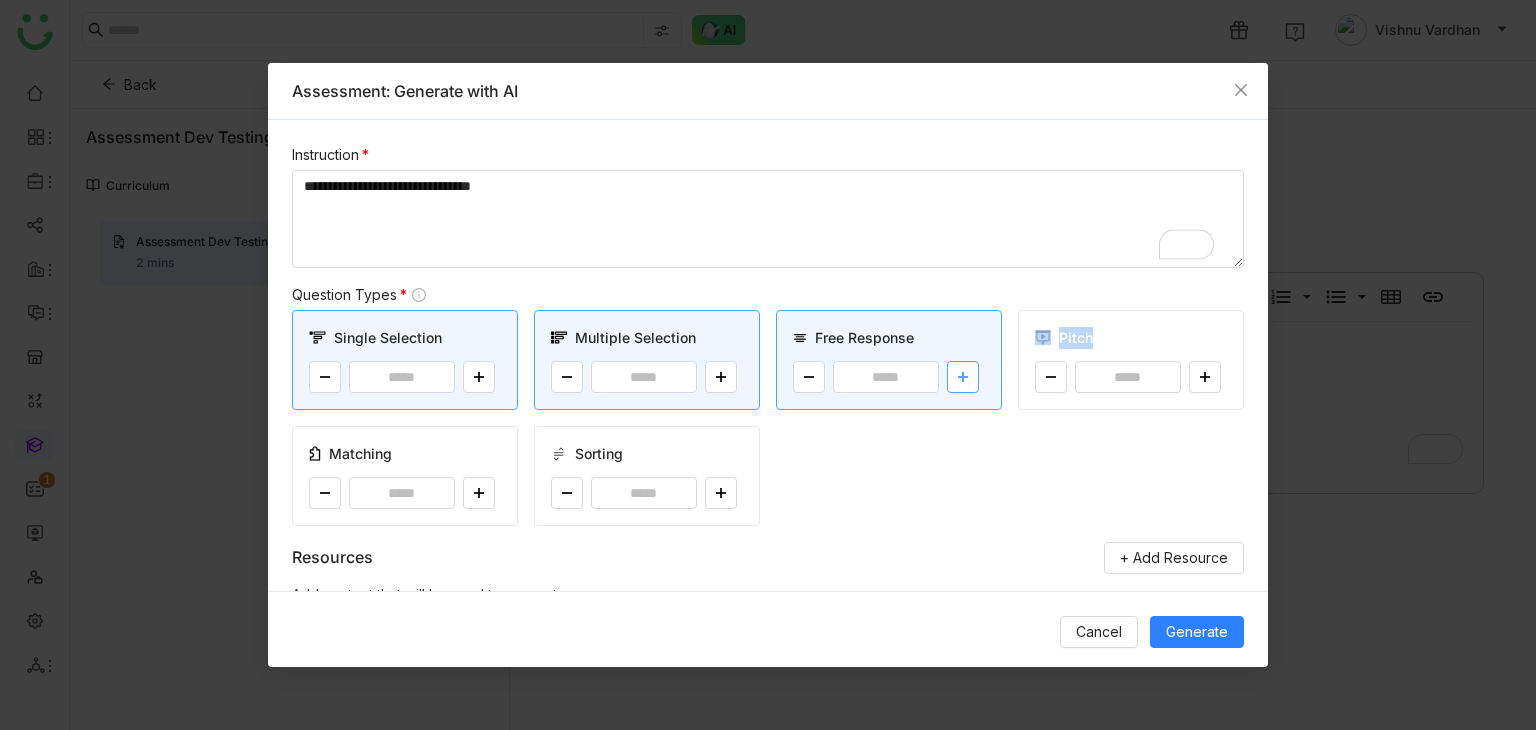 click at bounding box center (963, 377) 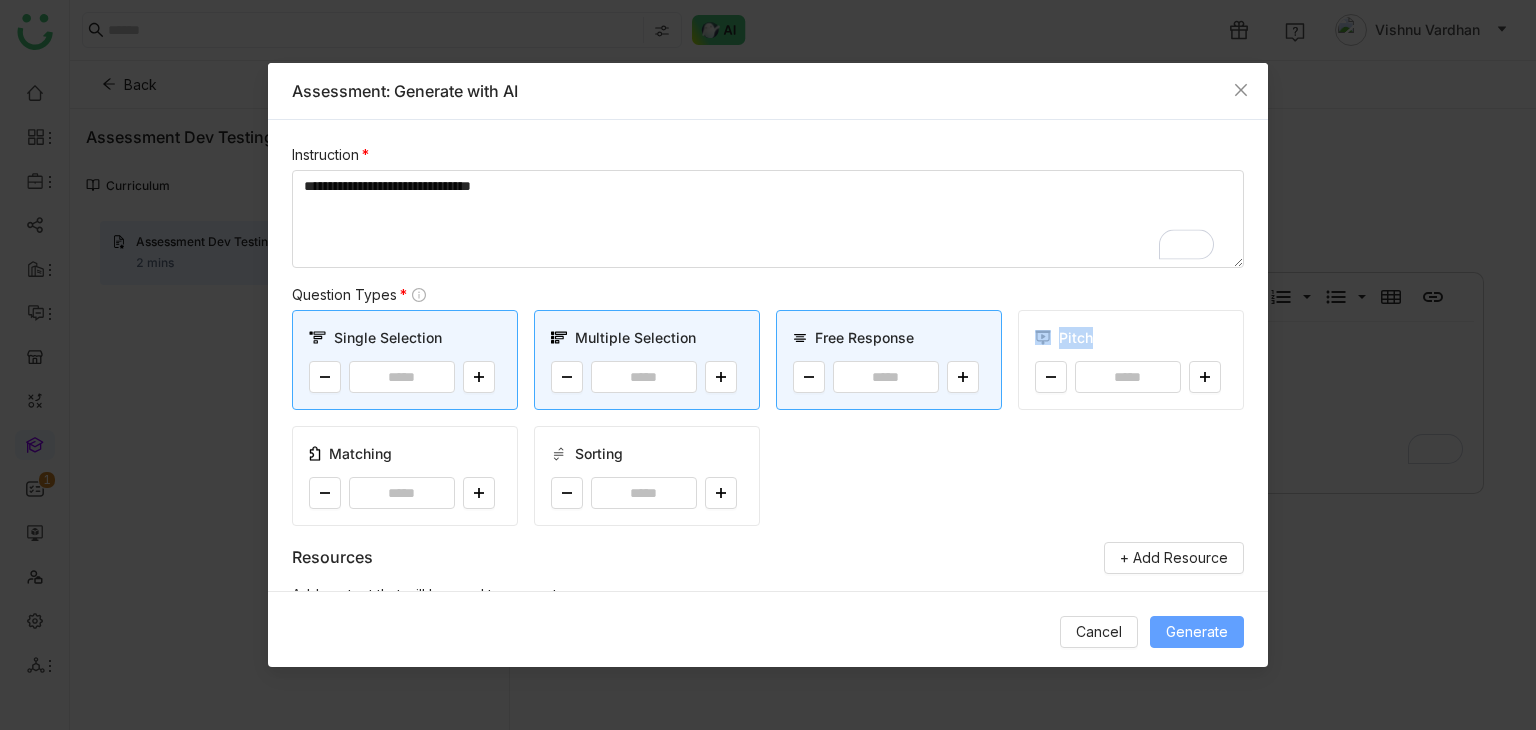 click on "Generate" at bounding box center [1197, 632] 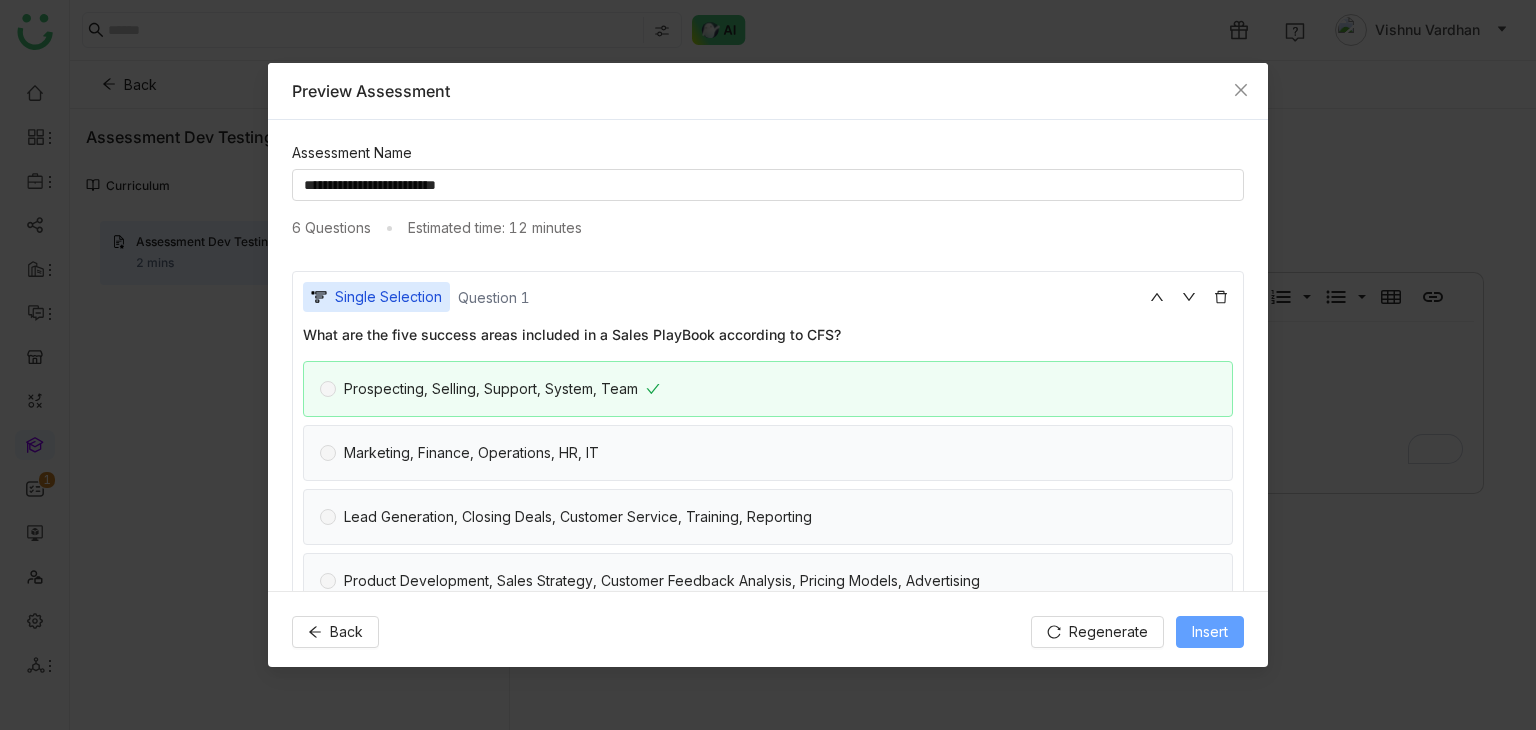 click on "Insert" at bounding box center [1210, 632] 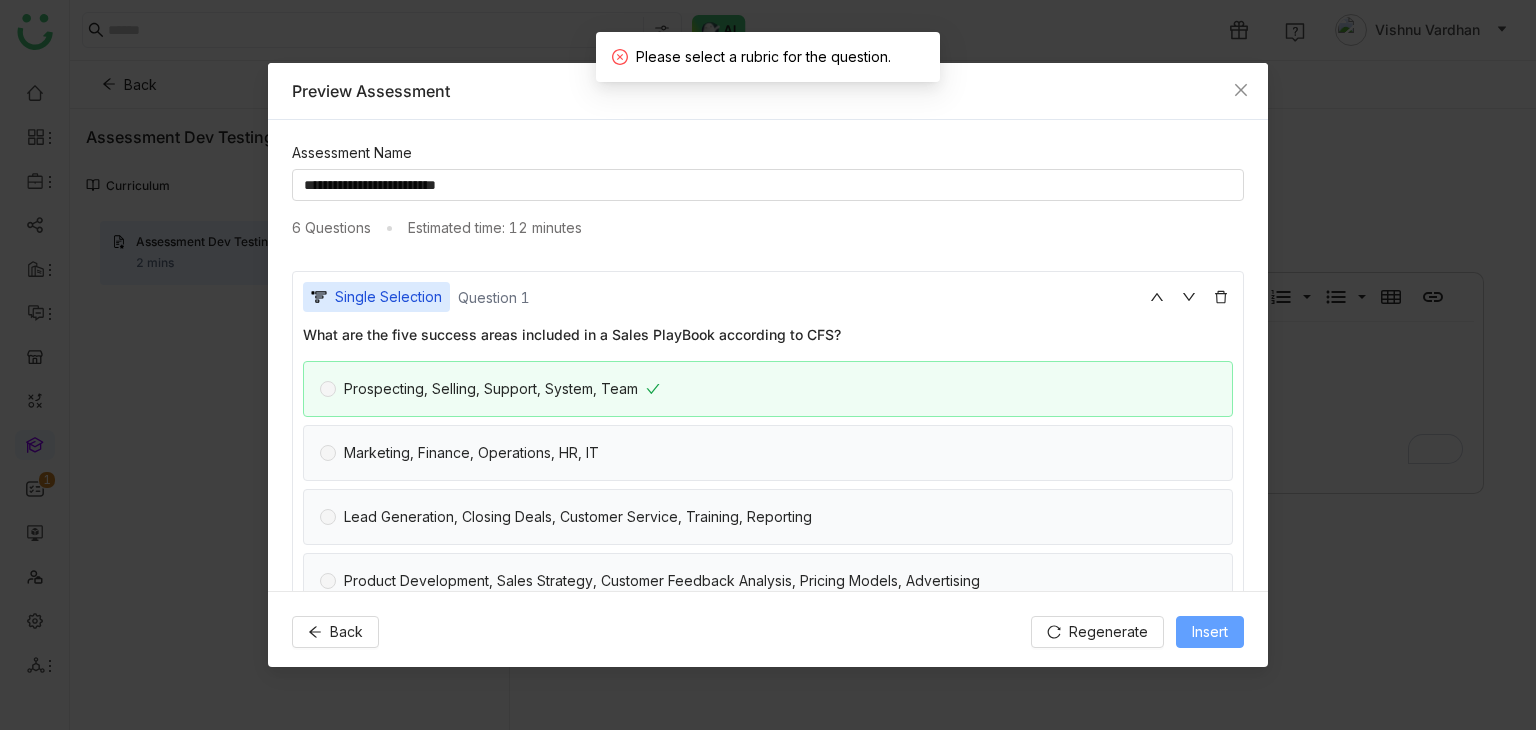 scroll, scrollTop: 4, scrollLeft: 0, axis: vertical 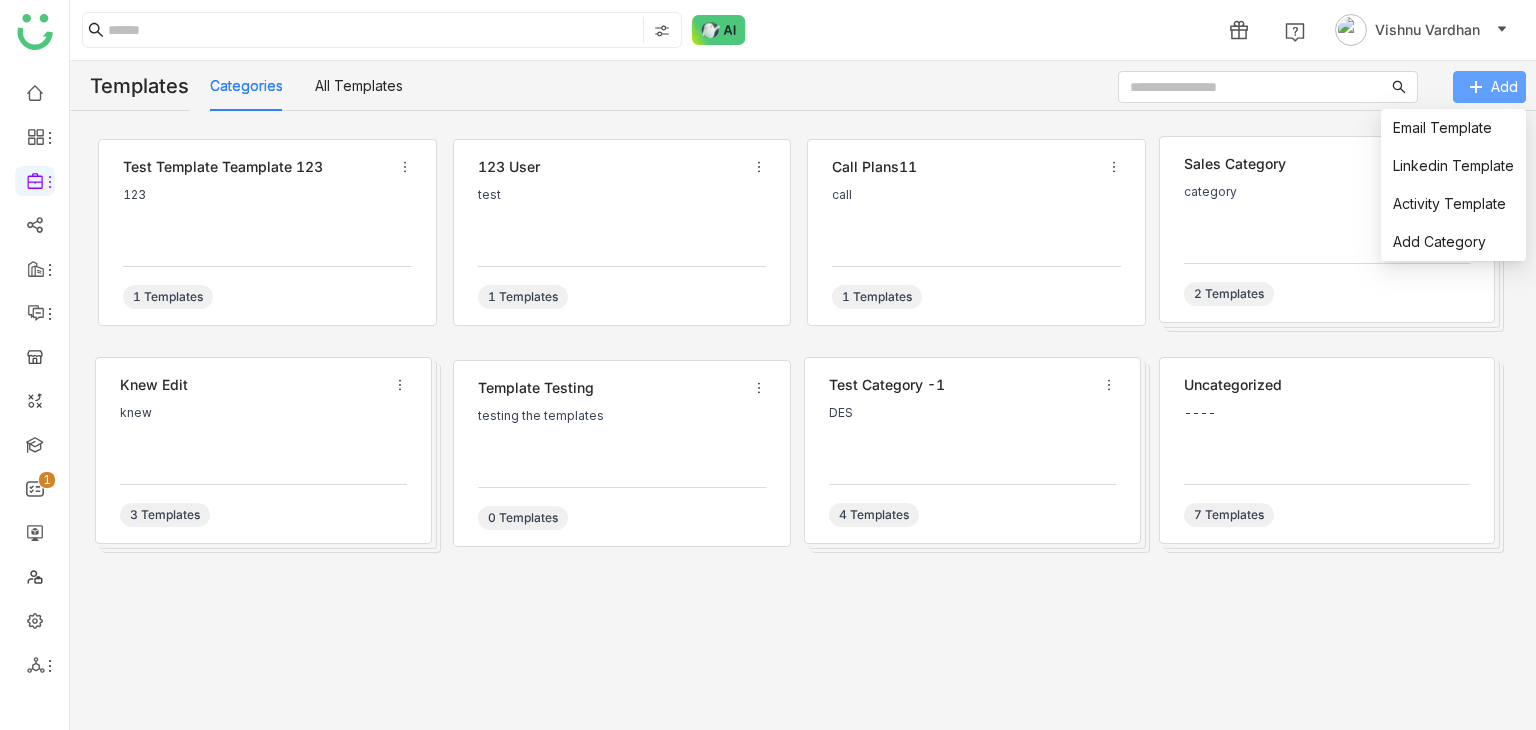 click 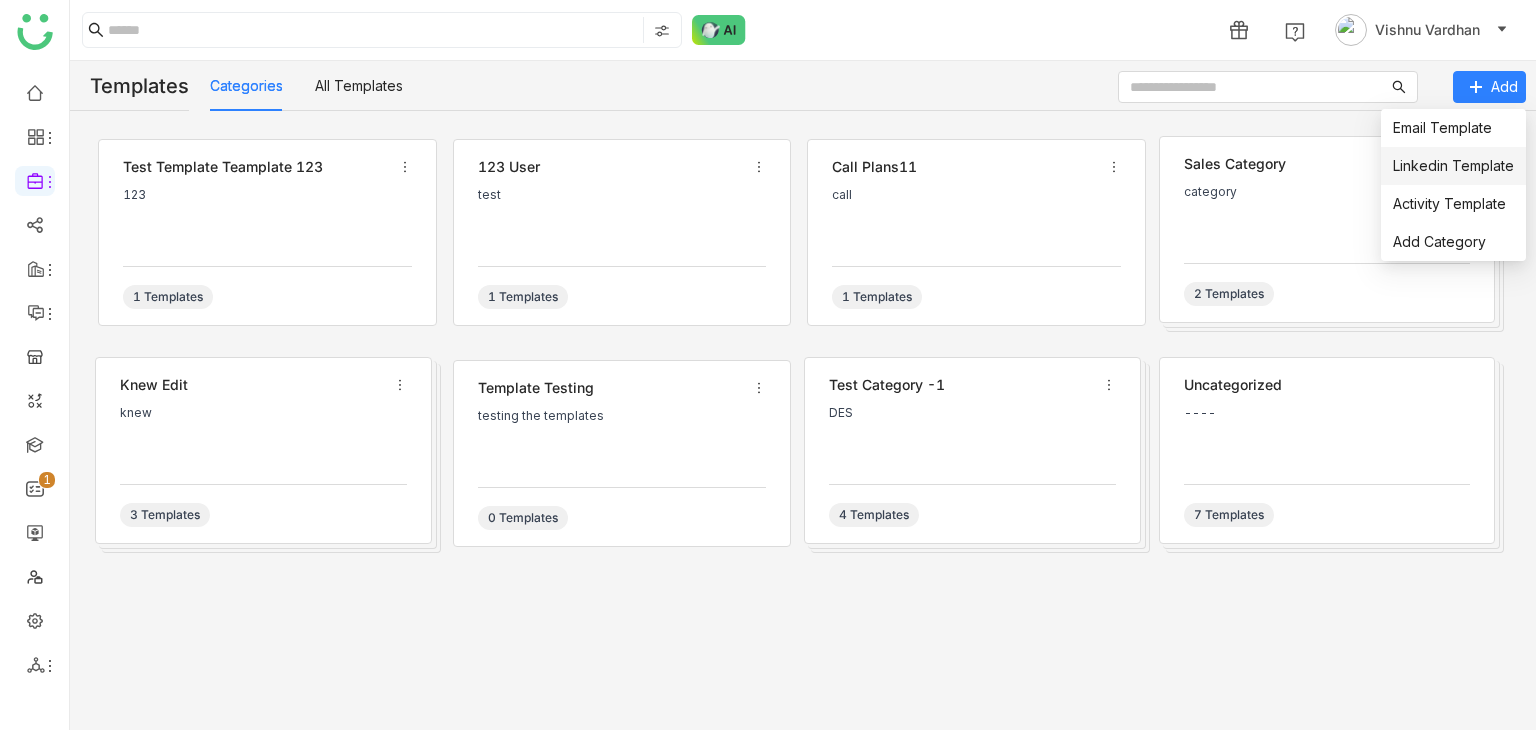 click on "Linkedin Template" at bounding box center [1453, 165] 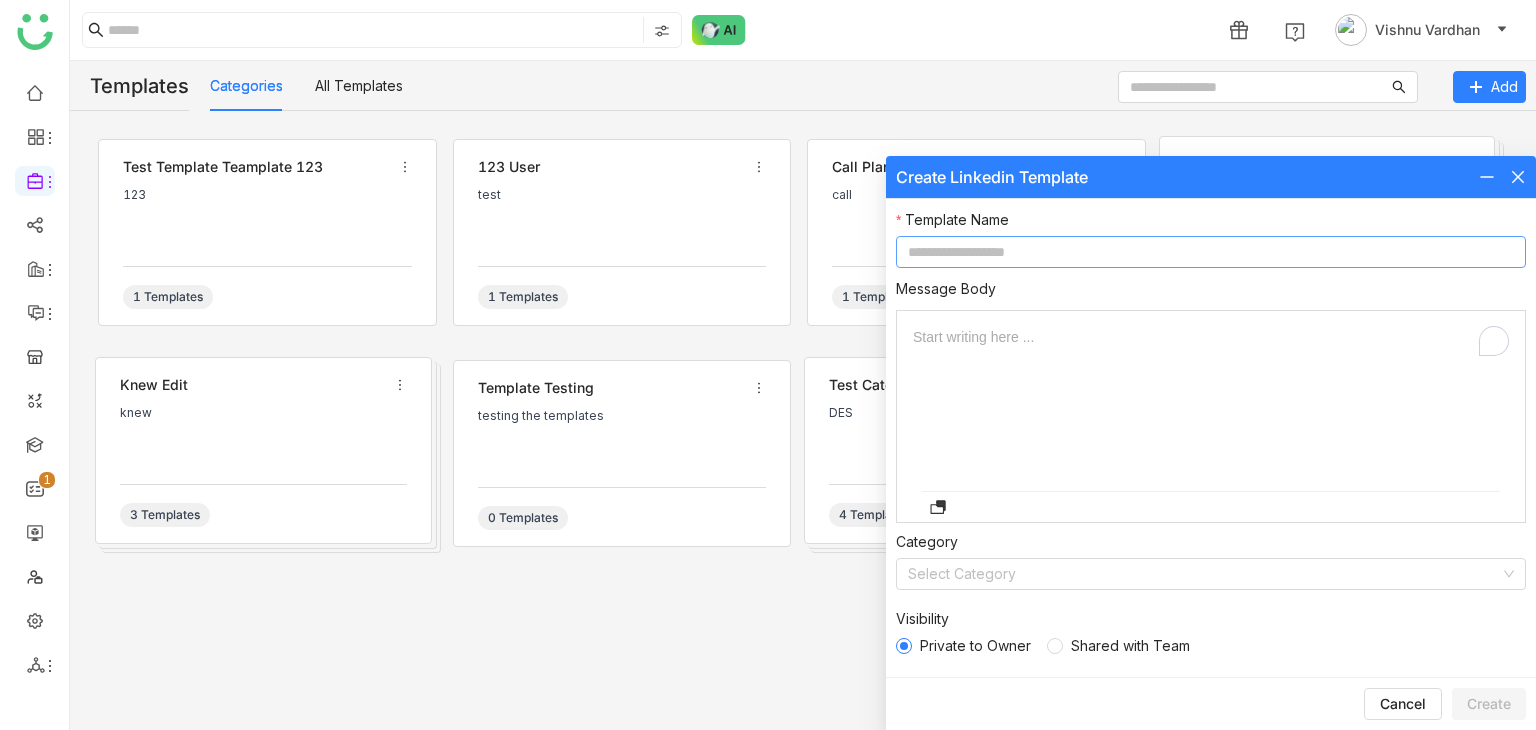 click at bounding box center (1211, 252) 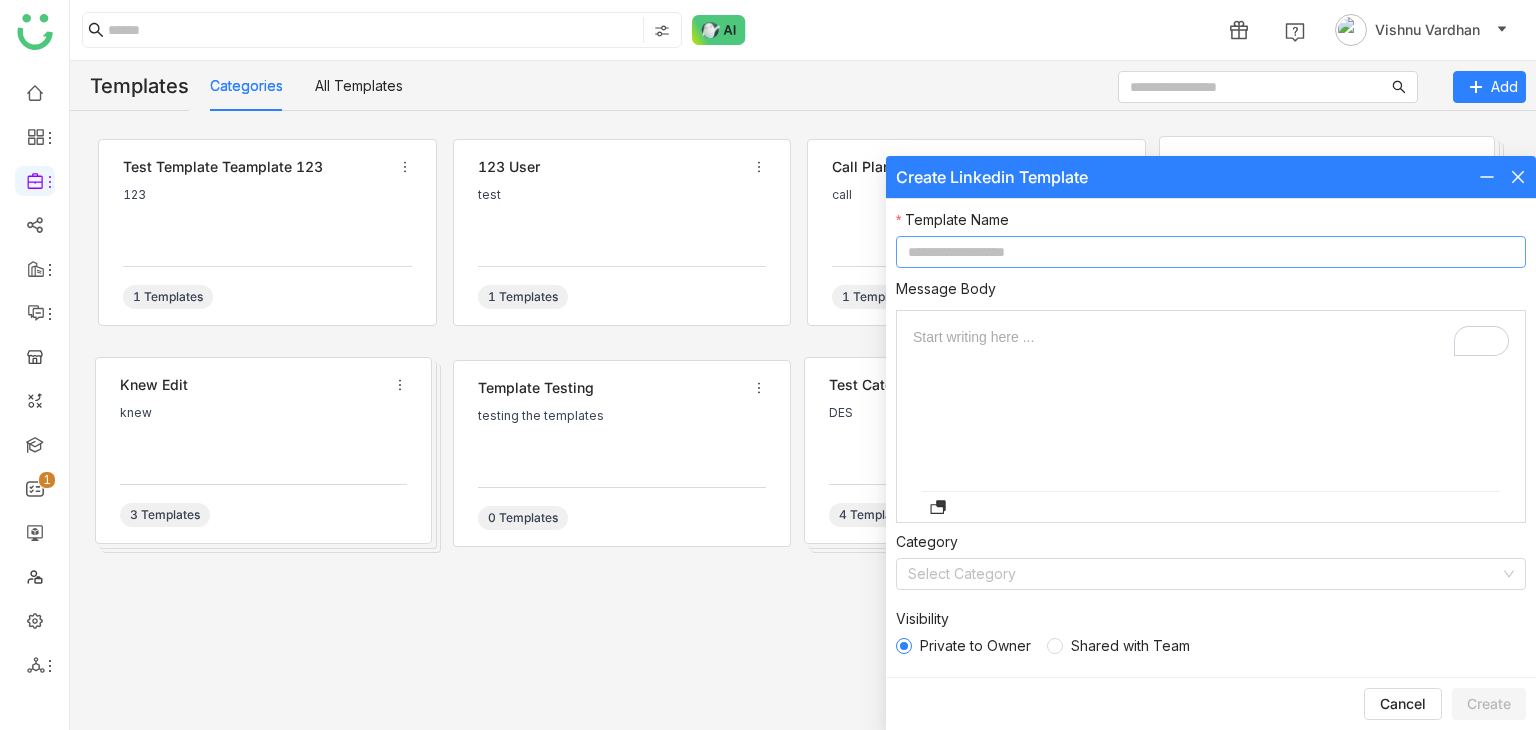 type on "*" 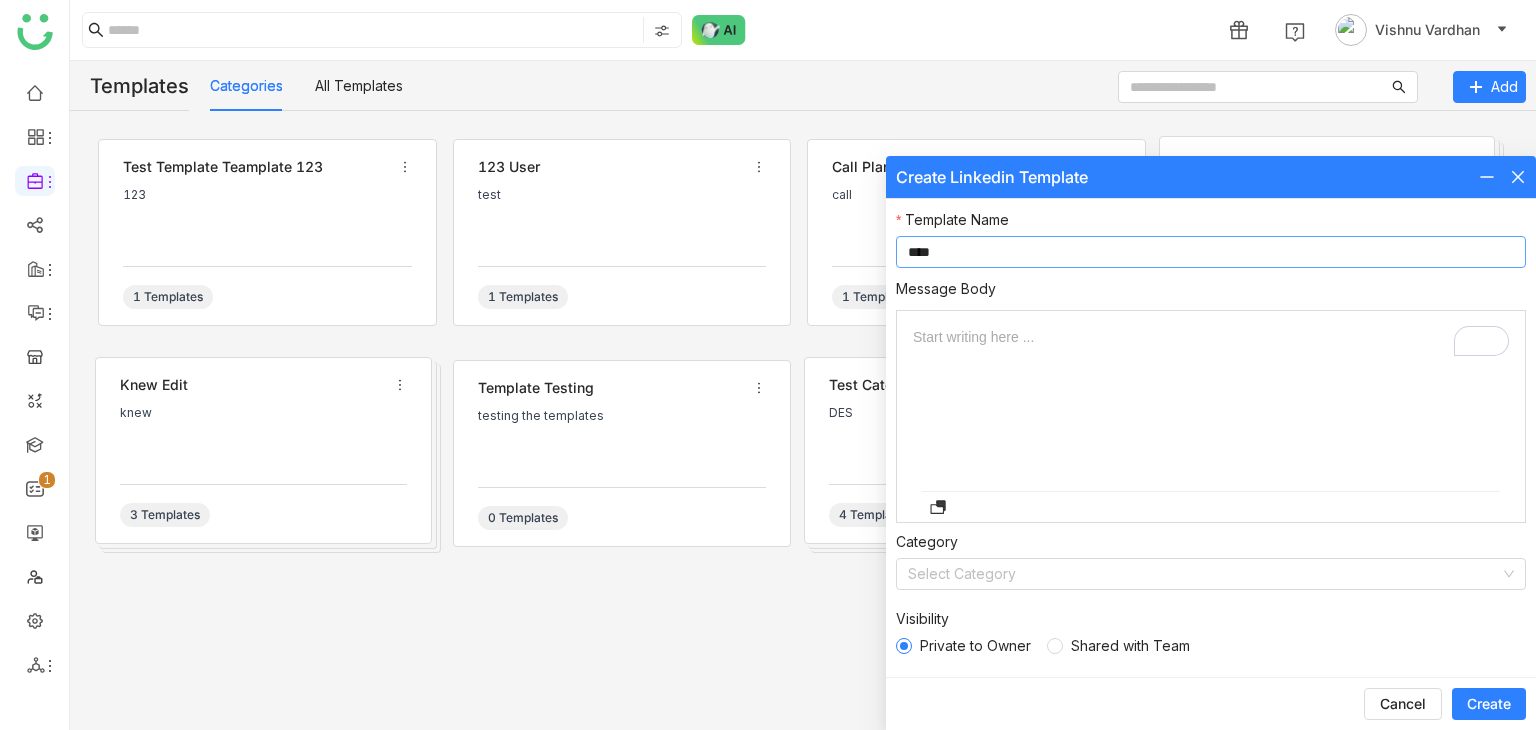 type on "****" 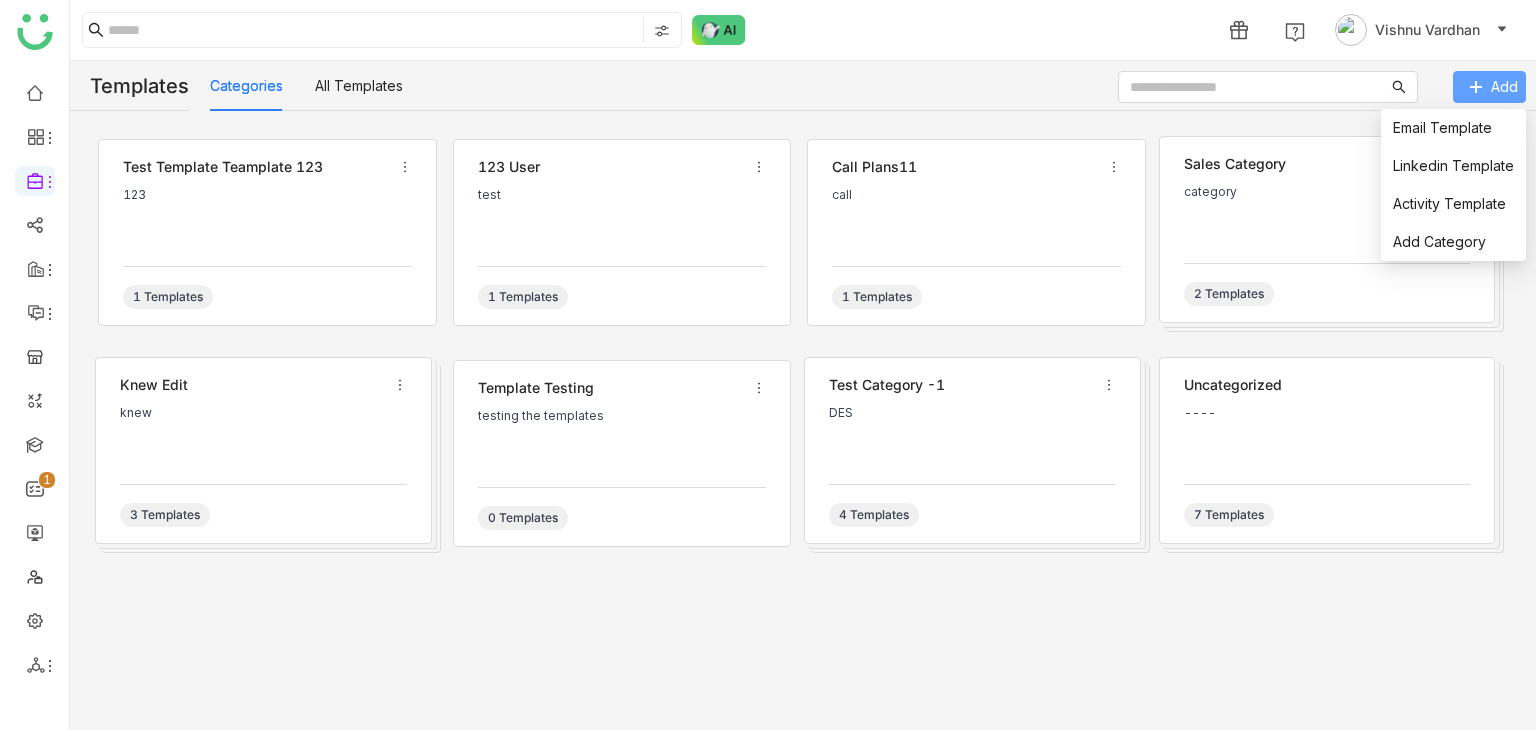 click on "Add" at bounding box center (1504, 87) 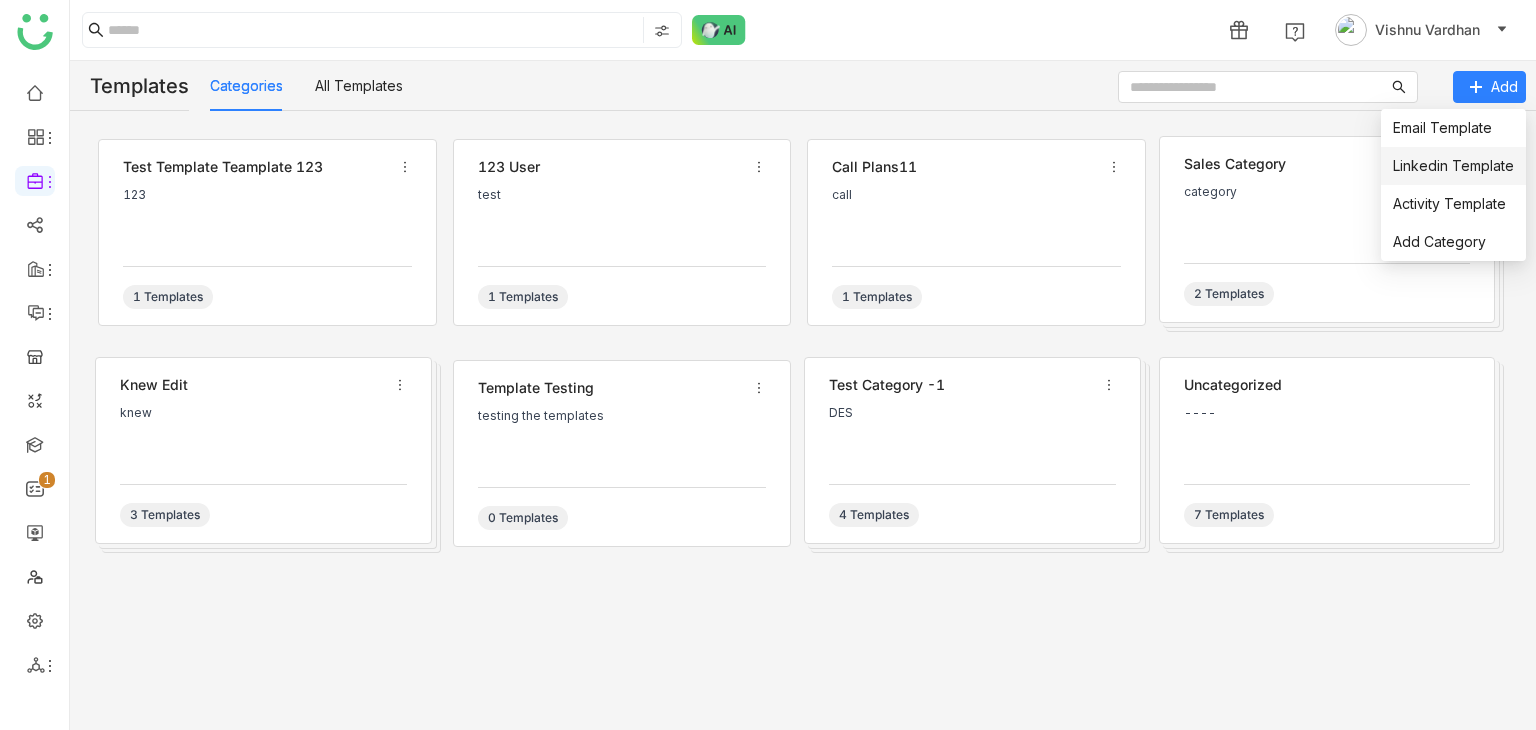 click on "Linkedin Template" at bounding box center [1453, 165] 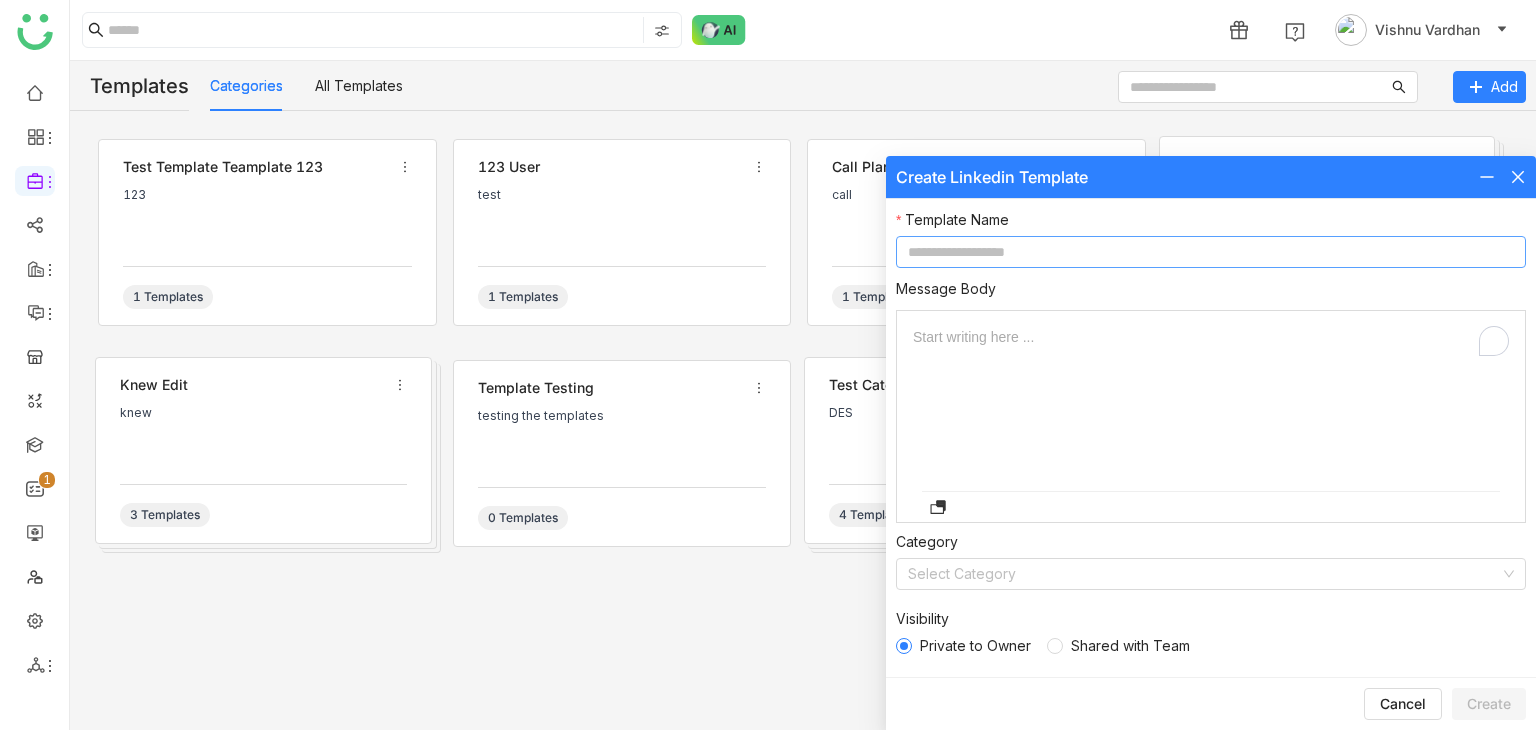 click at bounding box center (1211, 252) 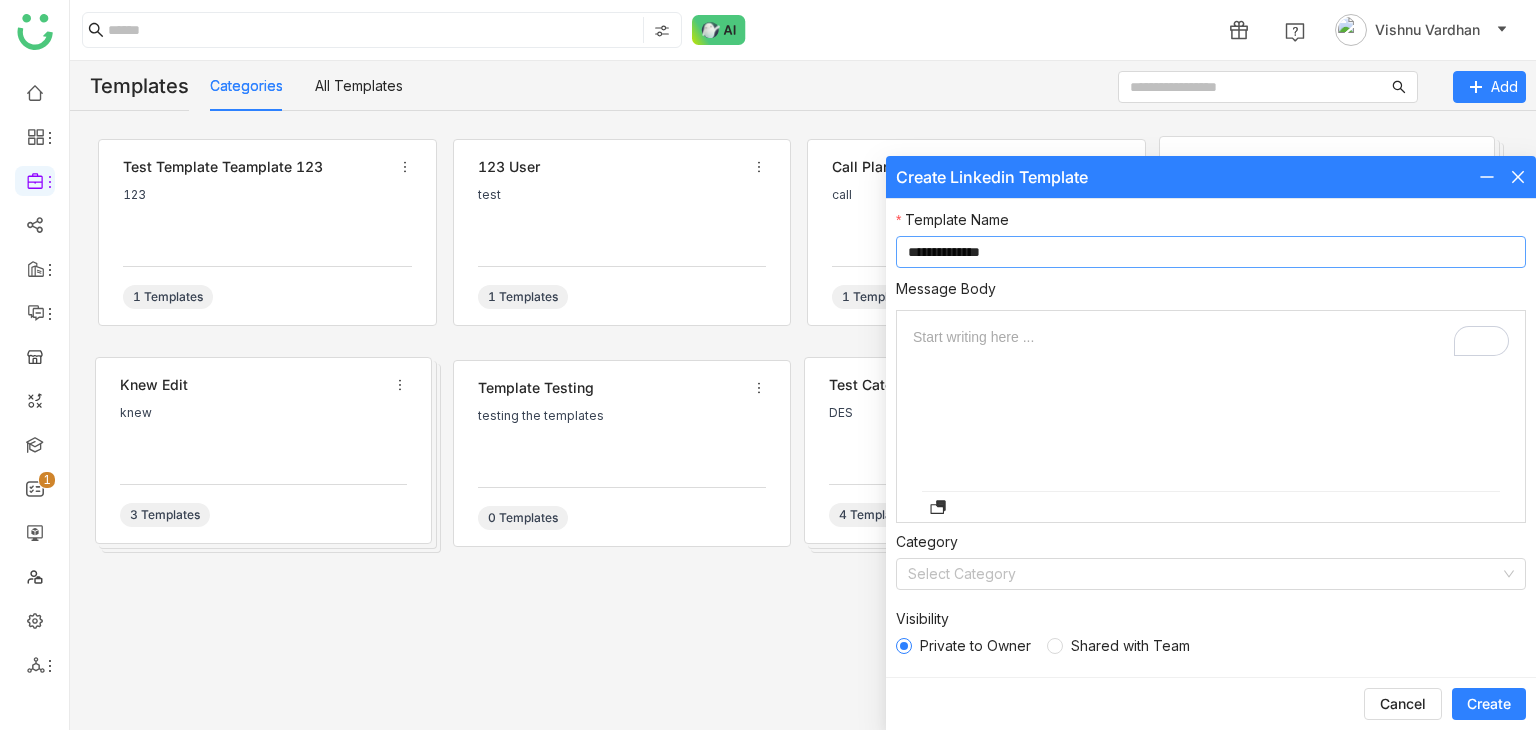 type on "**********" 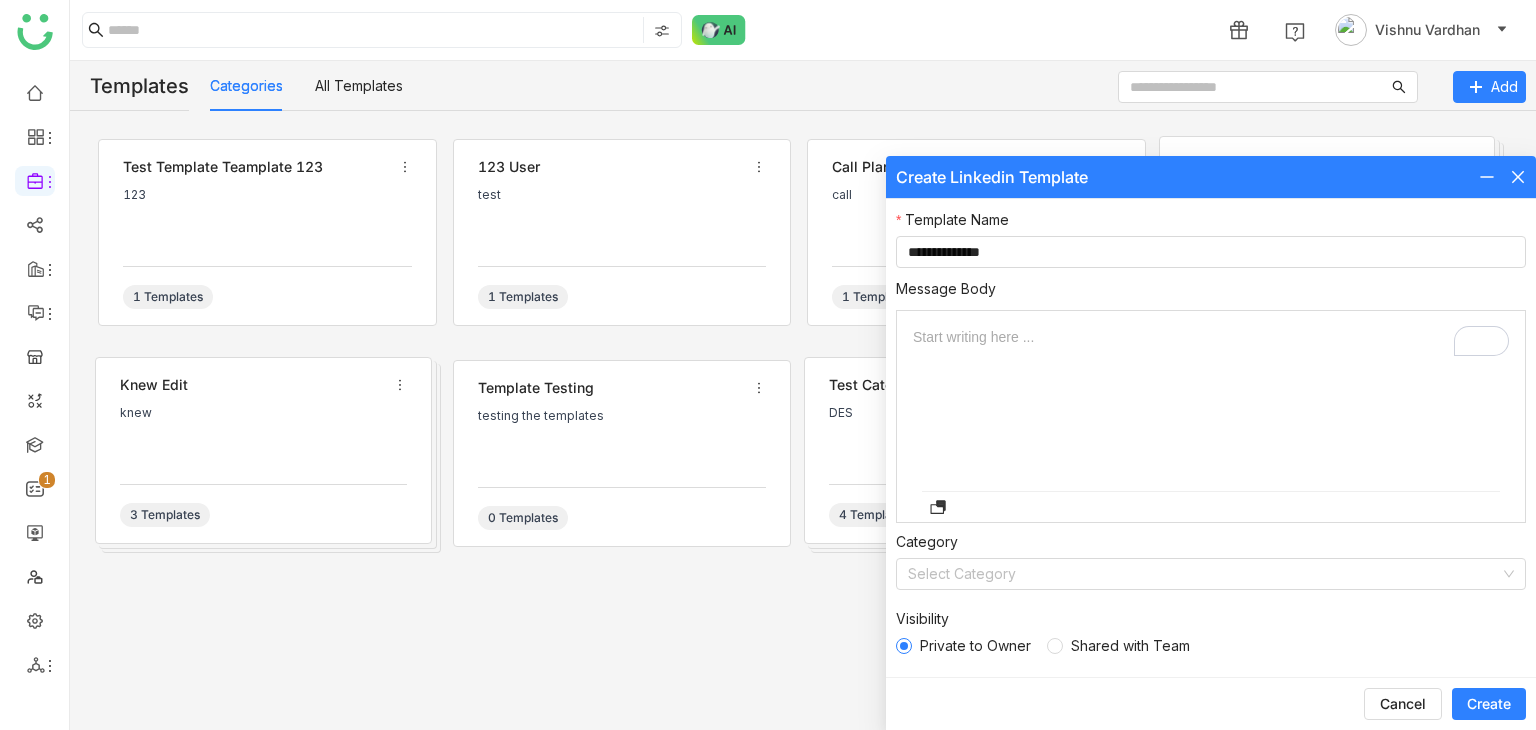 click at bounding box center (1211, 341) 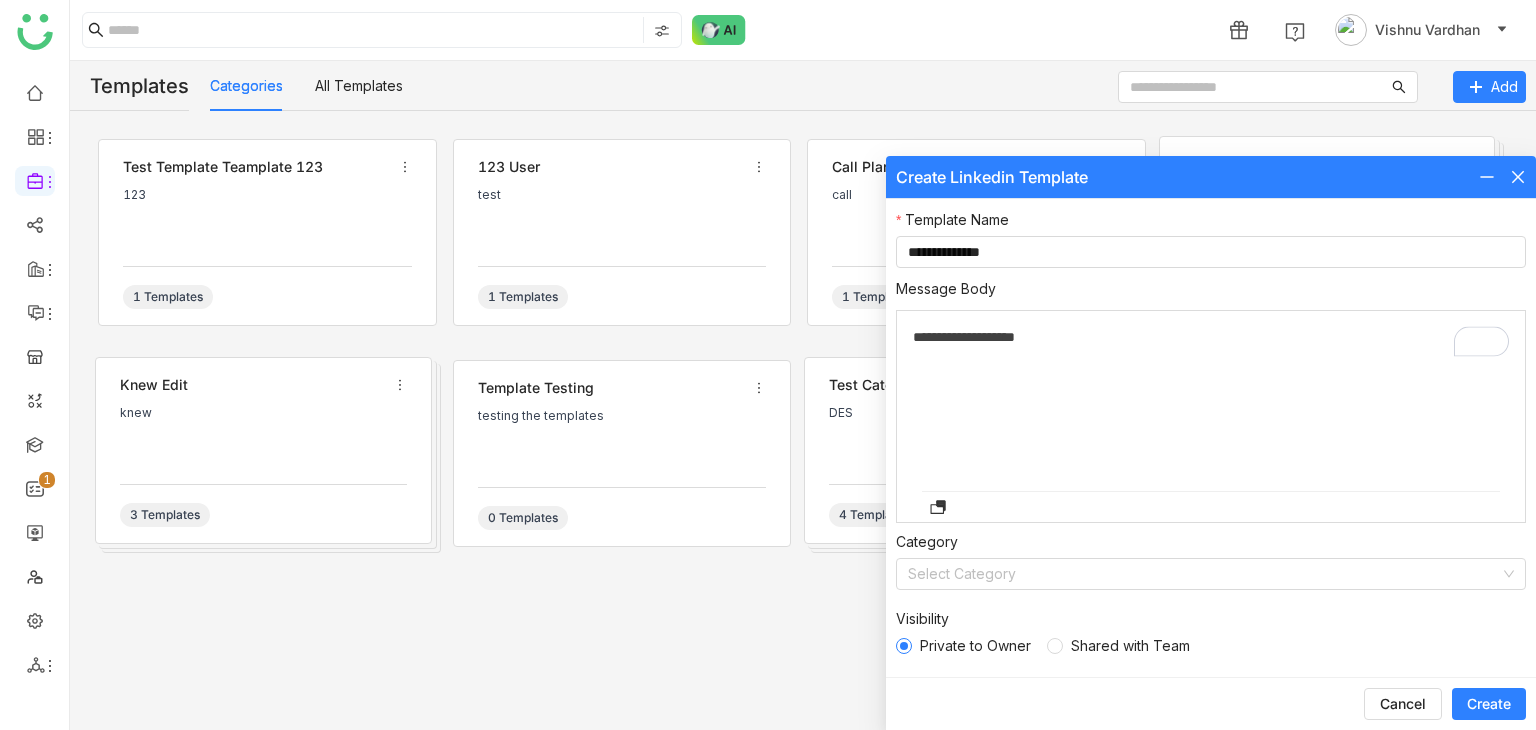 click on "**********" at bounding box center (1211, 416) 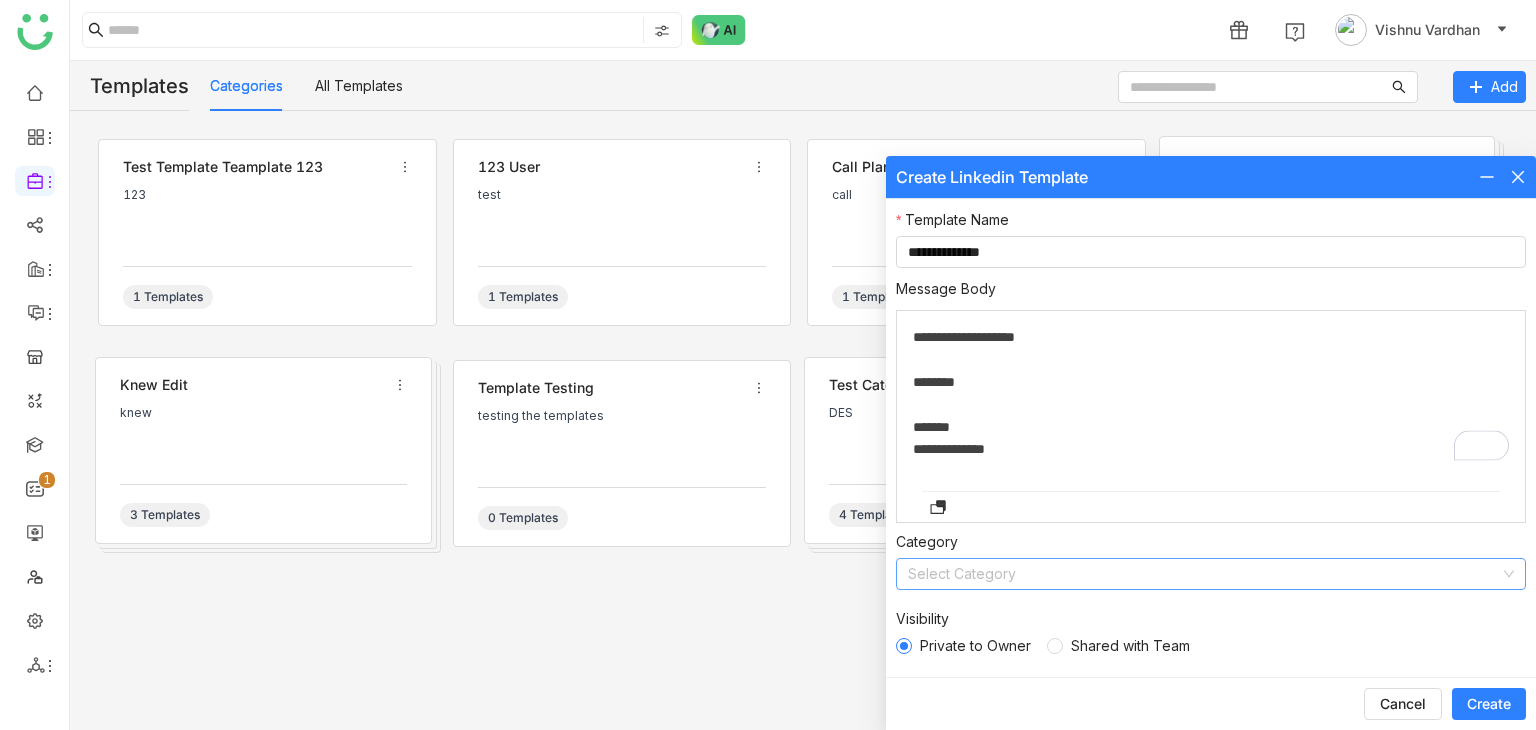 click 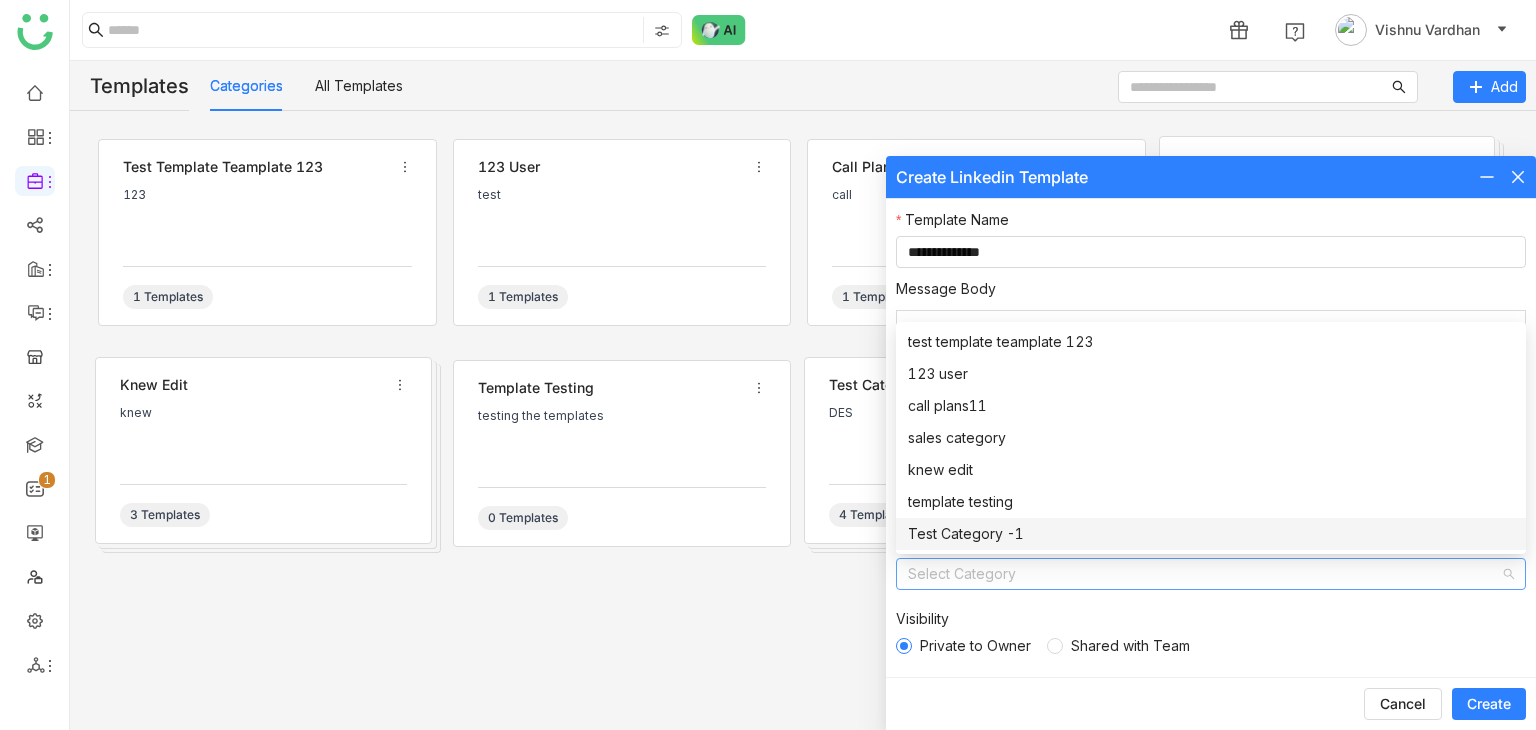 click on "Test Category -1" at bounding box center (1211, 534) 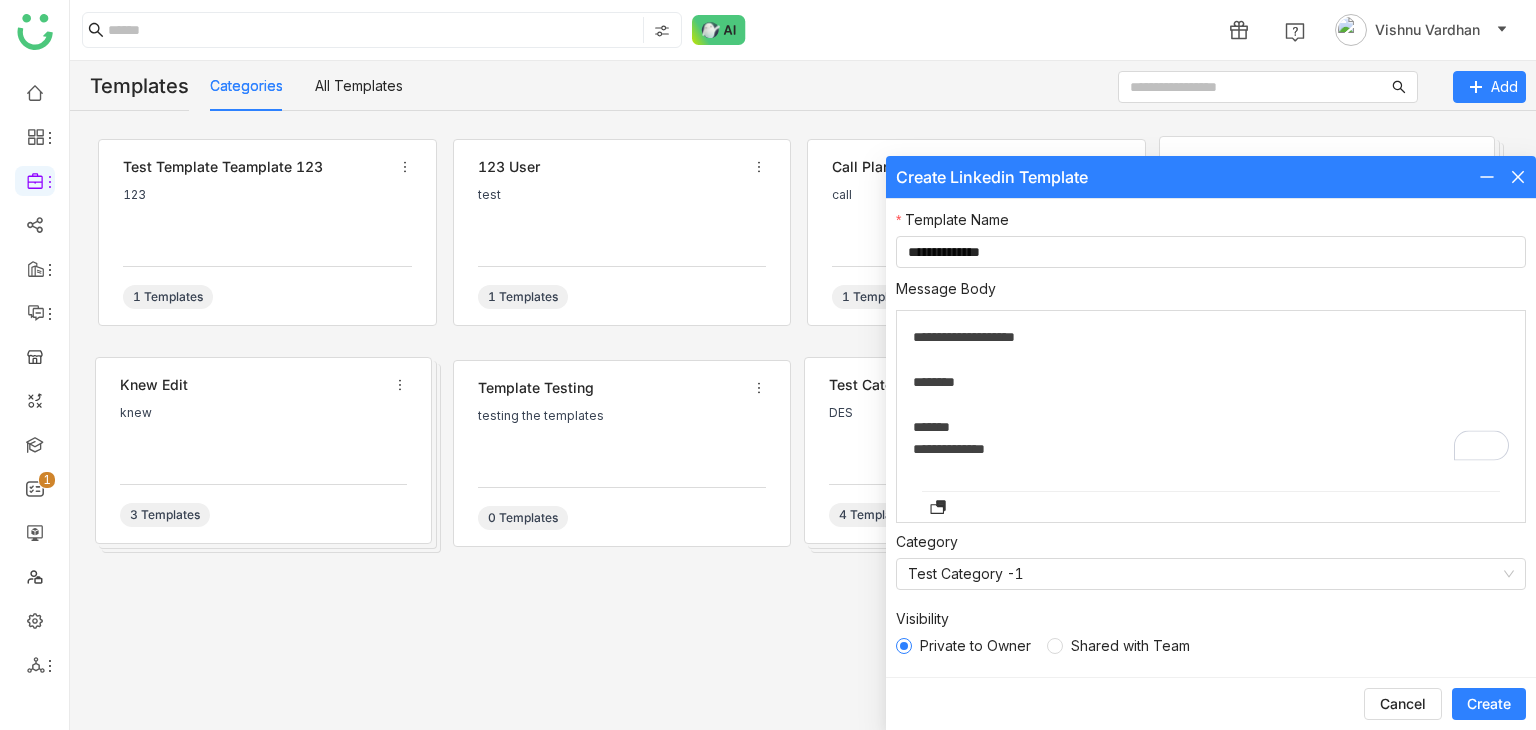 click on "Create" at bounding box center (1489, 704) 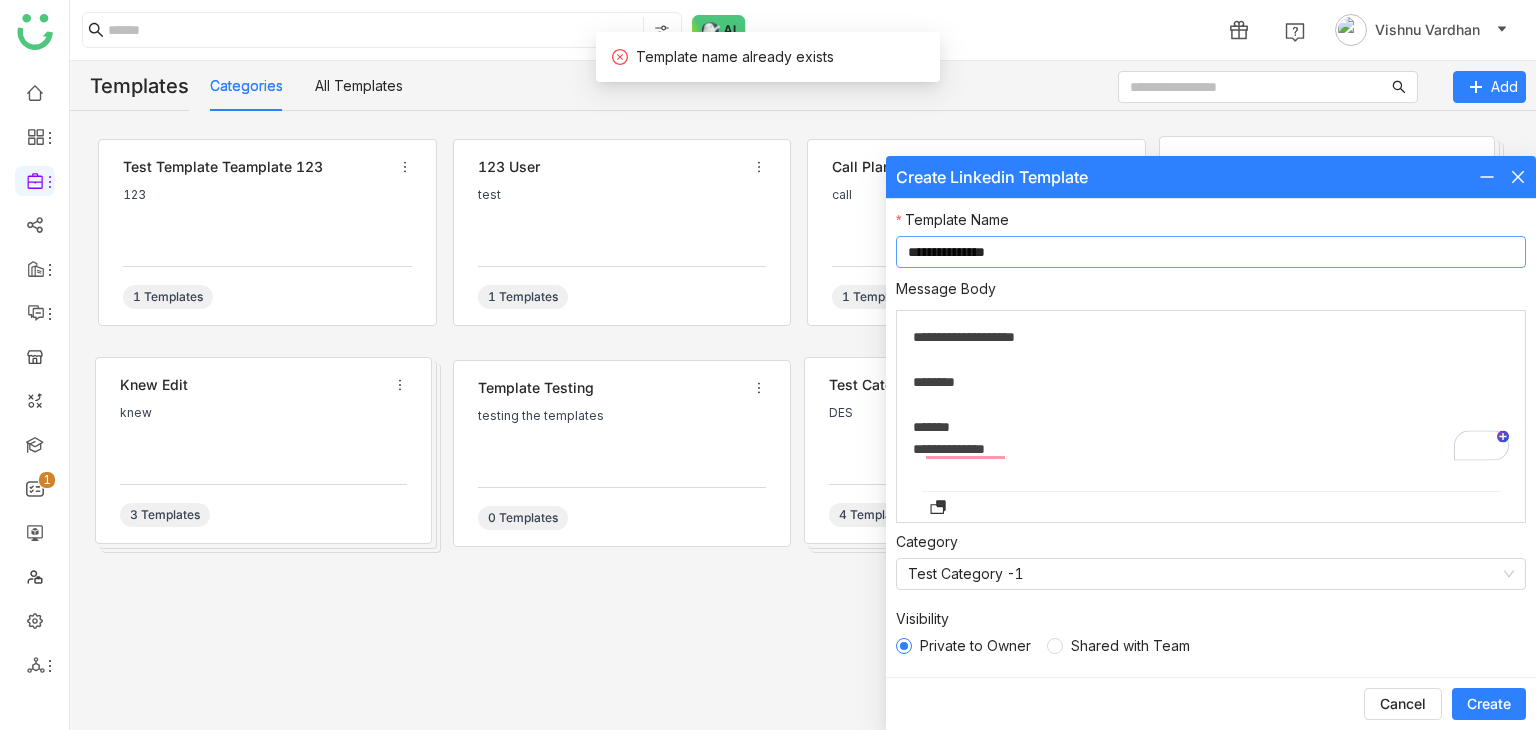 click on "**********" at bounding box center [1211, 252] 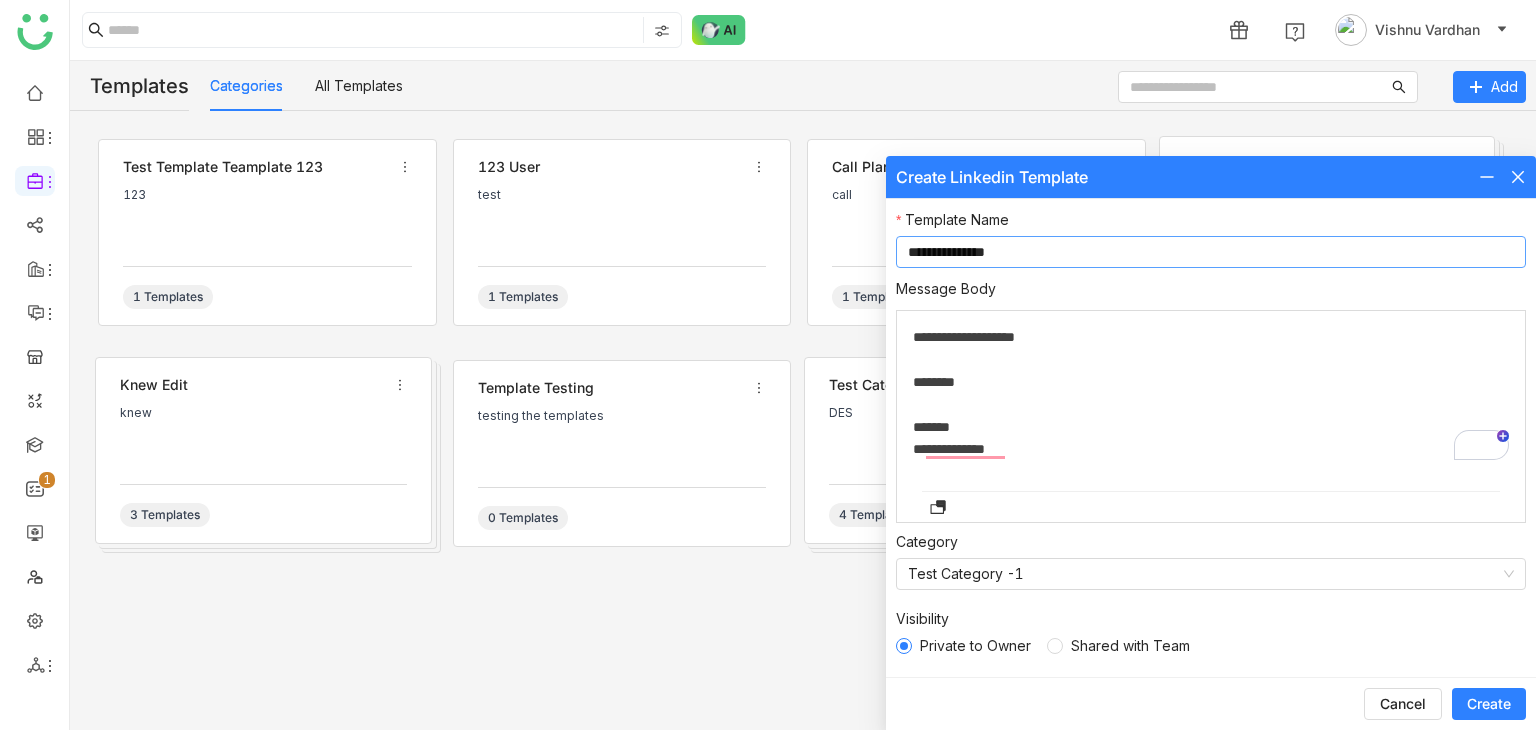 type on "**********" 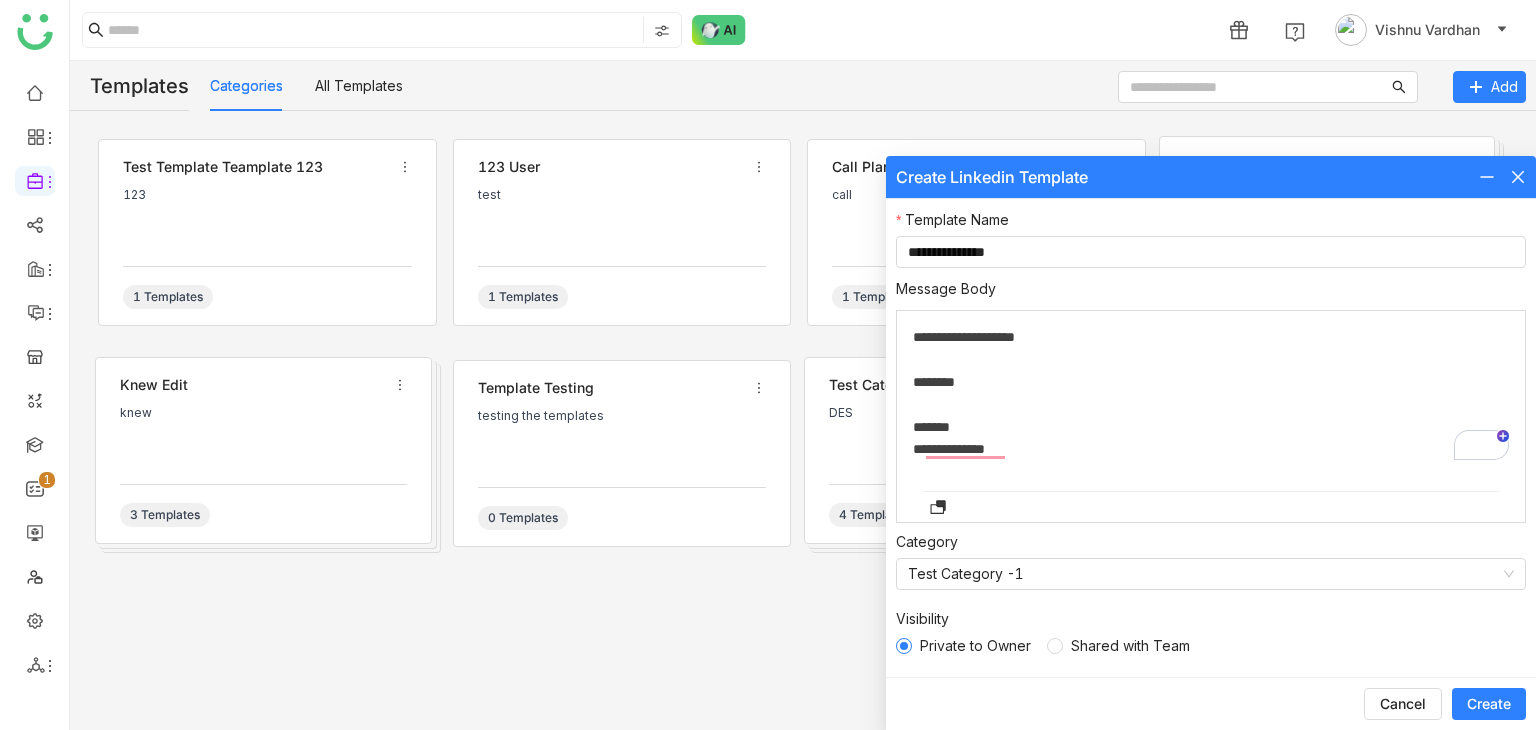 click on "Create" at bounding box center (1489, 704) 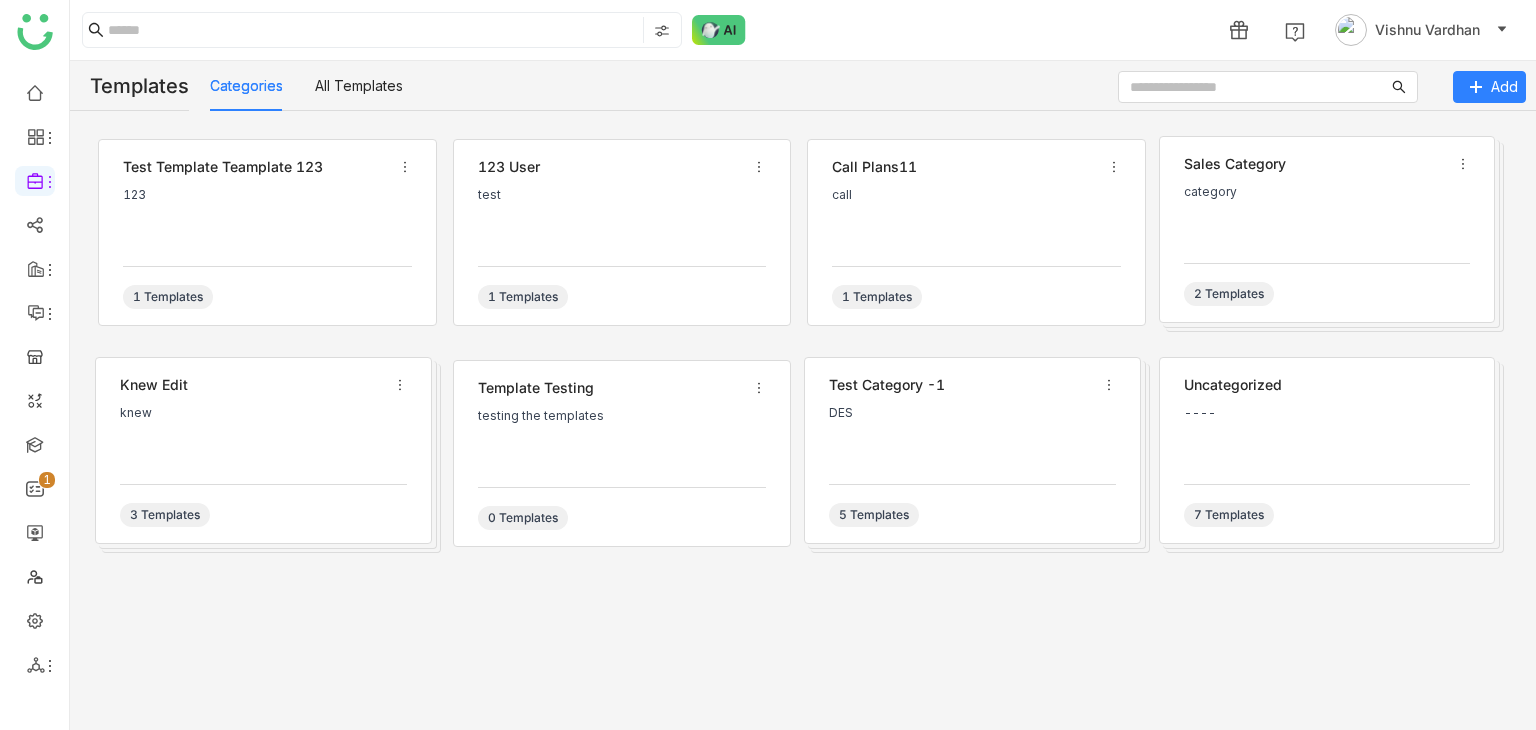 click on "DES" at bounding box center [972, 436] 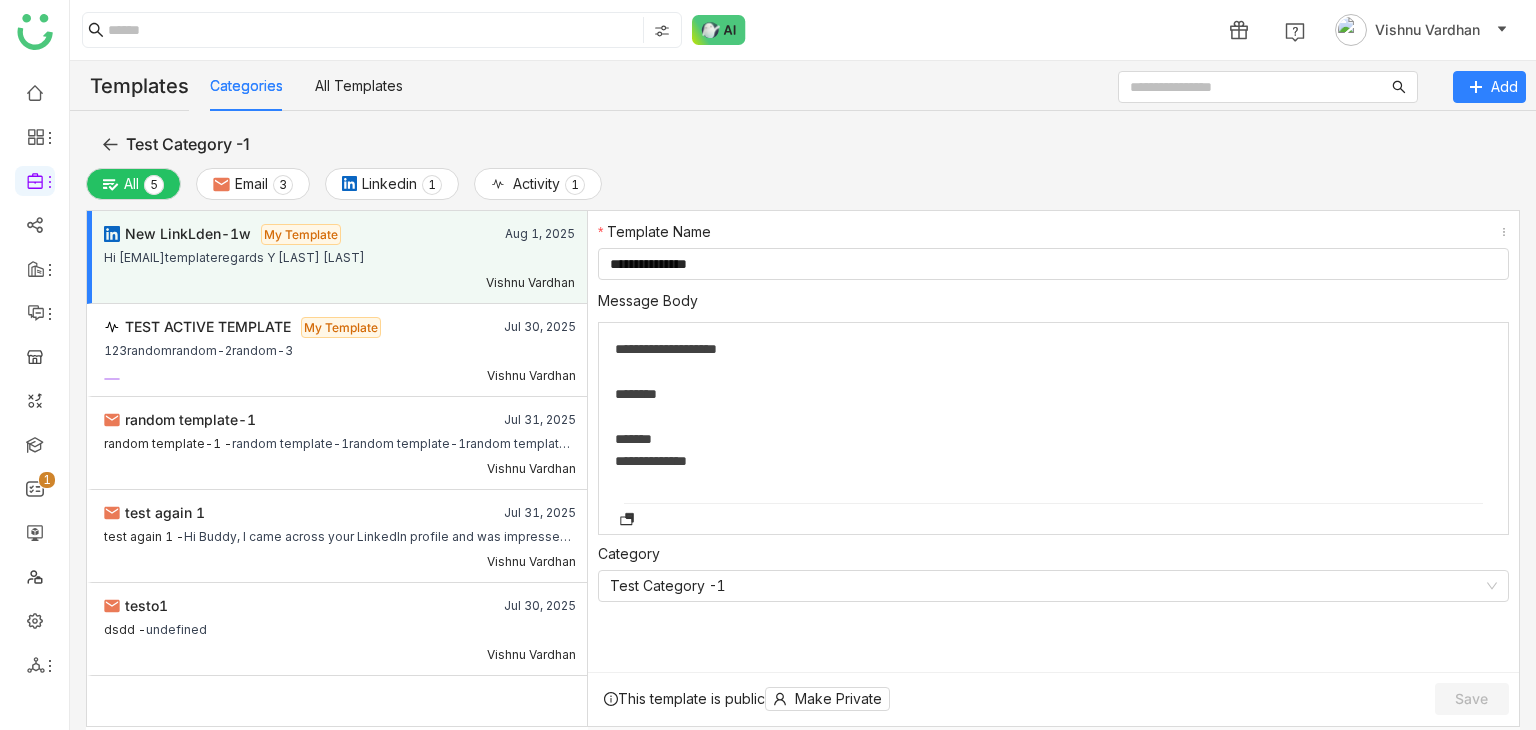click on "Vishnu Vardhan" at bounding box center (339, 280) 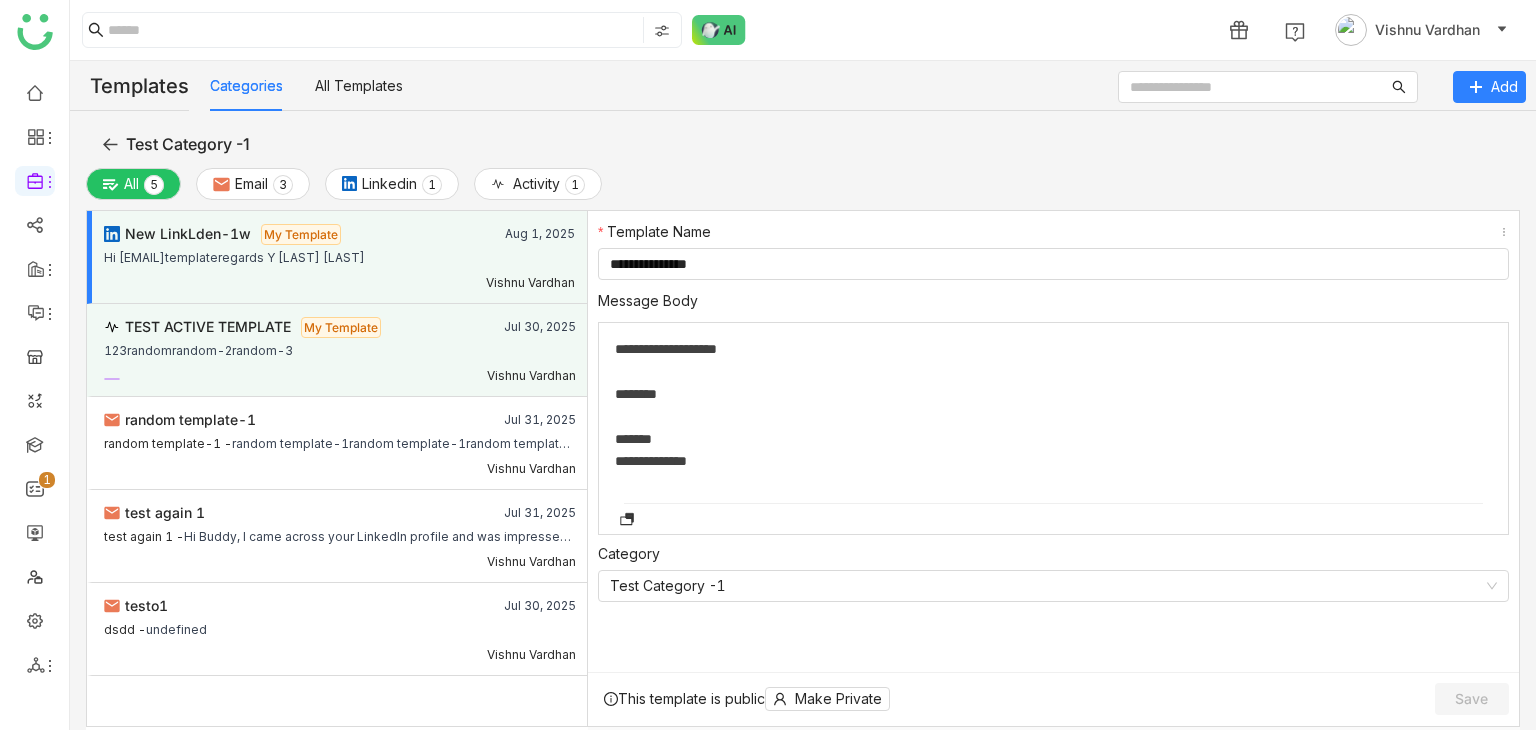 click on "Vishnu Vardhan" at bounding box center [340, 373] 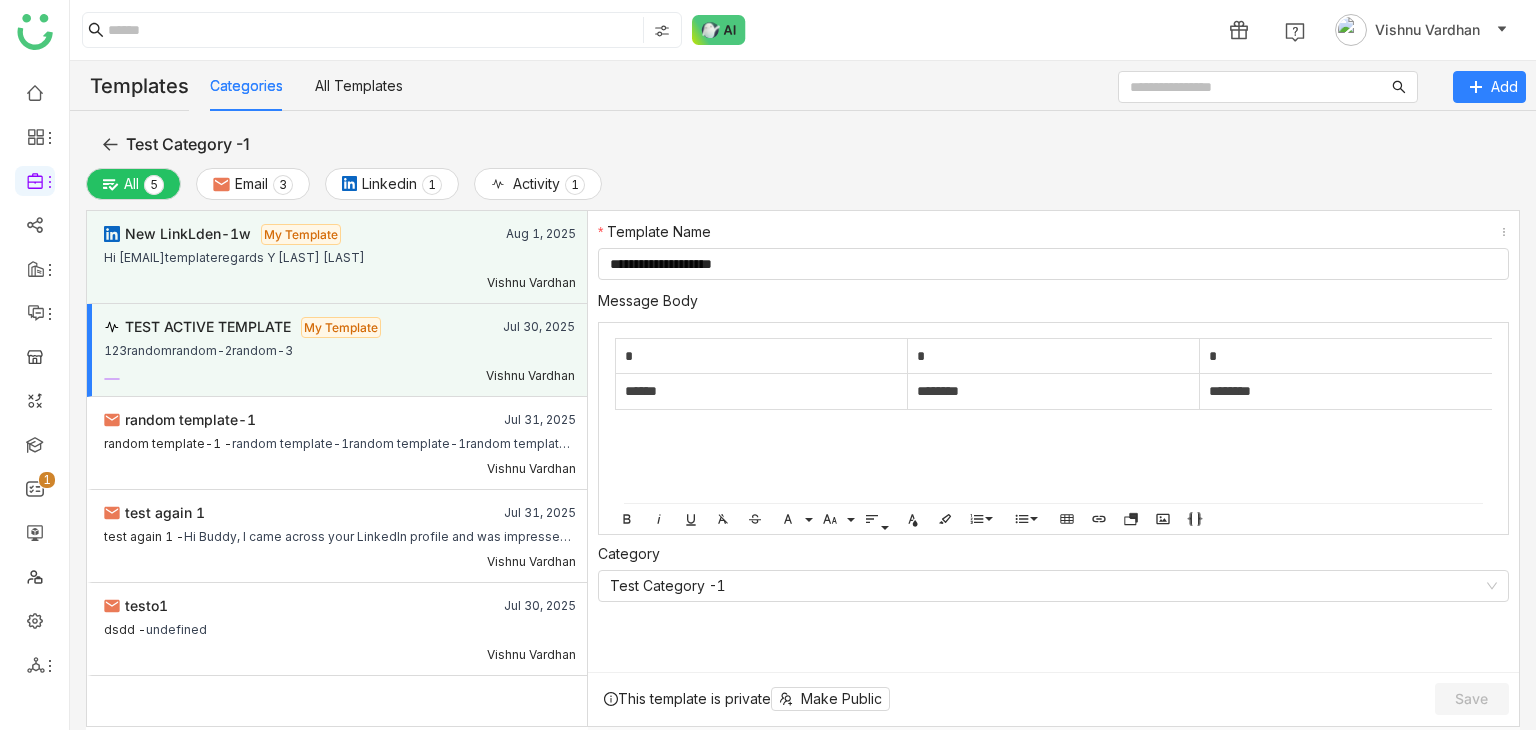 click on "New LinkLden-1w My Template  Aug 1, 2025  Hi {{Contact Email}}templateregards Y vishnu reddy  Vishnu Vardhan" at bounding box center [337, 257] 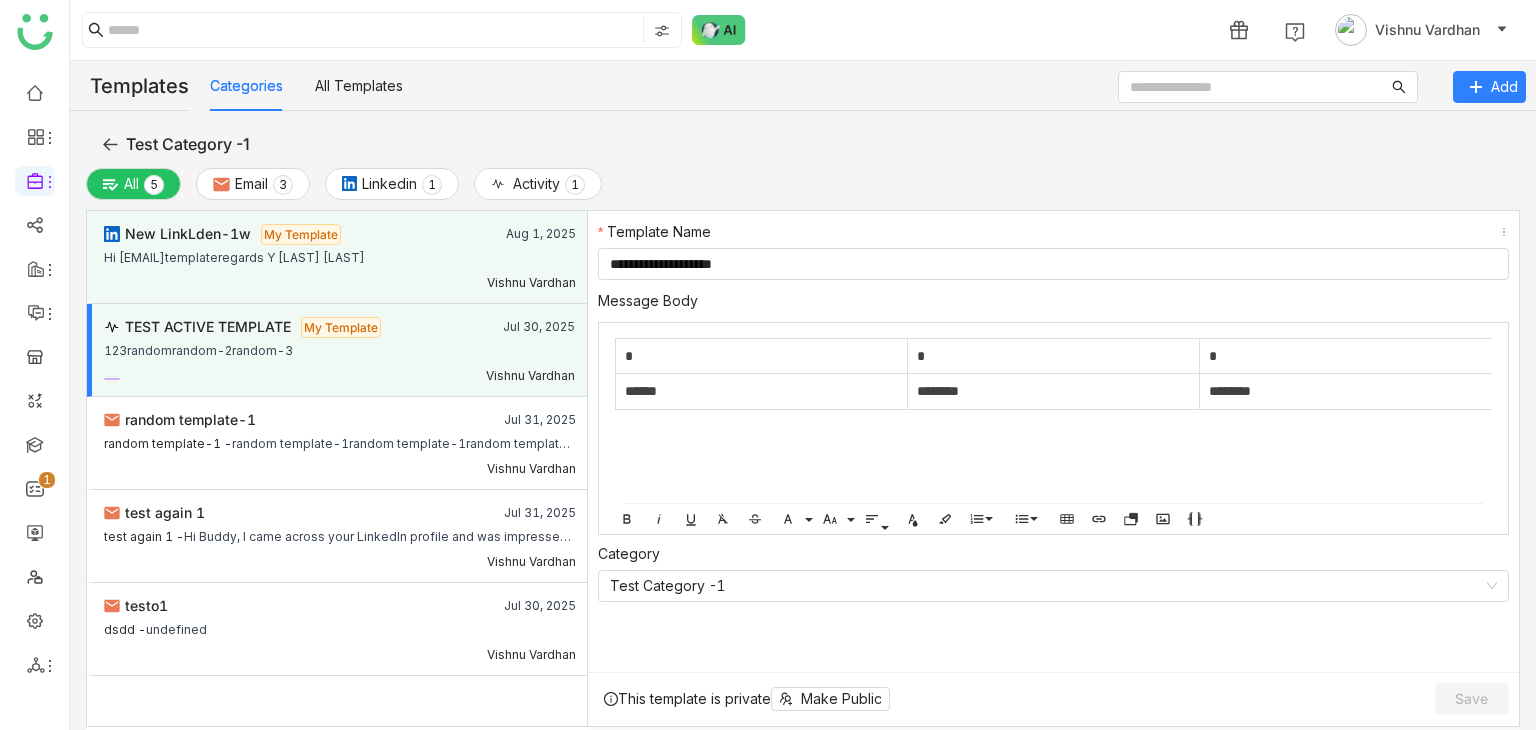 click on "New LinkLden-1w My Template" at bounding box center [293, 234] 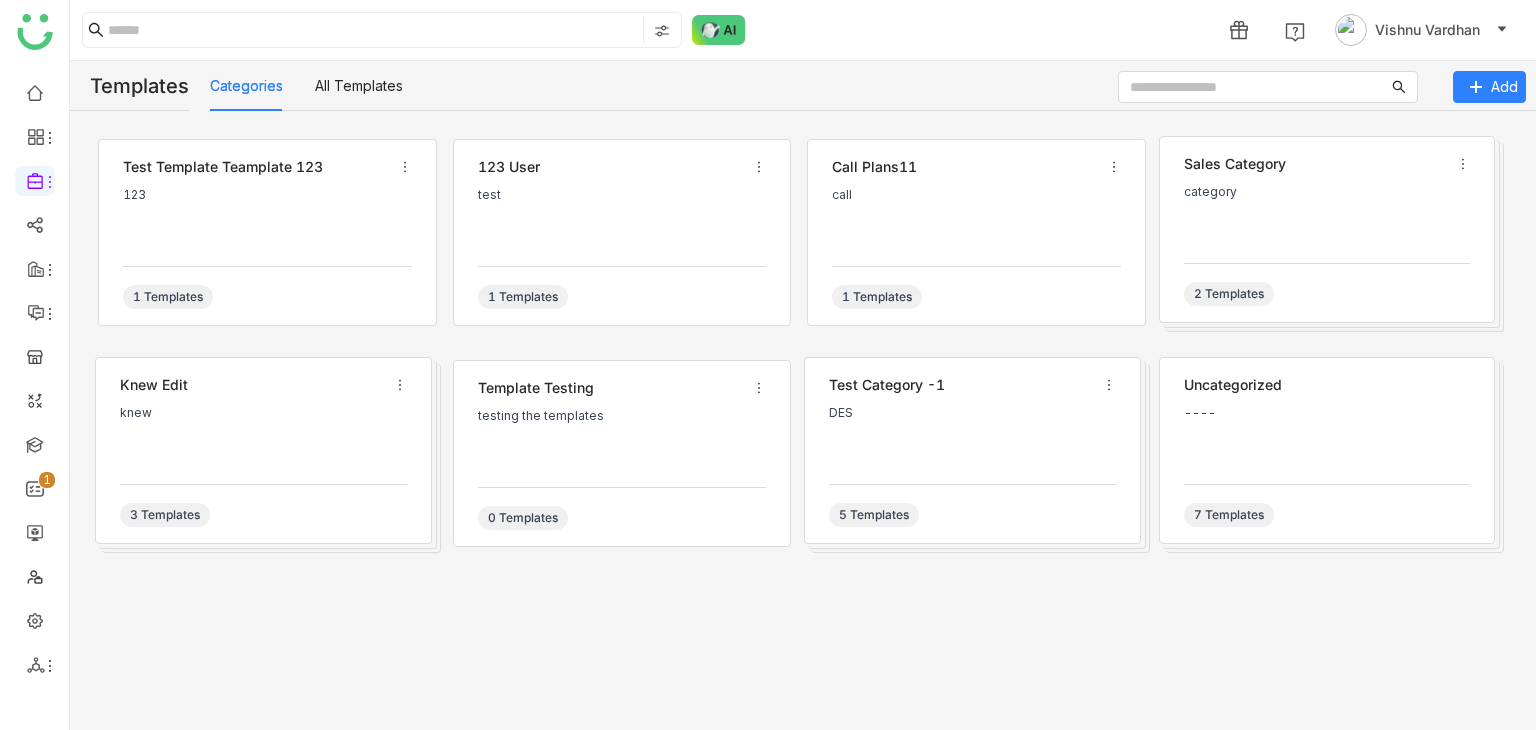 scroll, scrollTop: 0, scrollLeft: 0, axis: both 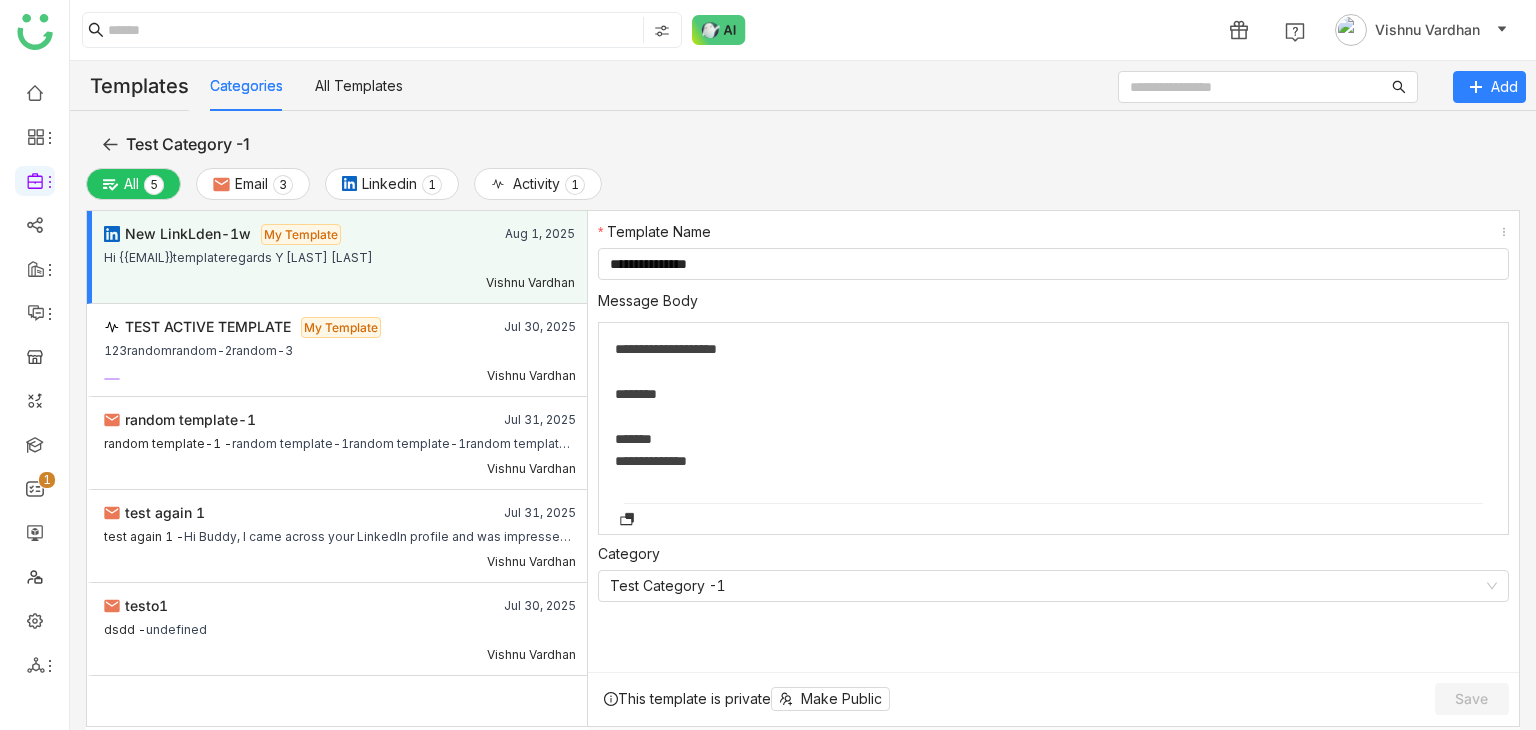 click on "New LinkLden-1w My Template" at bounding box center (292, 234) 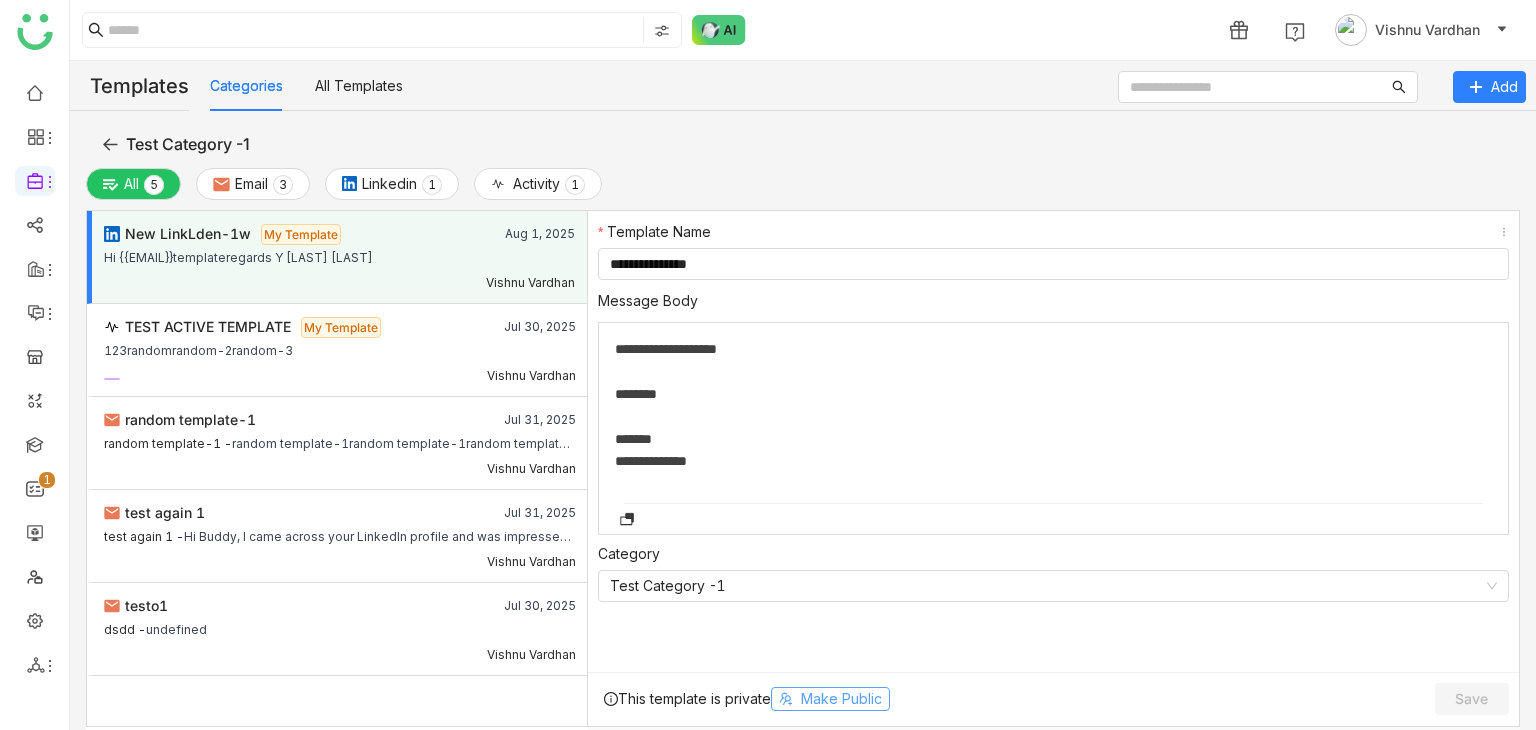 click on "Make Public" 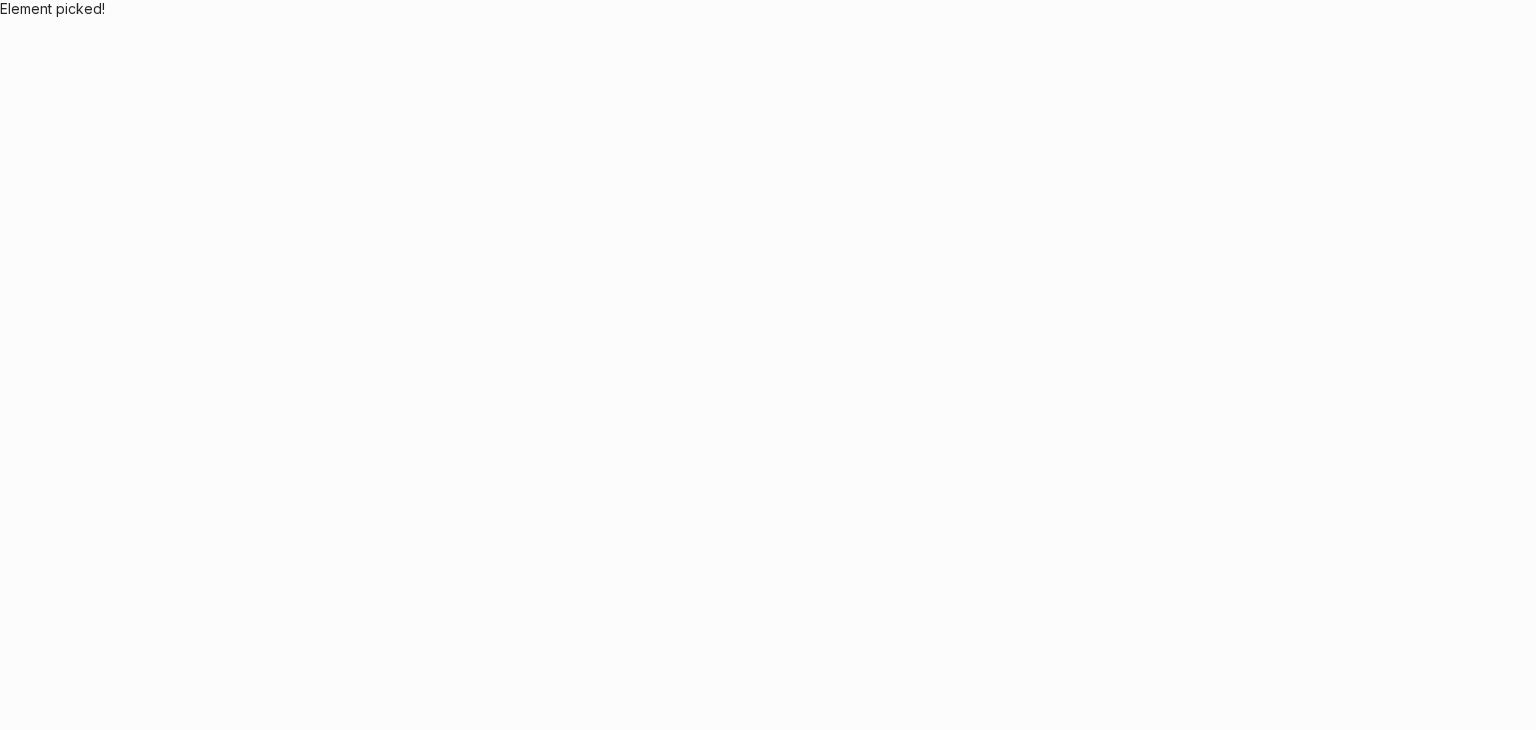 scroll, scrollTop: 0, scrollLeft: 0, axis: both 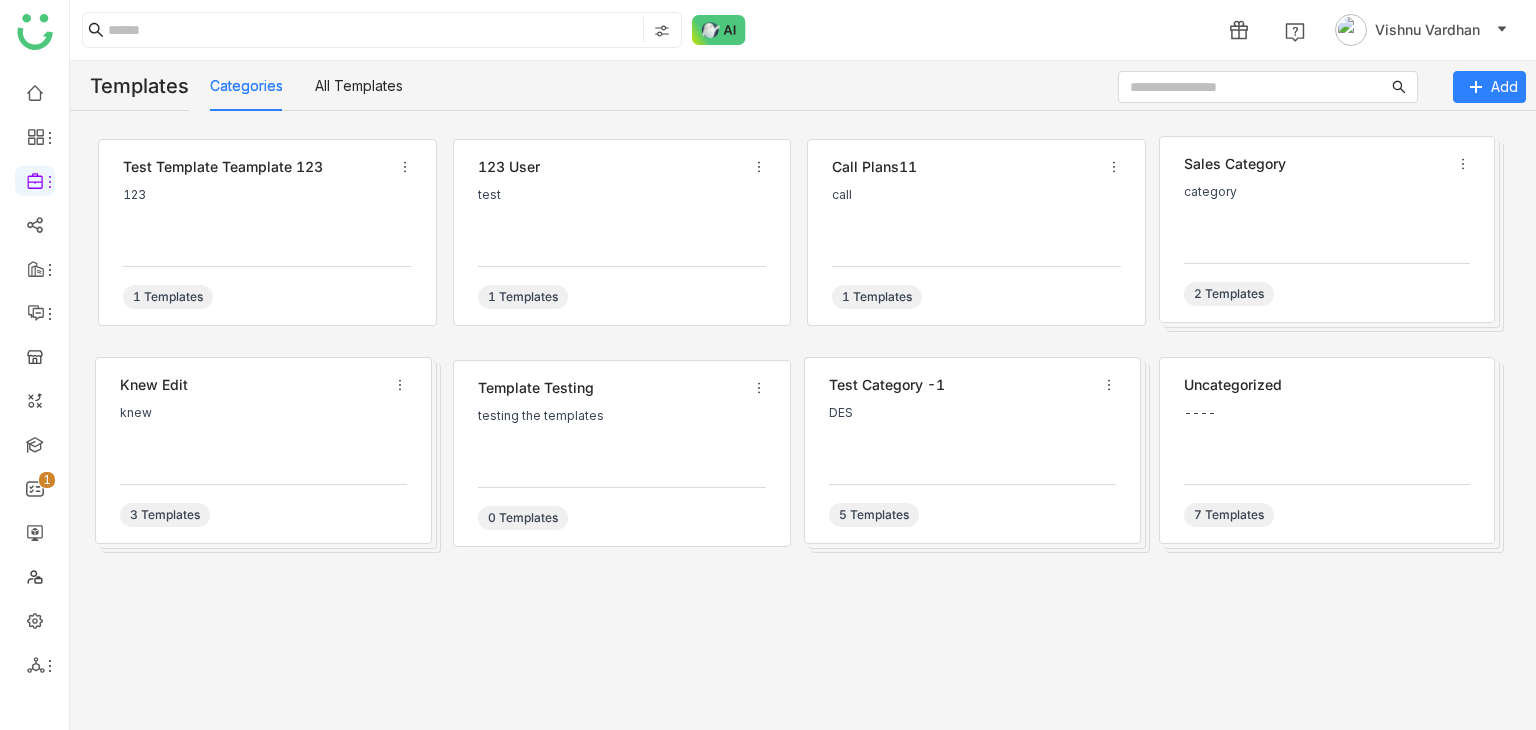 click on "DES" at bounding box center [972, 413] 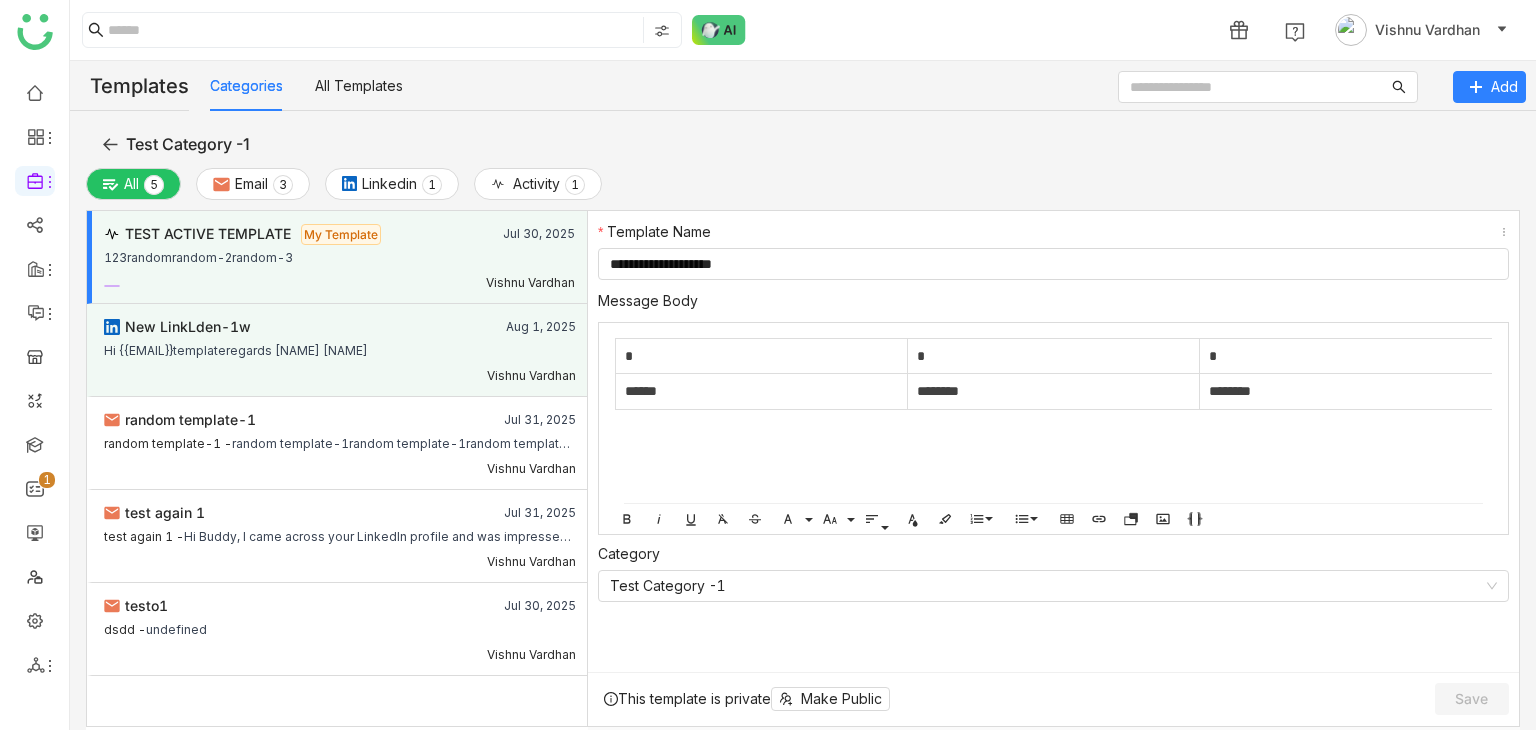 click on "Hi {{EMAIL}}templateregards [NAME] [NAME]" at bounding box center [236, 348] 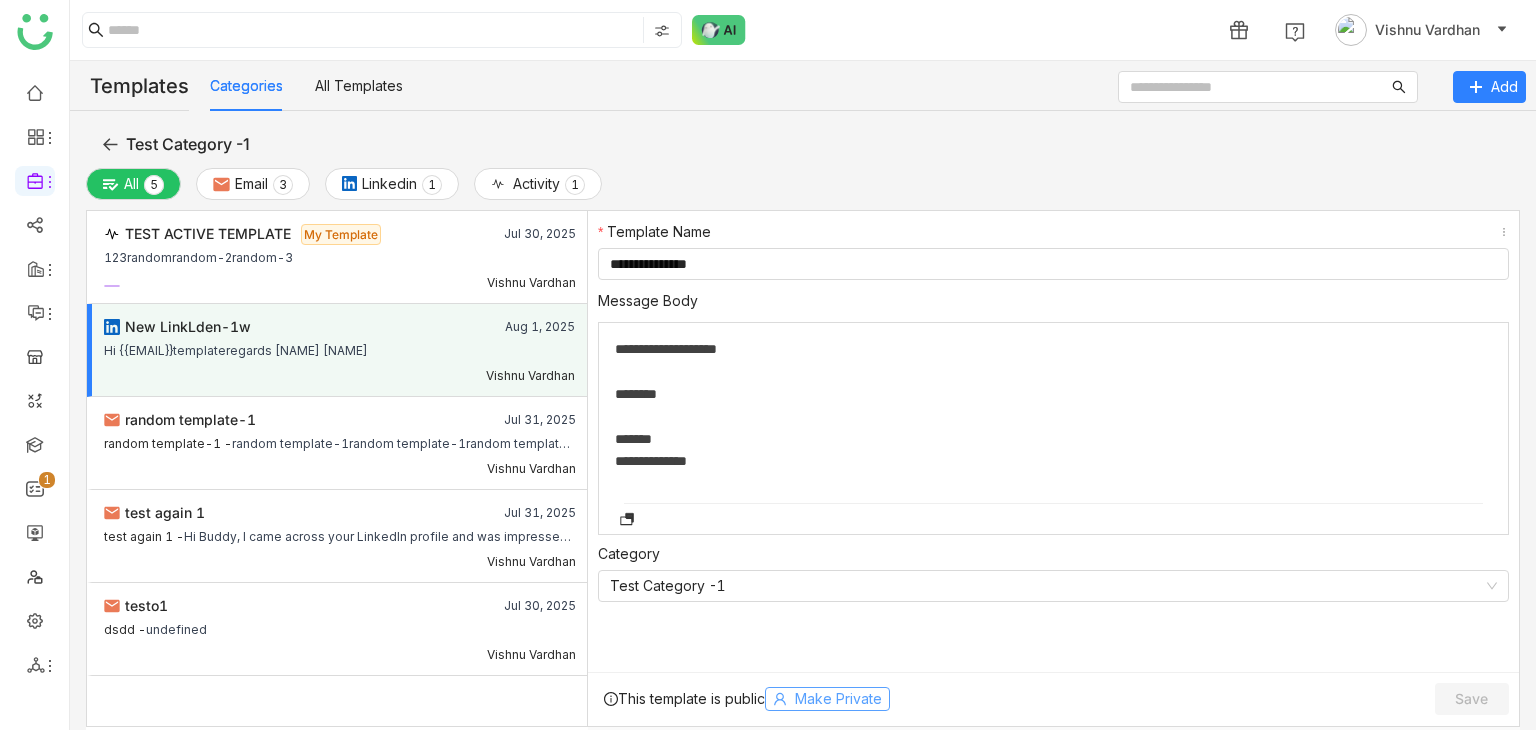 click on "Make Private" 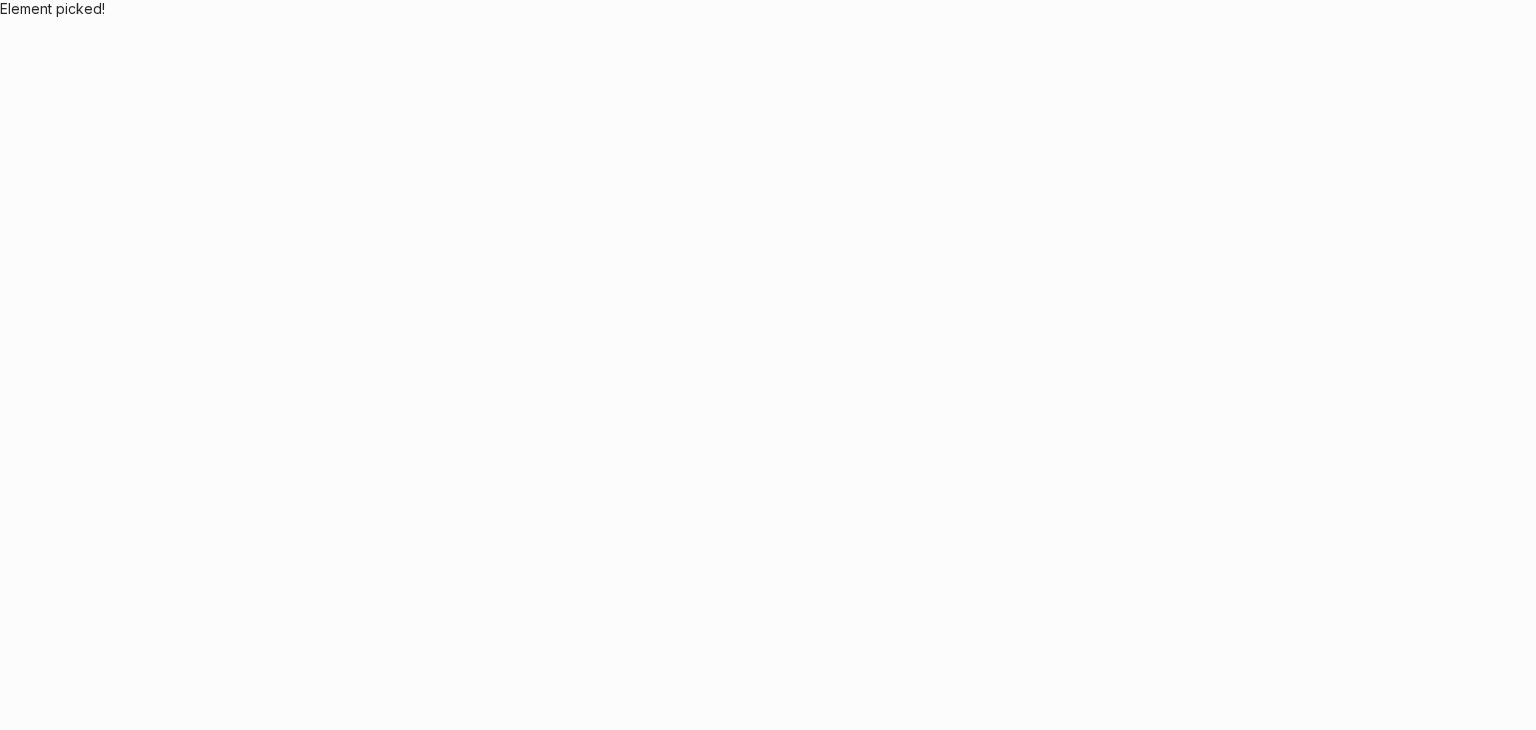 scroll, scrollTop: 0, scrollLeft: 0, axis: both 